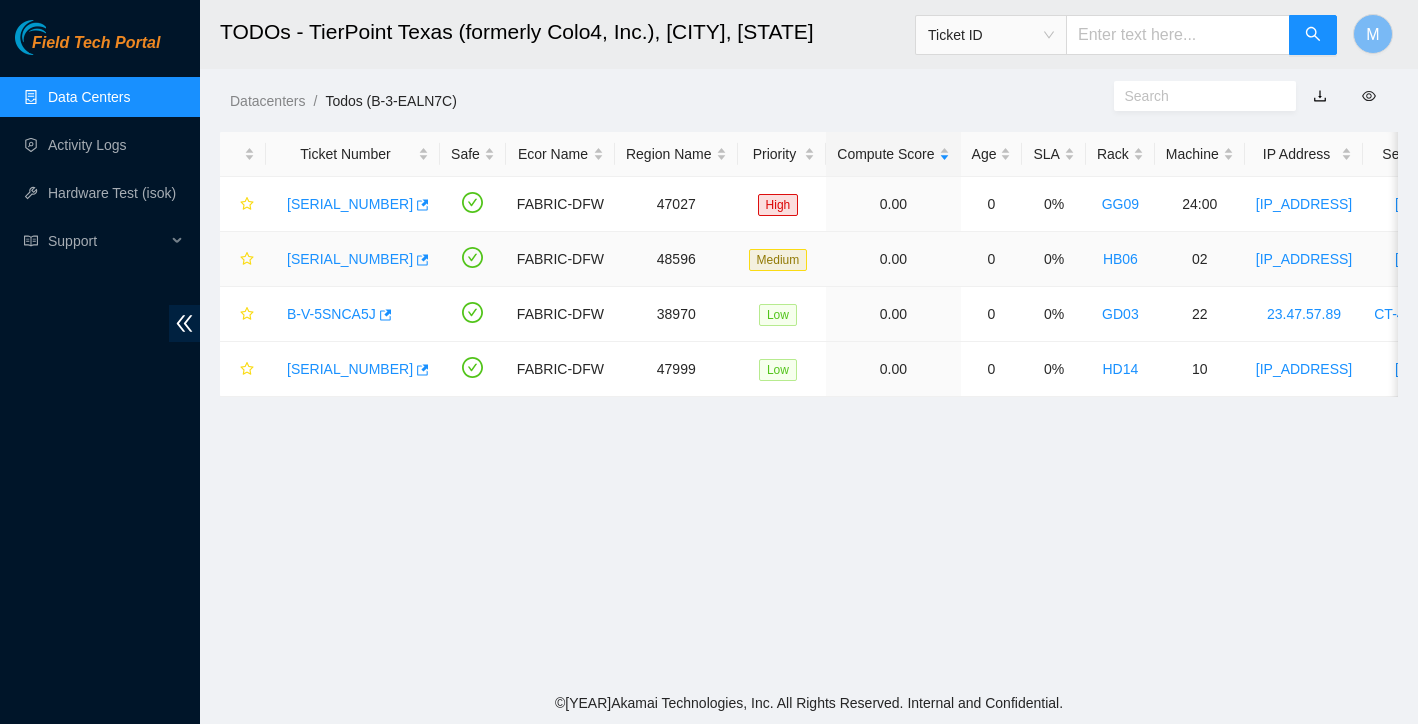 scroll, scrollTop: 0, scrollLeft: 0, axis: both 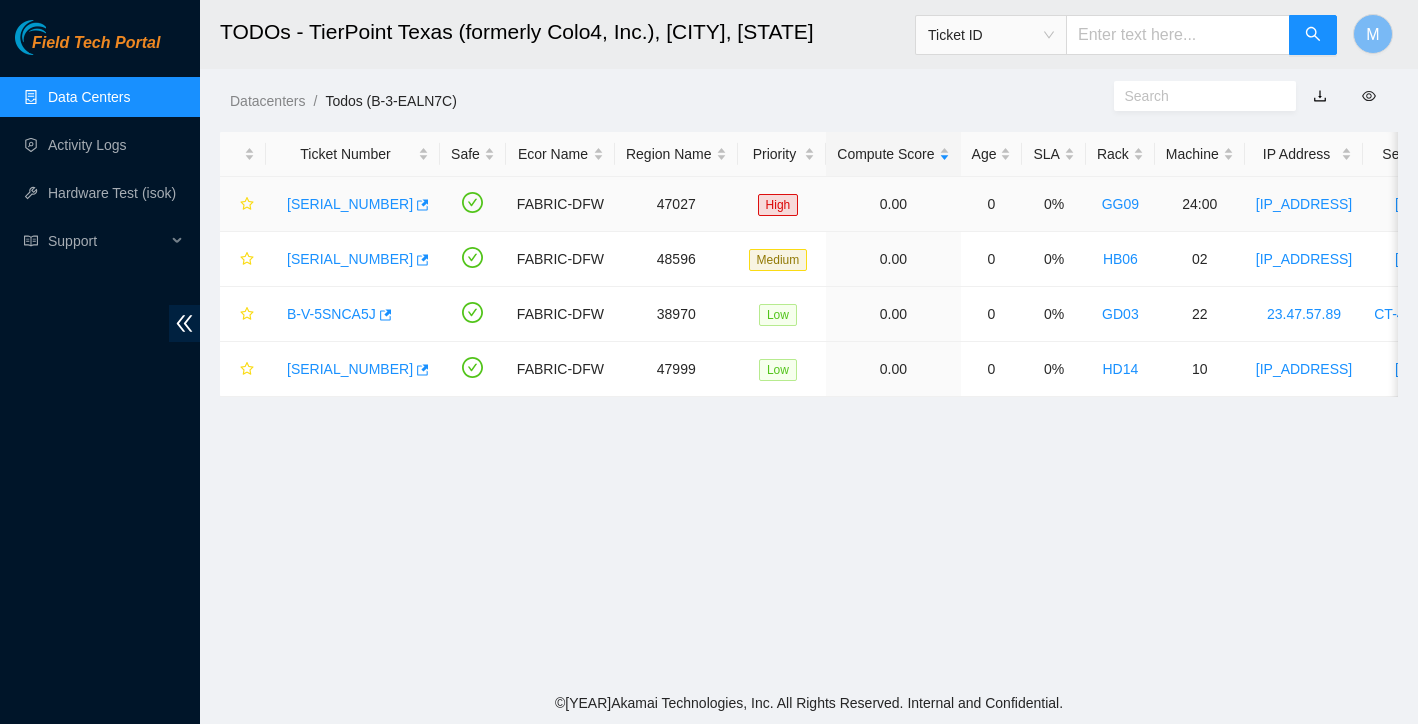 click on "[SERIAL_NUMBER]" at bounding box center [350, 204] 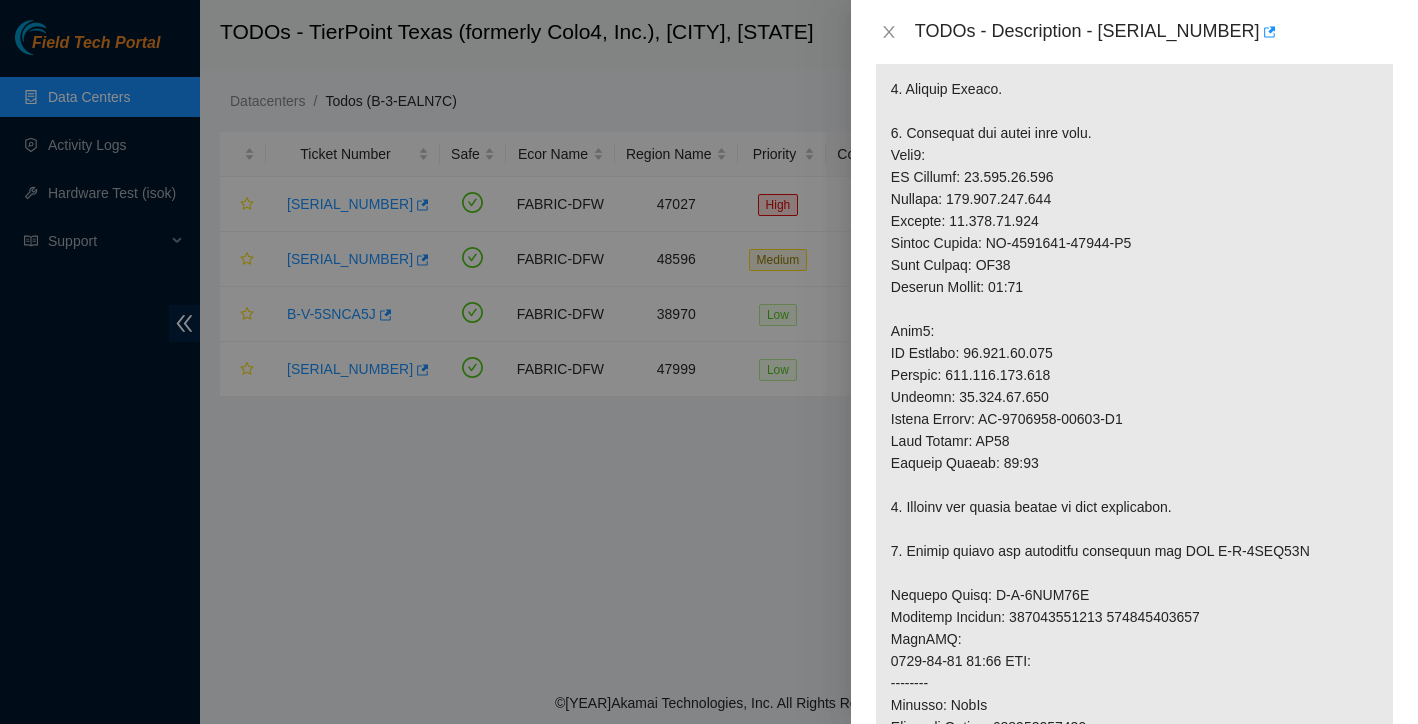 scroll, scrollTop: 507, scrollLeft: 0, axis: vertical 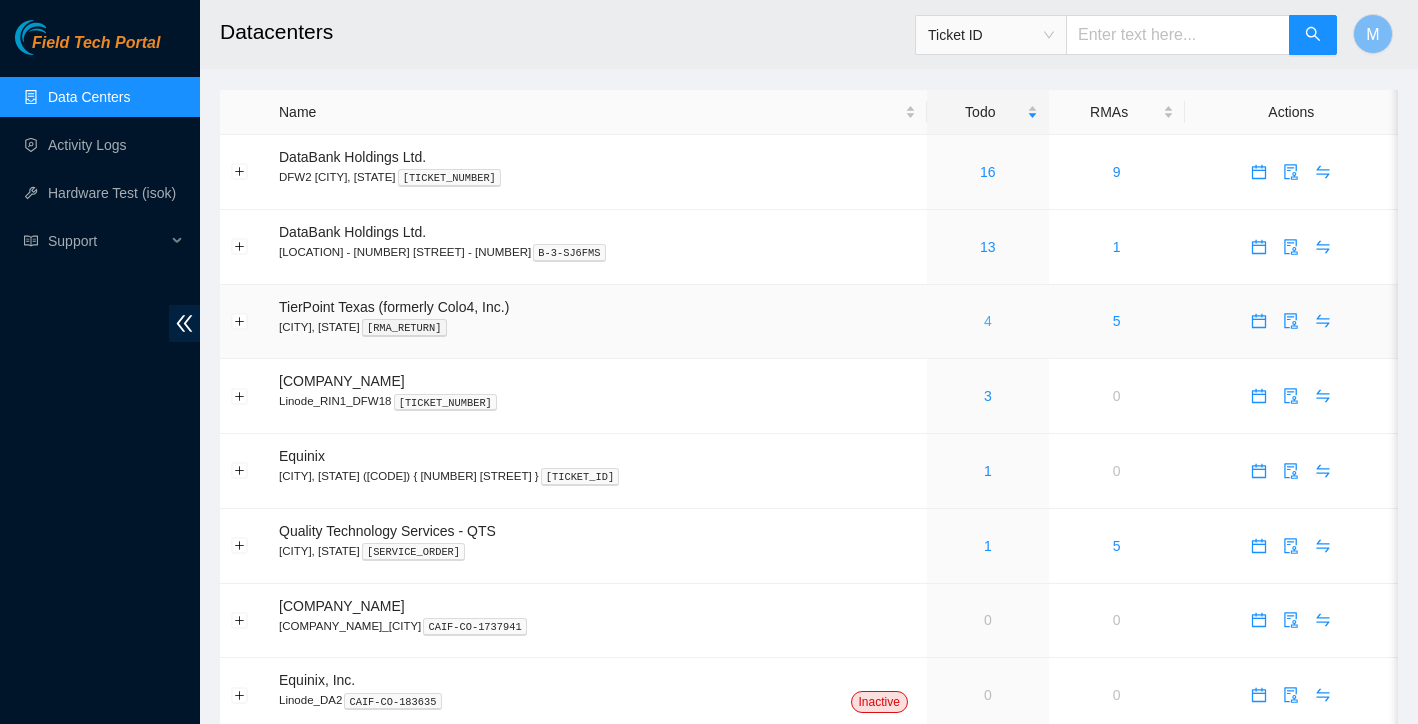 click on "4" at bounding box center [988, 321] 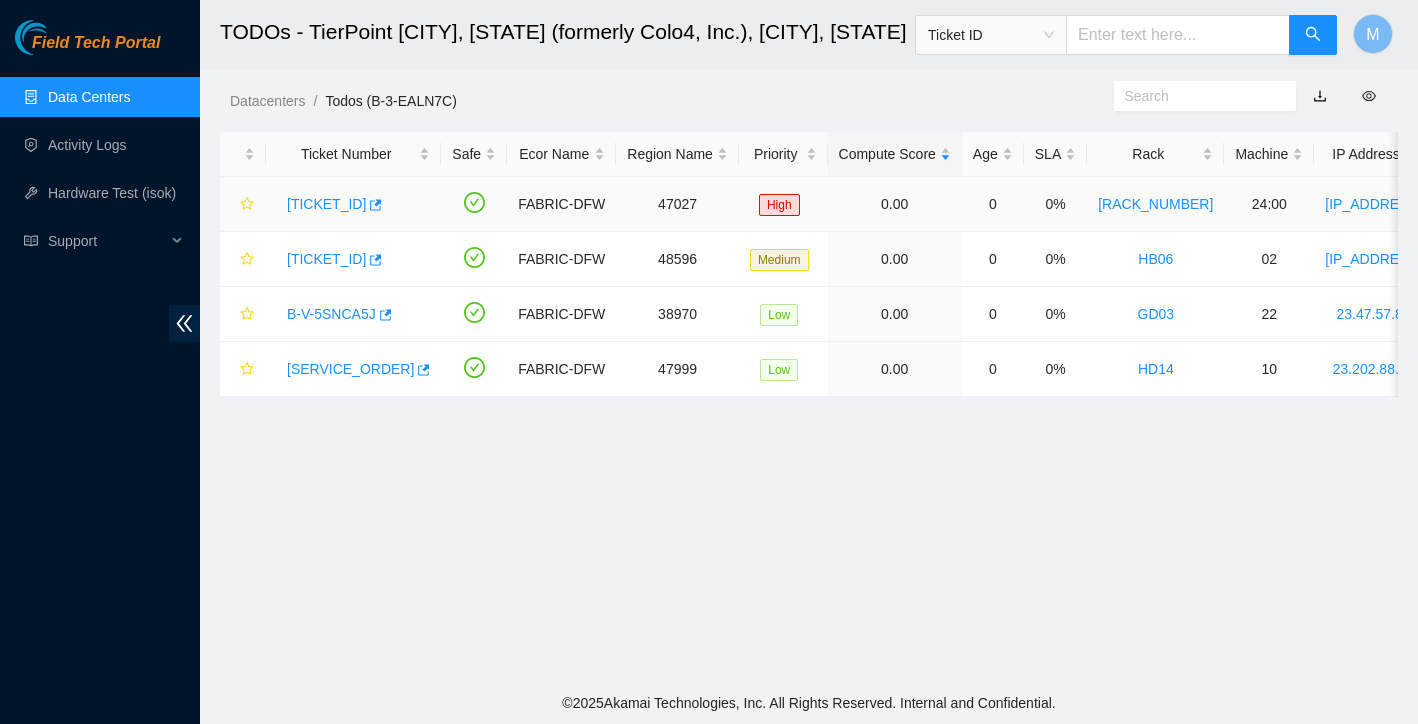 click on "[TICKET_ID]" at bounding box center (326, 204) 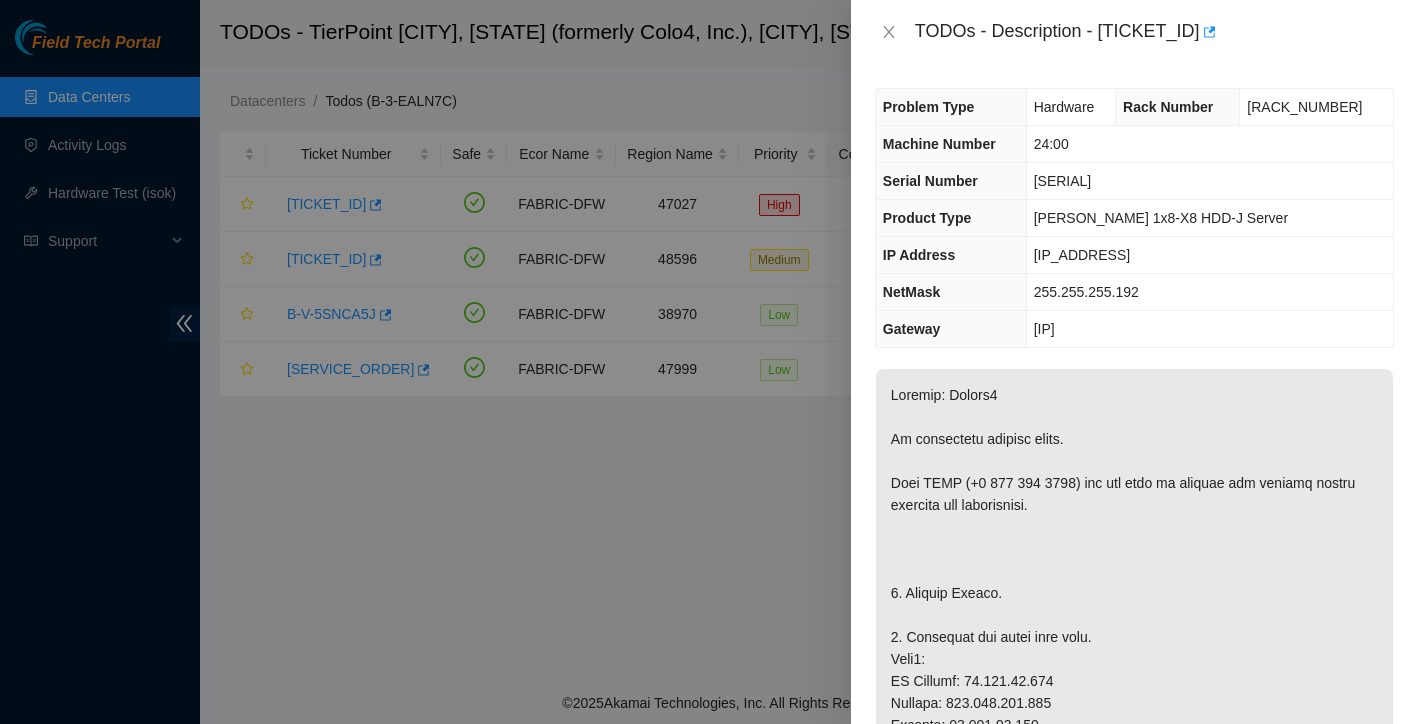 click at bounding box center [709, 362] 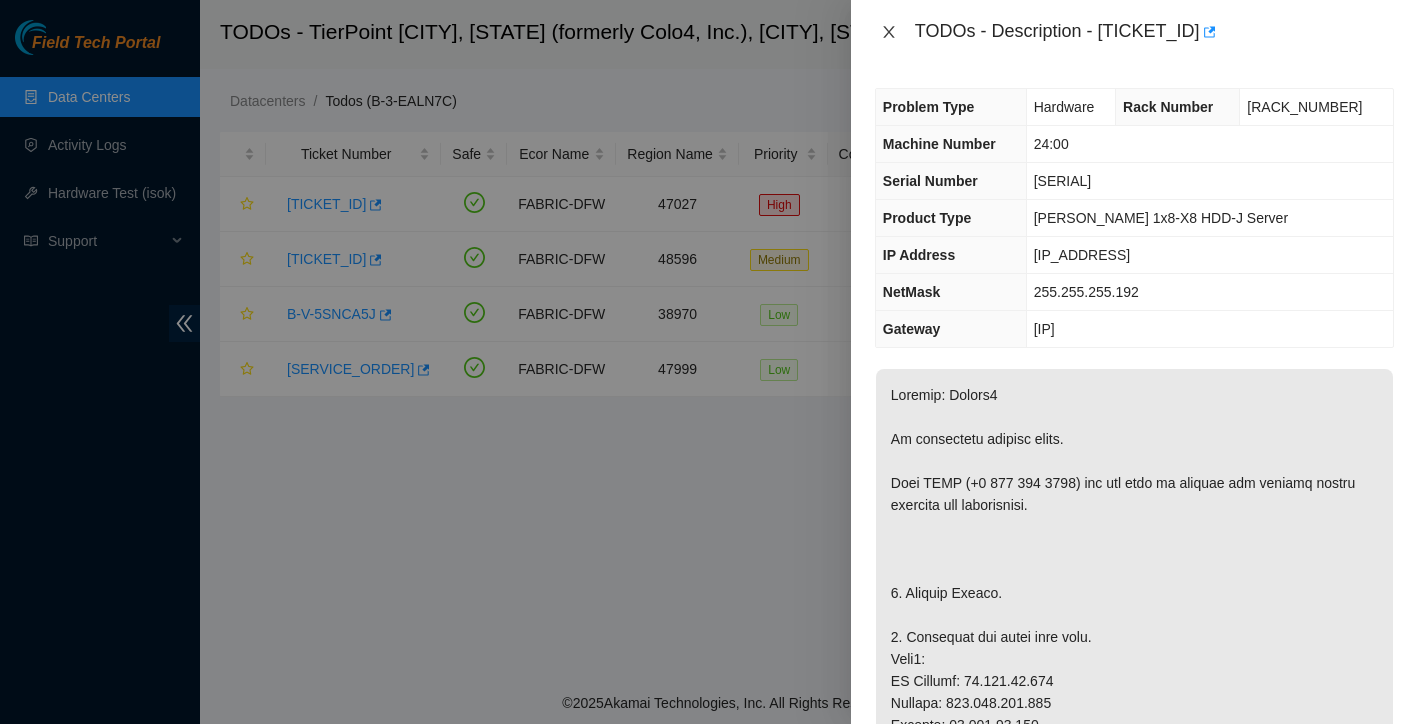click 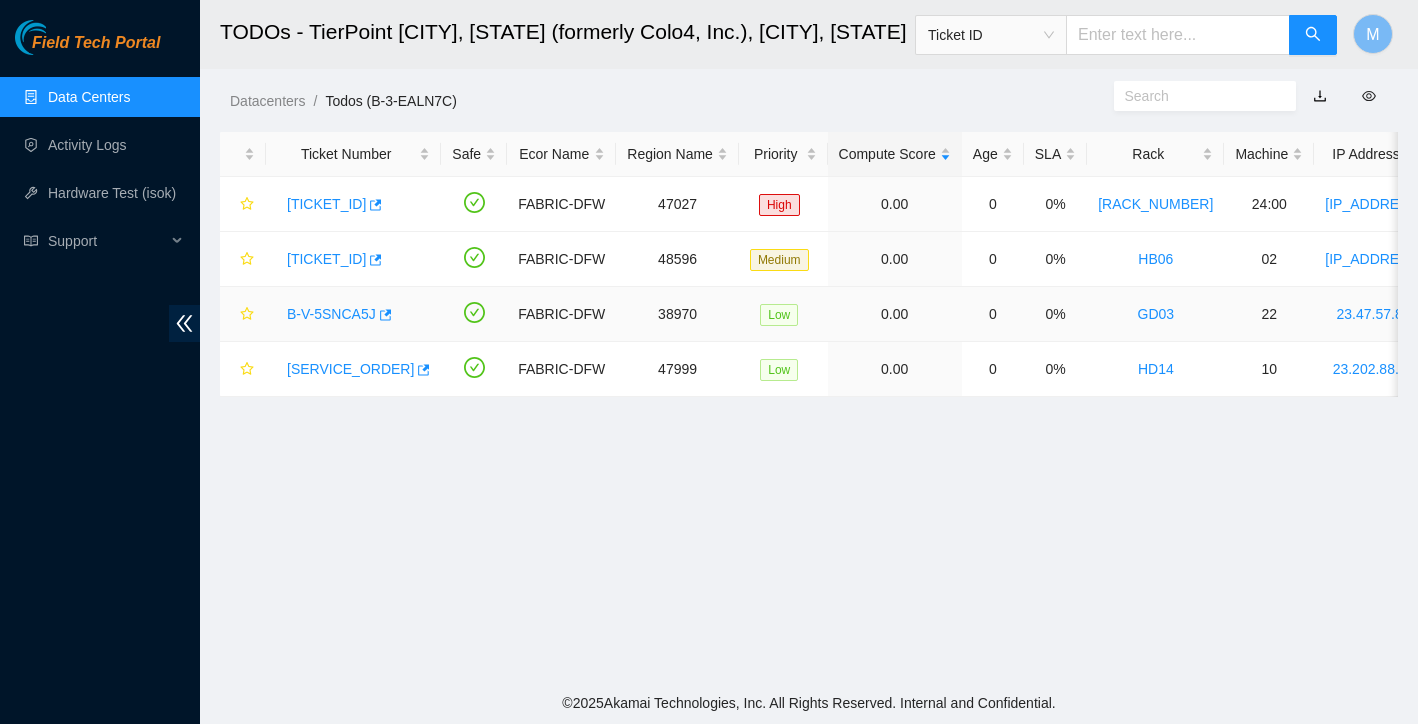 click on "B-V-5SNCA5J" at bounding box center [331, 314] 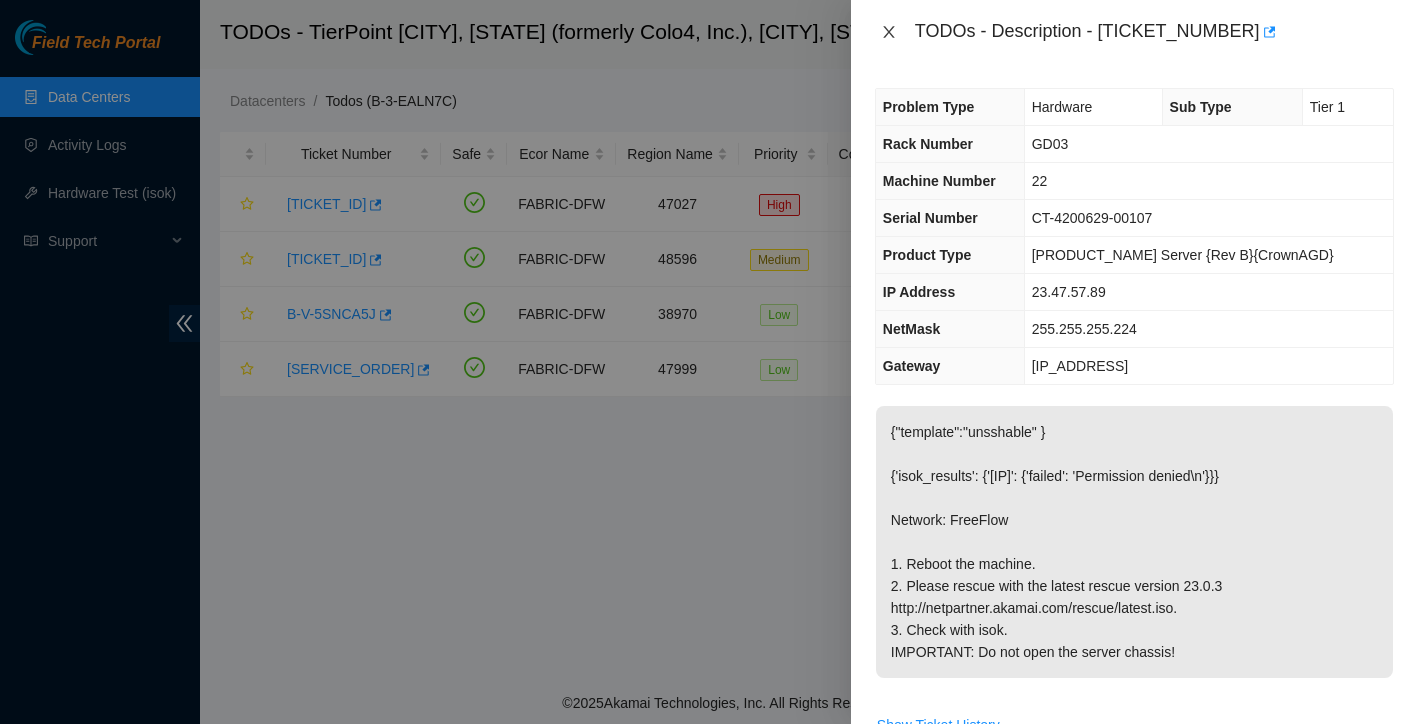click 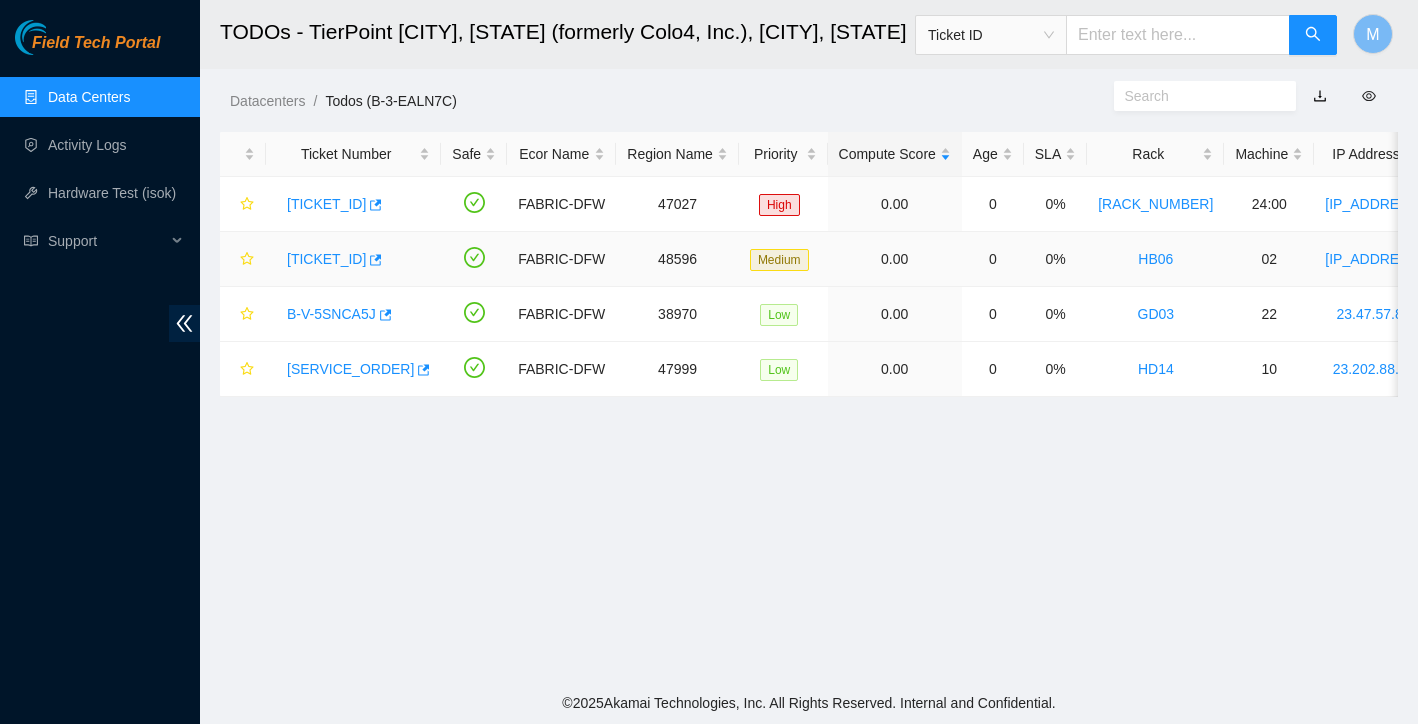 click on "[TICKET_ID]" at bounding box center (326, 259) 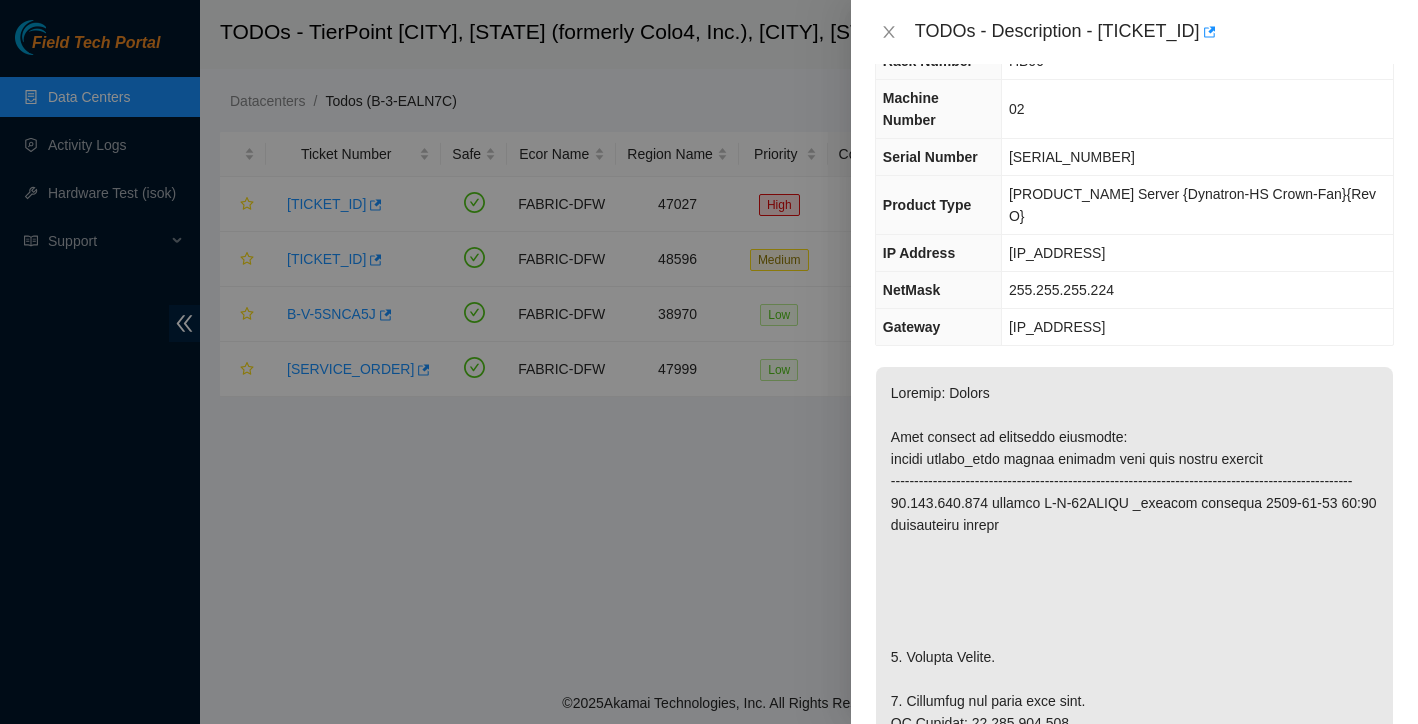 scroll, scrollTop: 181, scrollLeft: 0, axis: vertical 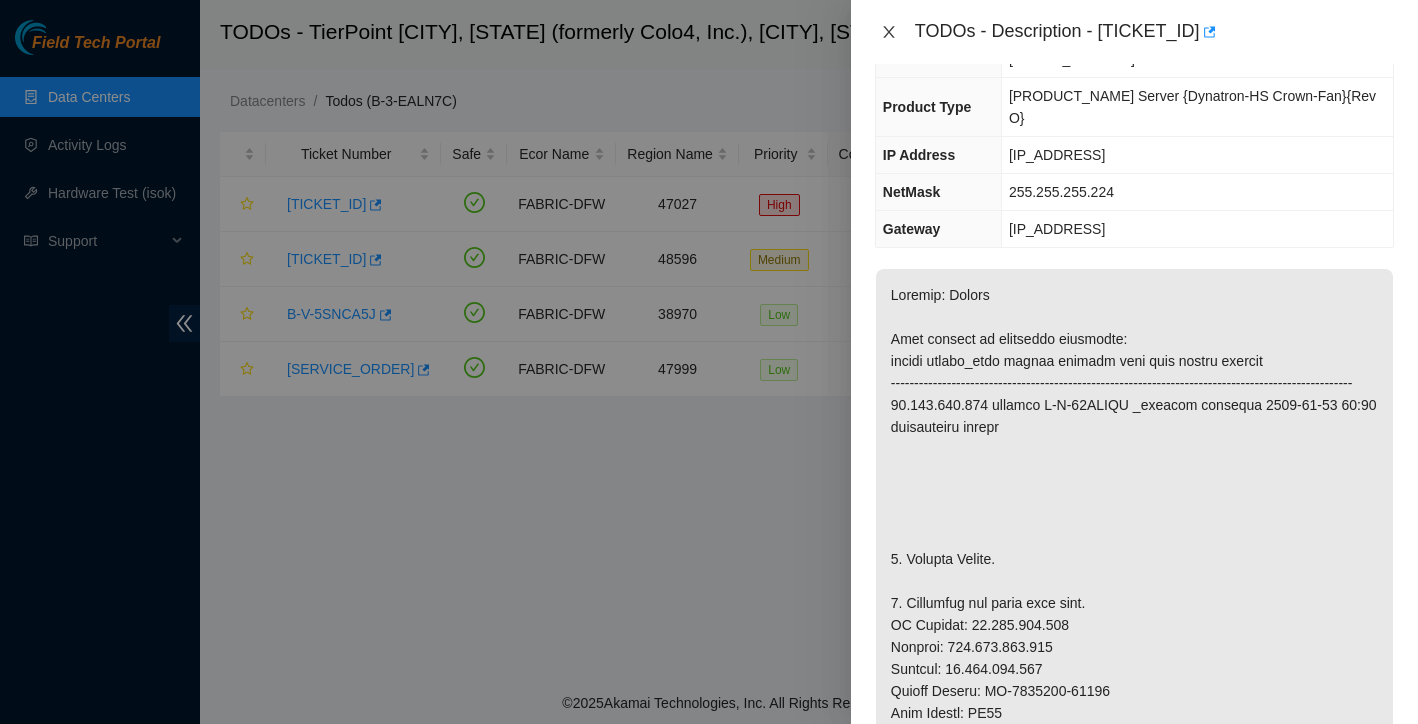 click 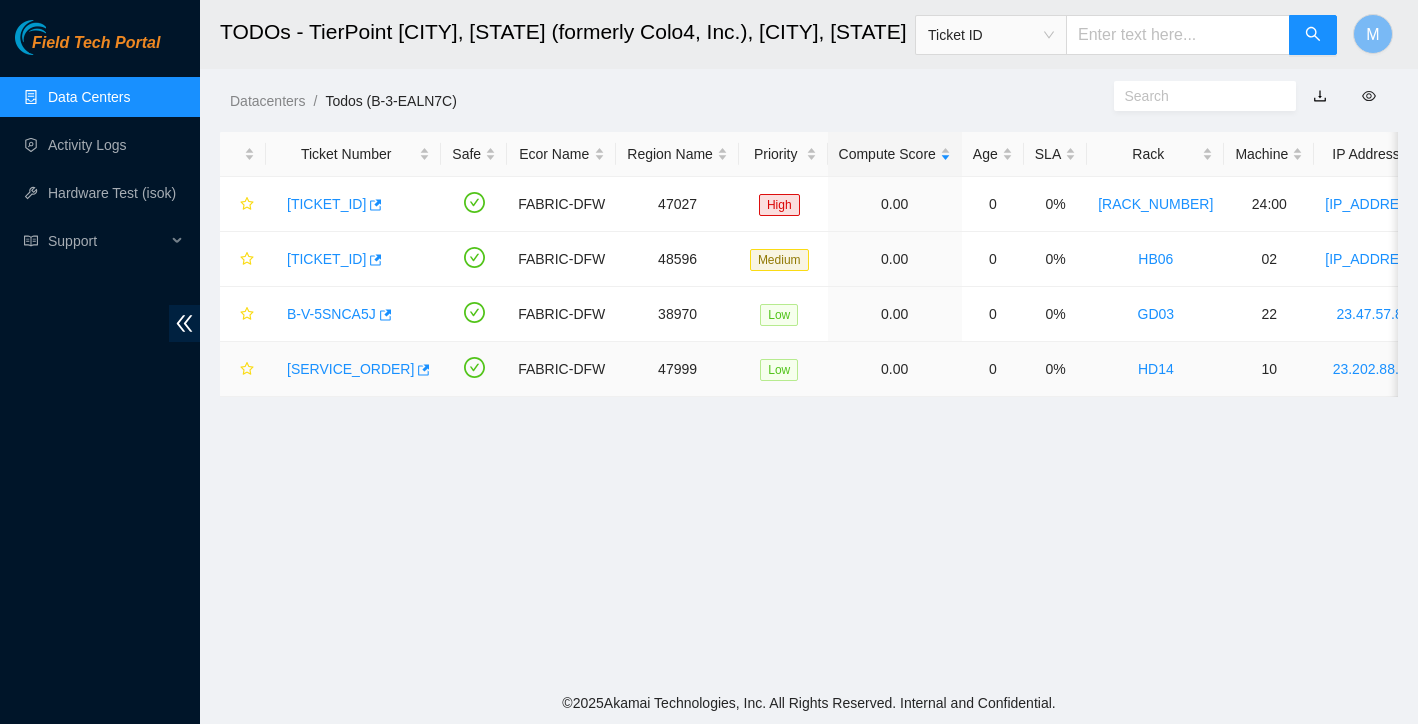 click on "[SERVICE_ORDER]" at bounding box center [350, 369] 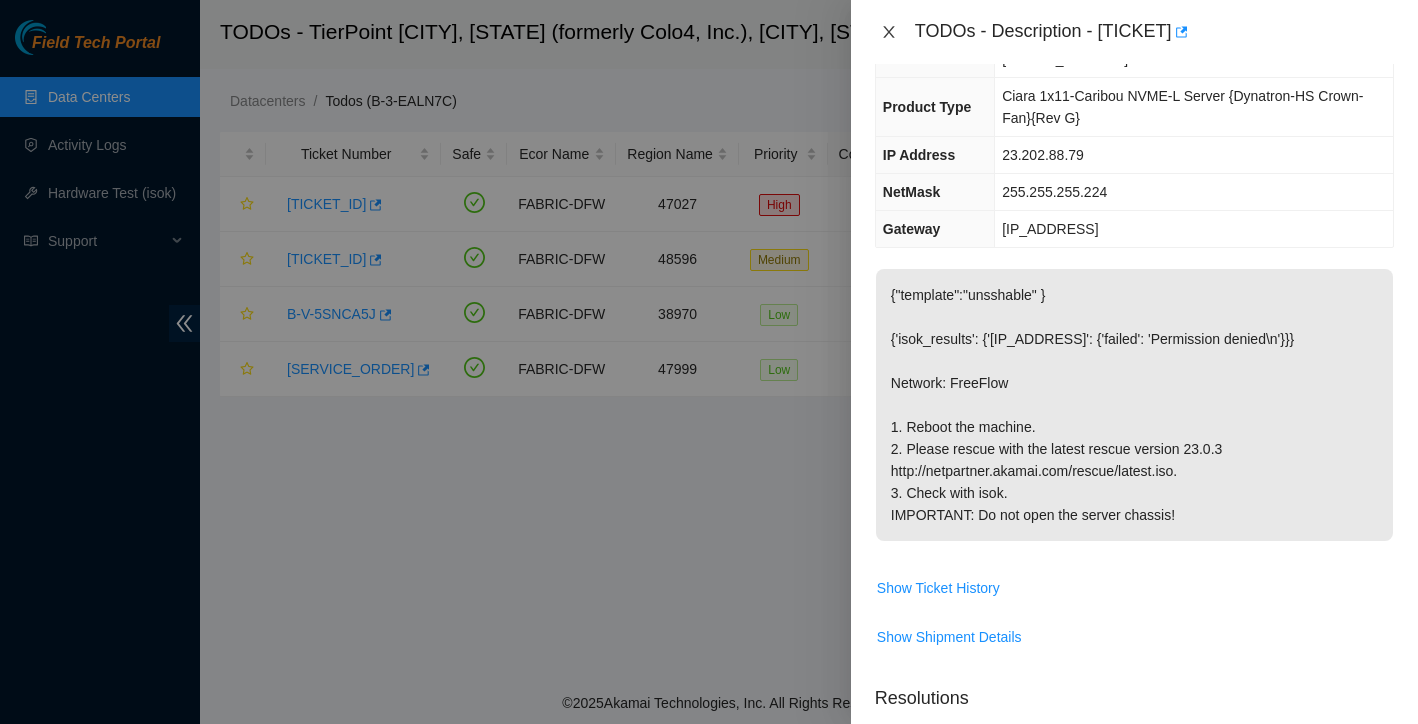 click 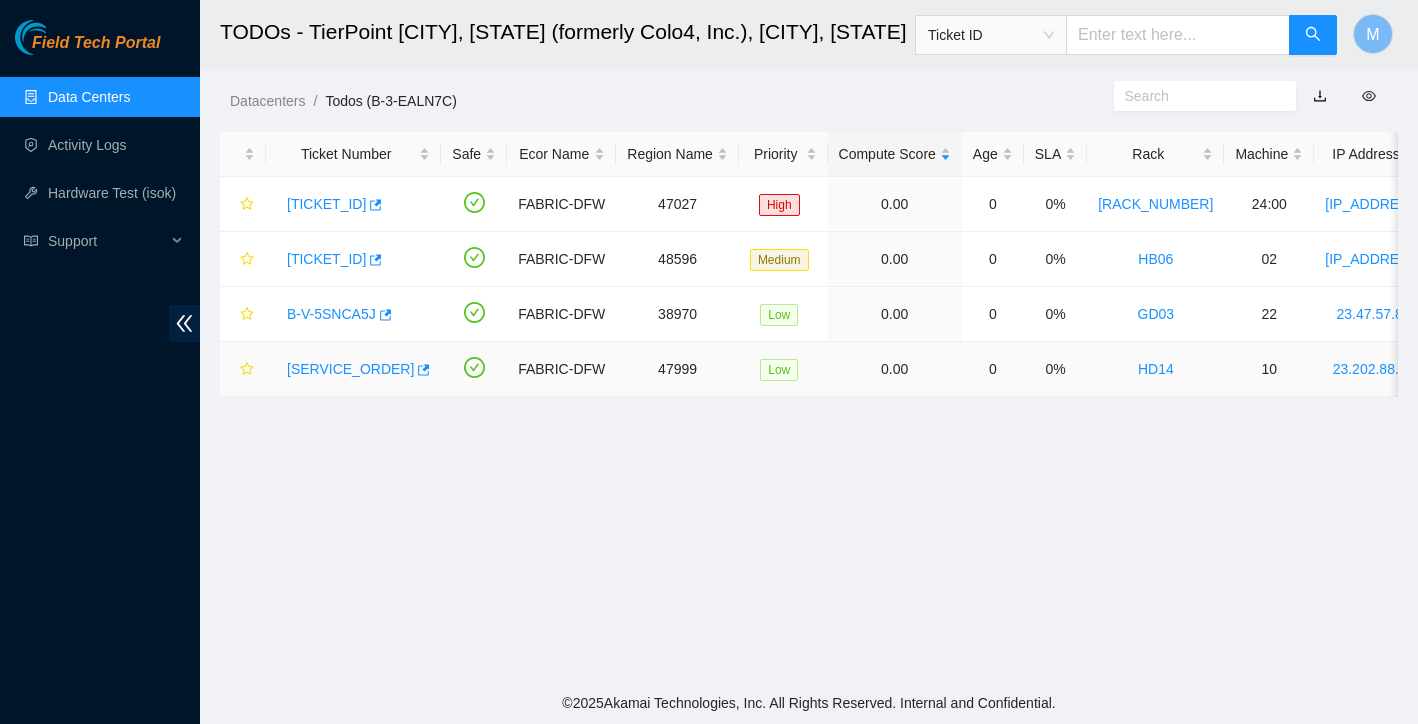 click on "[SERVICE_ORDER]" at bounding box center (353, 369) 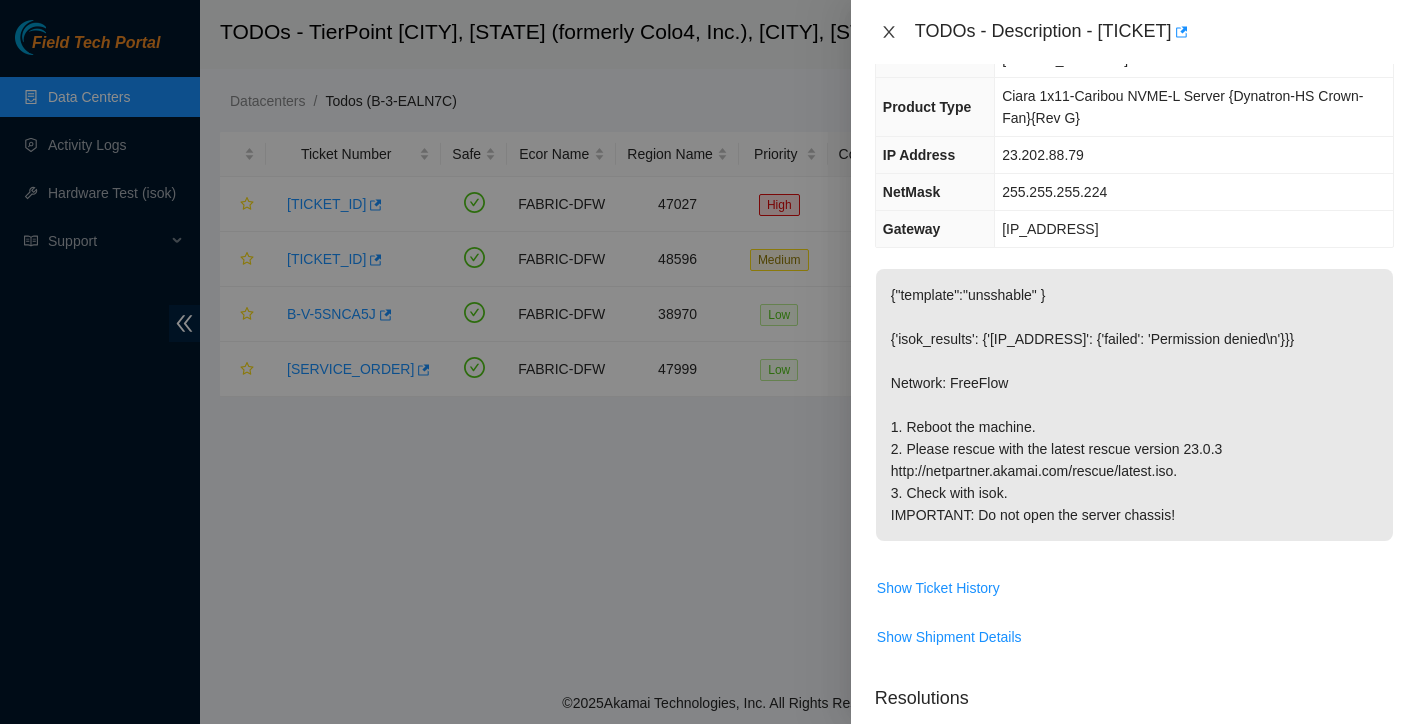 click 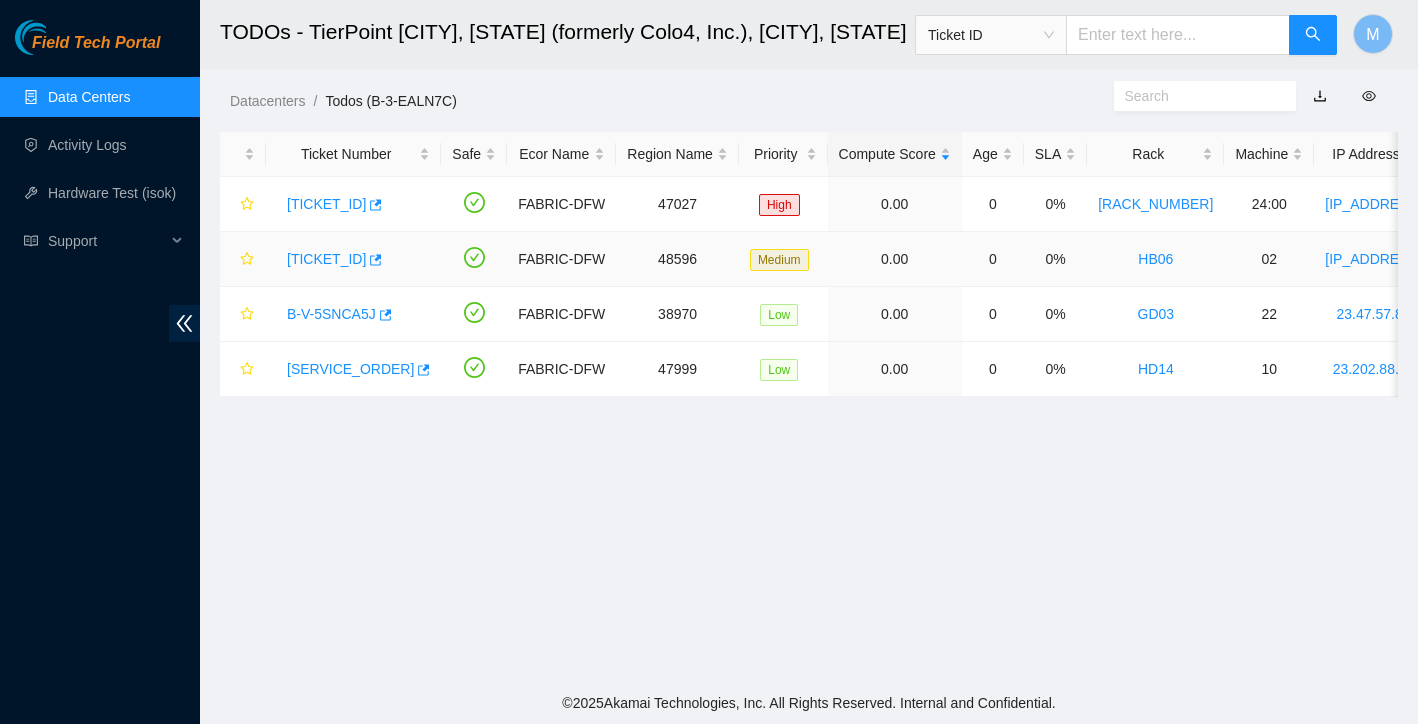 click on "[TICKET_ID]" at bounding box center [326, 259] 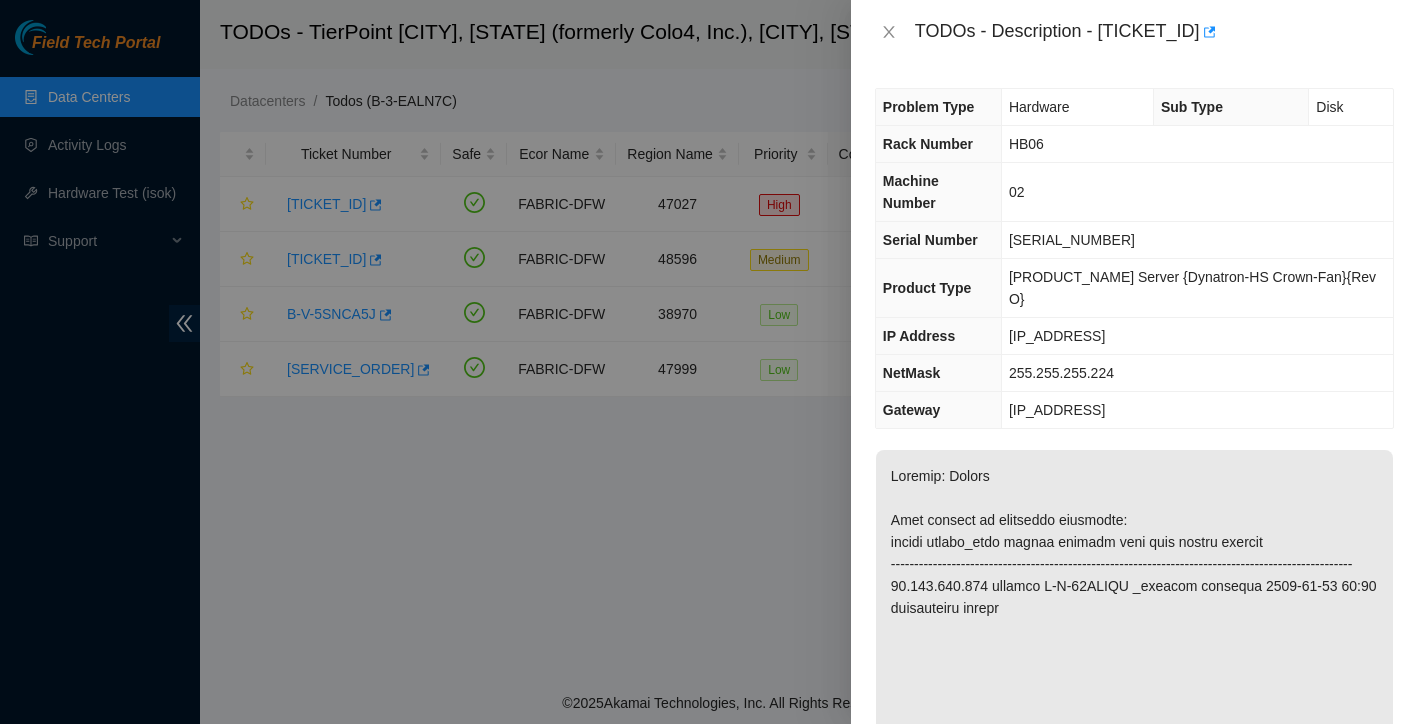 scroll, scrollTop: 0, scrollLeft: 0, axis: both 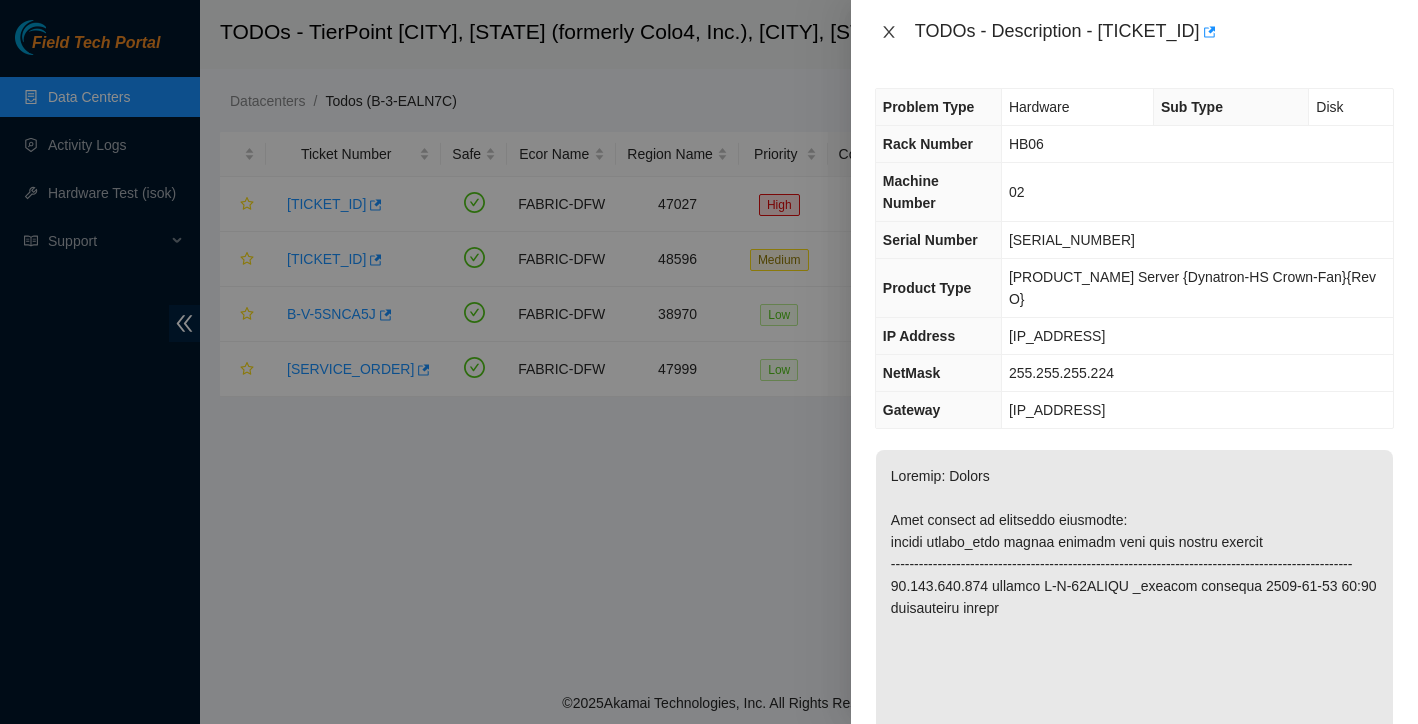 click 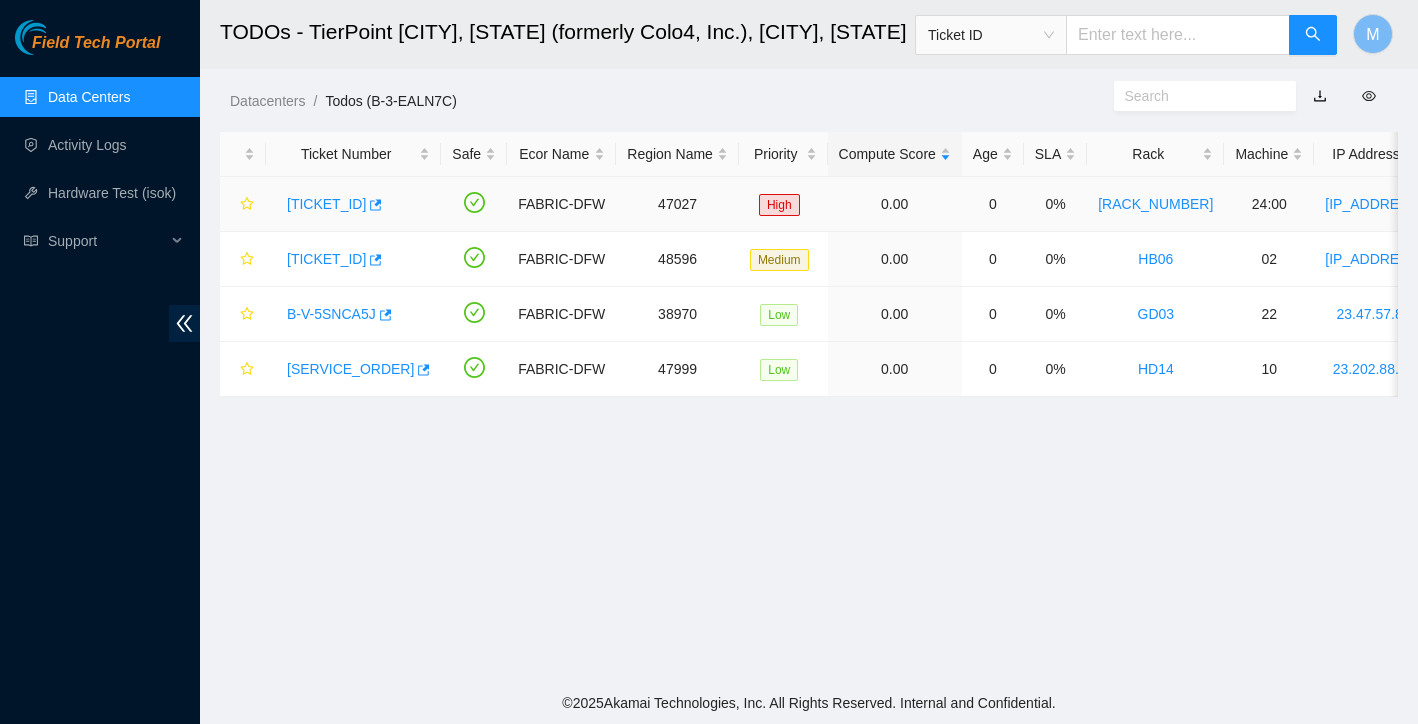 click on "[TICKET_ID]" at bounding box center (326, 204) 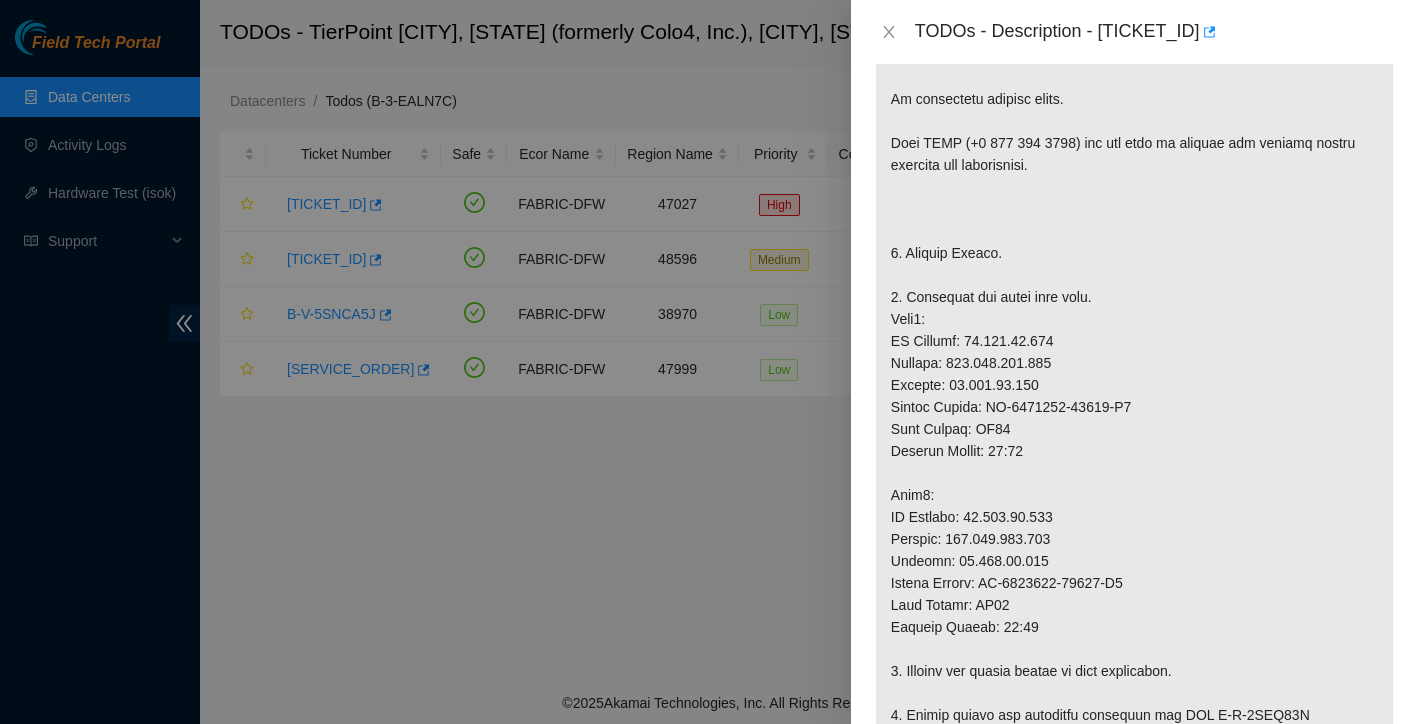 scroll, scrollTop: 344, scrollLeft: 0, axis: vertical 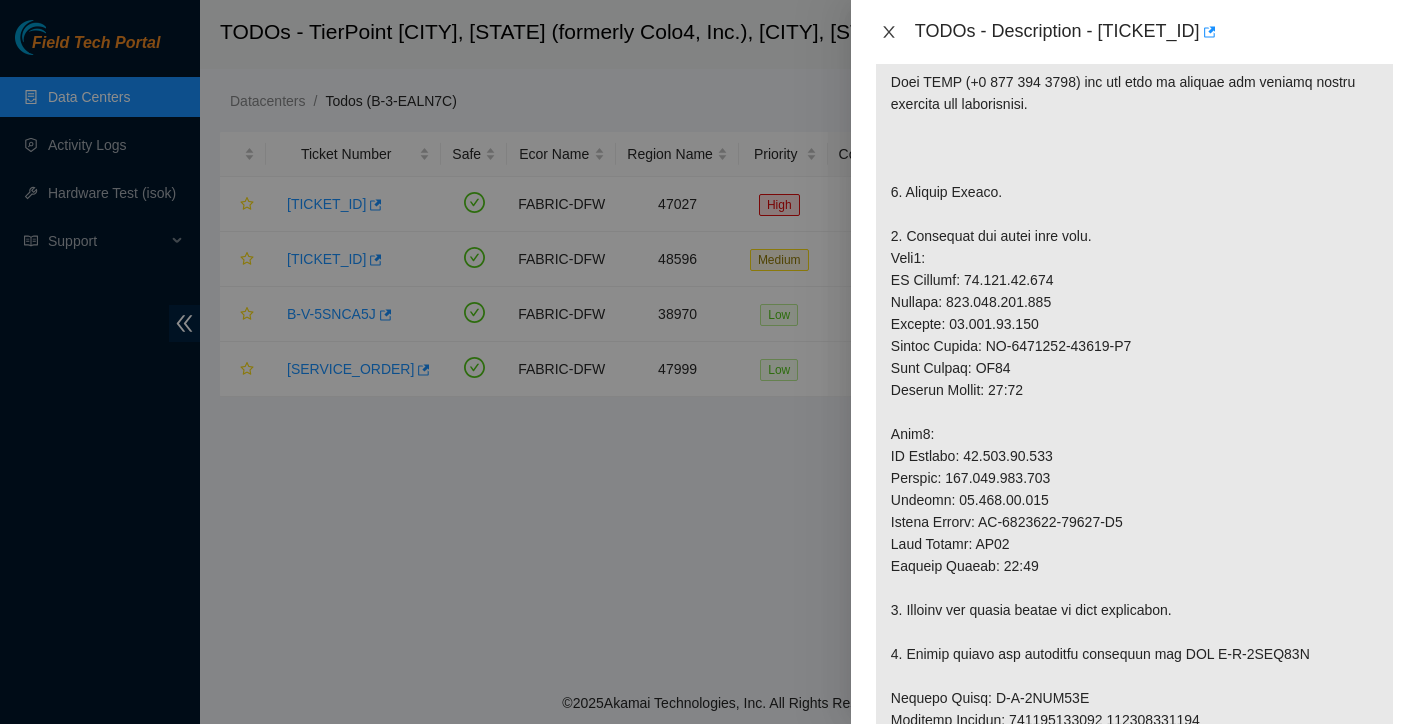 click 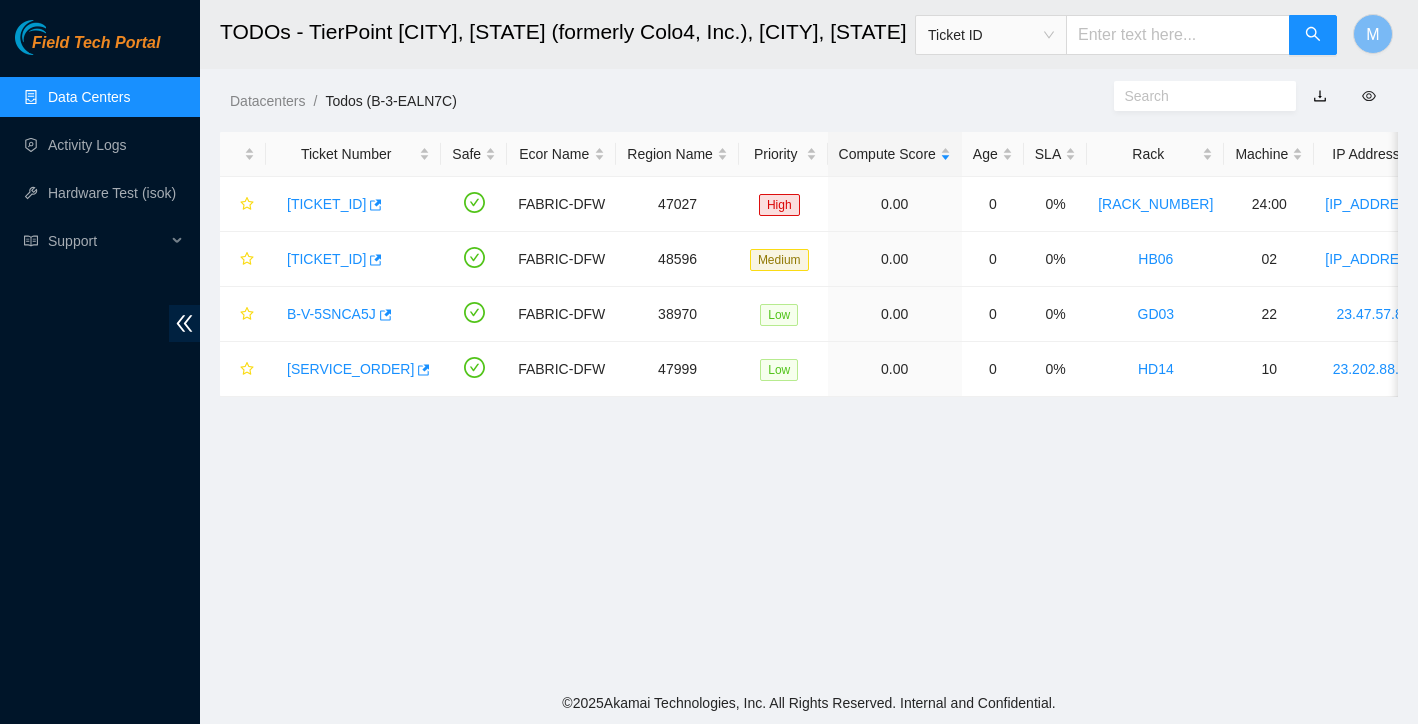 scroll, scrollTop: 392, scrollLeft: 0, axis: vertical 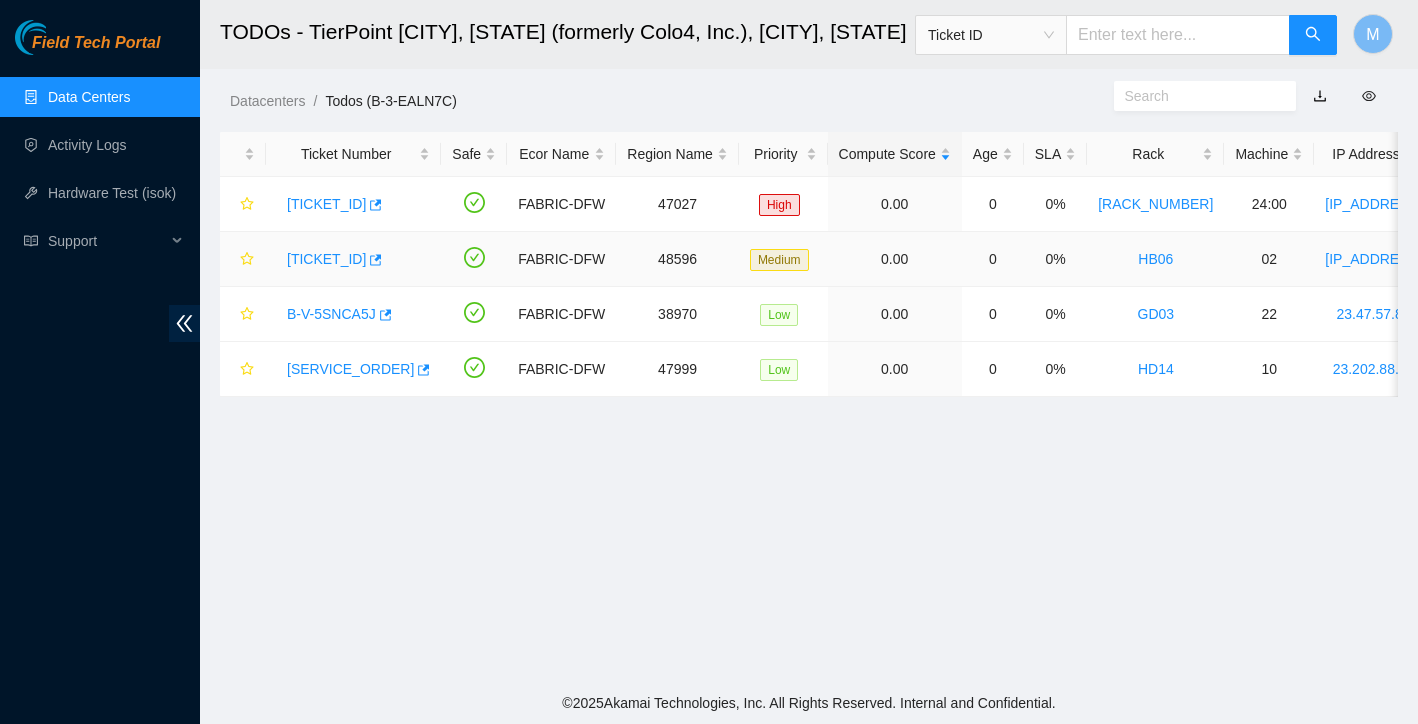 click on "[TICKET_ID]" at bounding box center (326, 259) 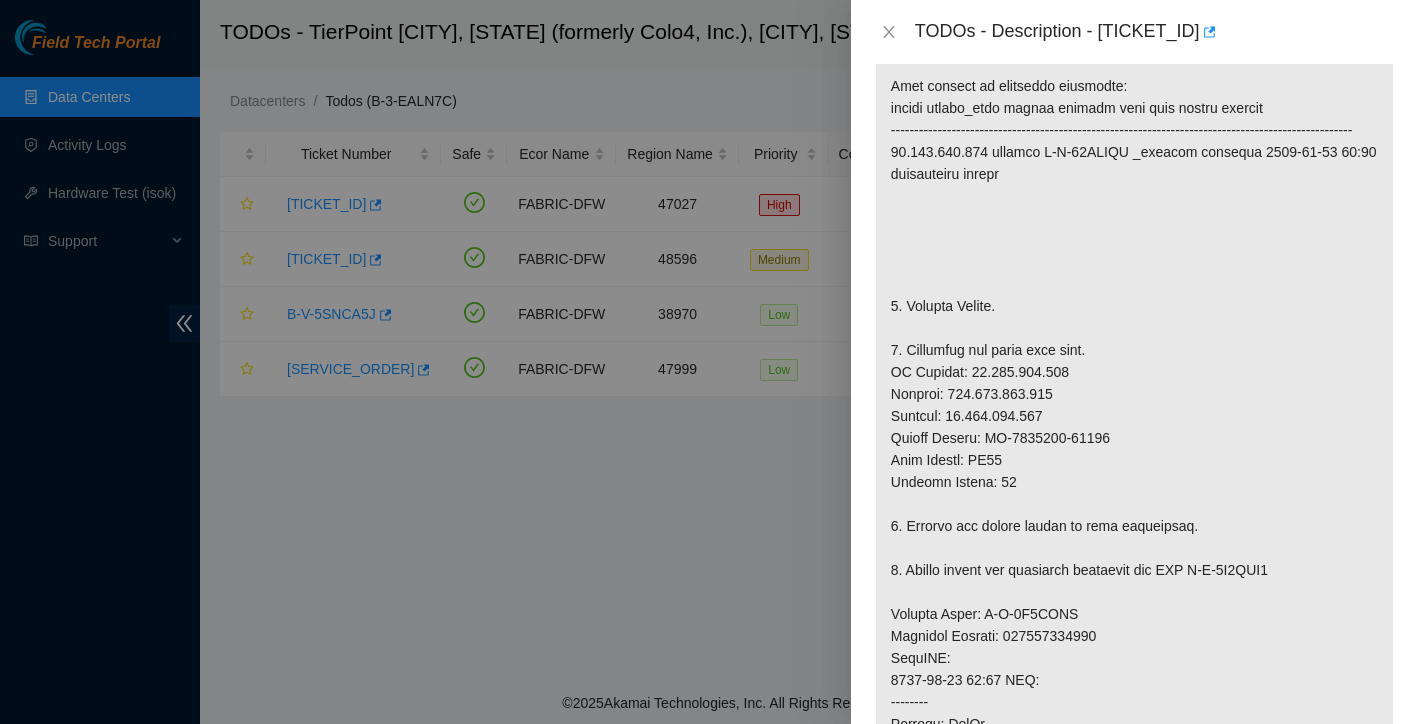scroll, scrollTop: 425, scrollLeft: 0, axis: vertical 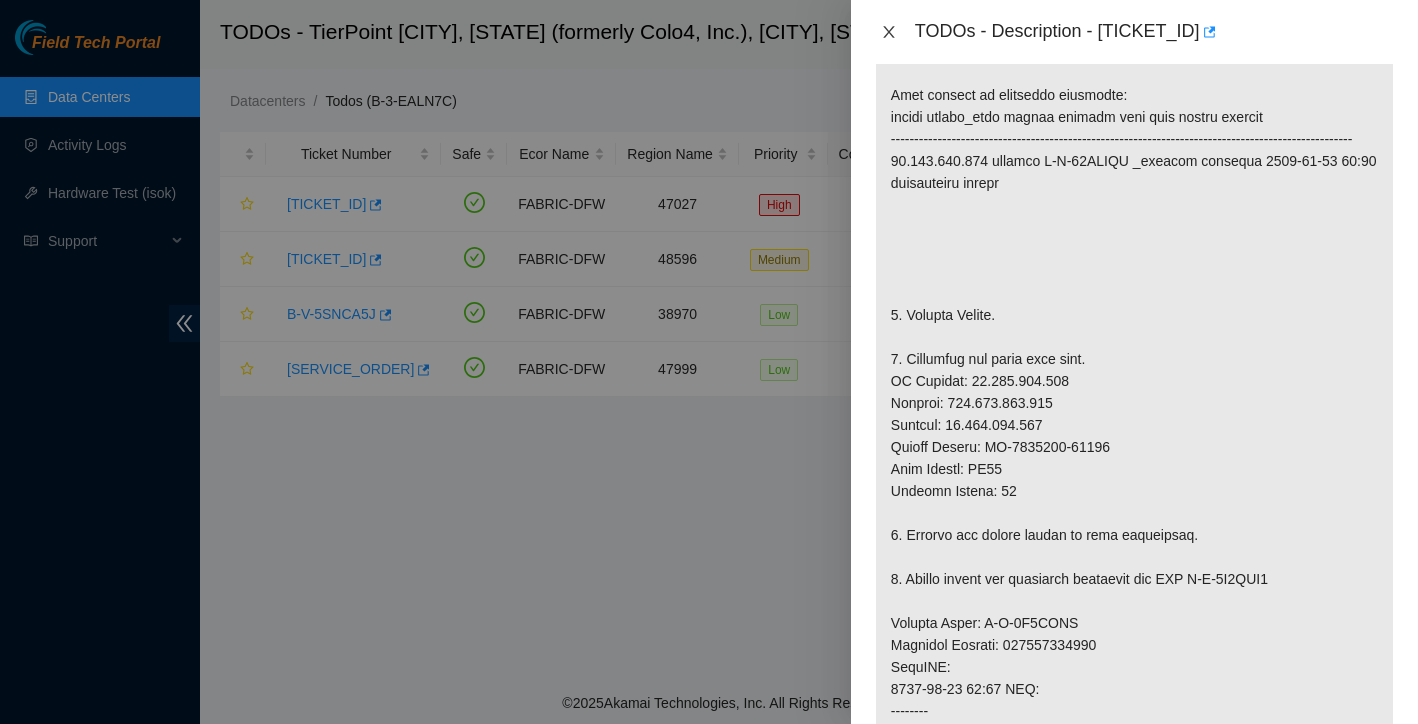 click 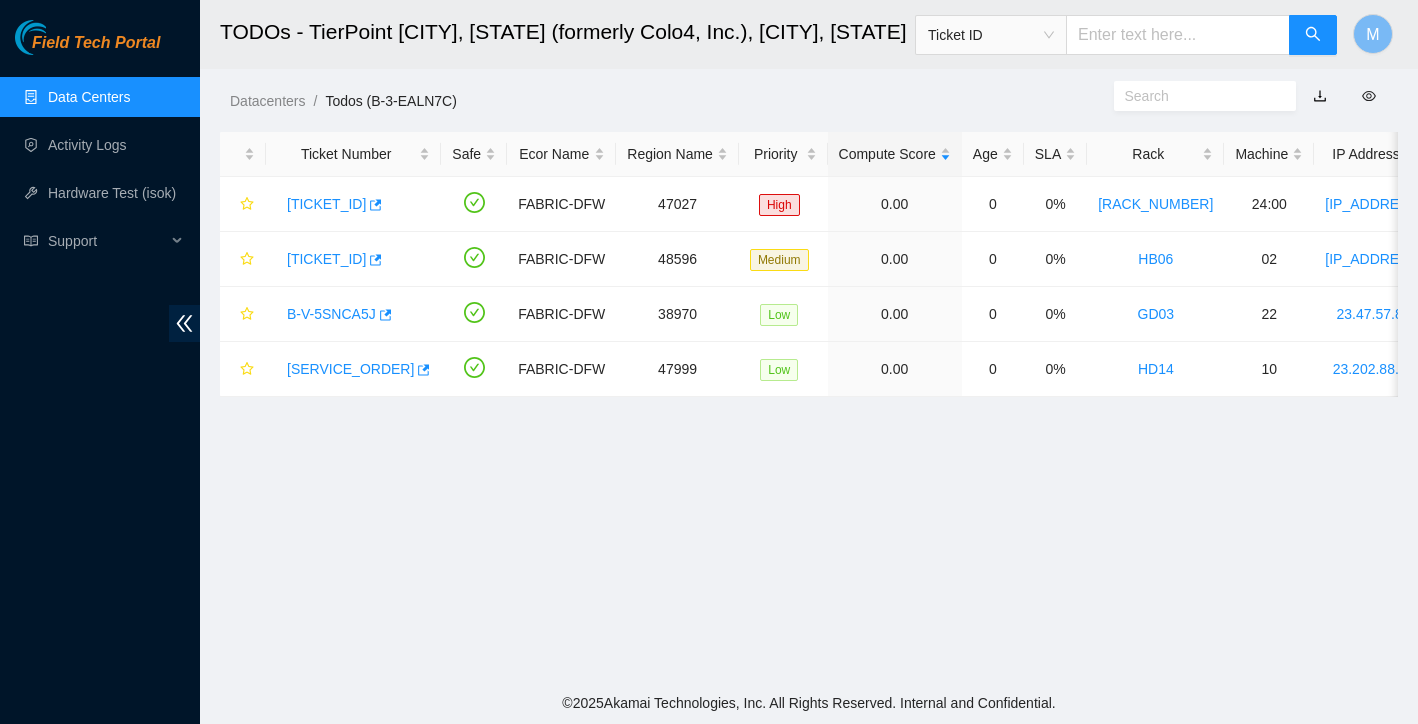 scroll, scrollTop: 392, scrollLeft: 0, axis: vertical 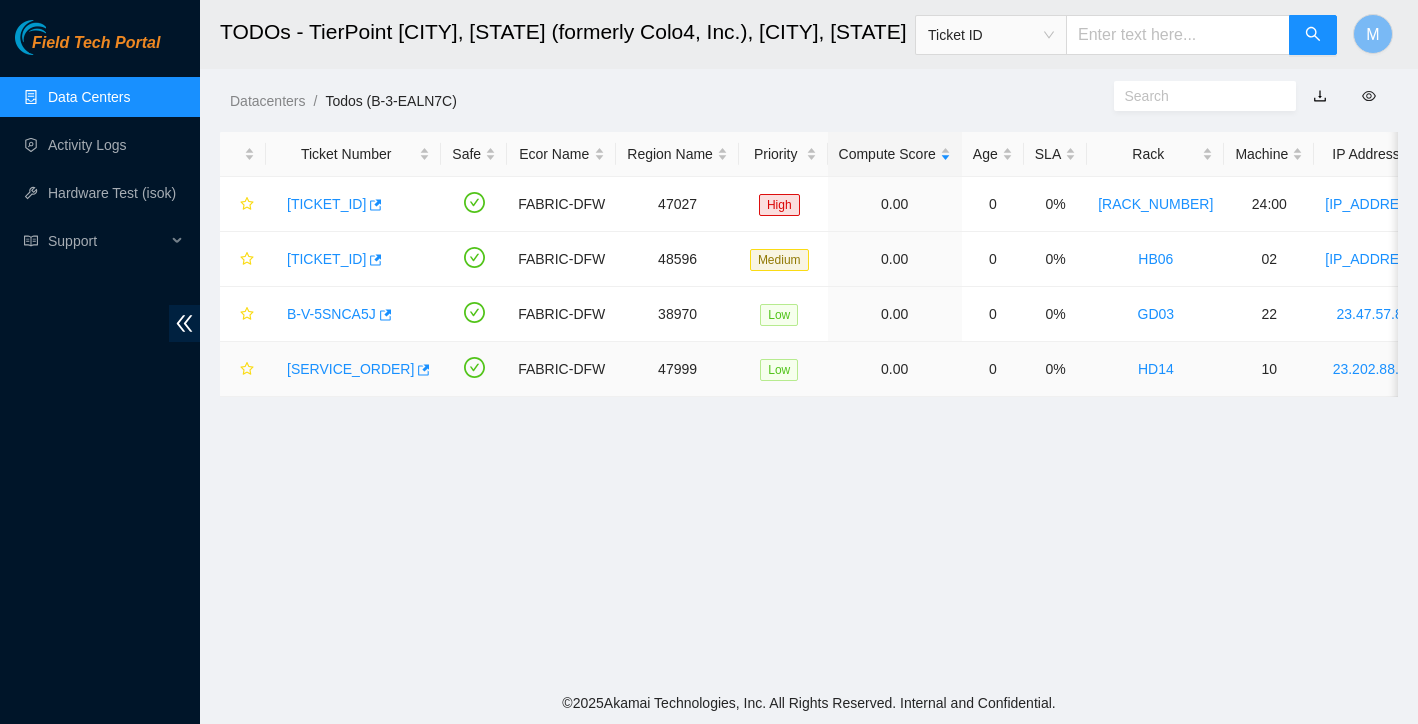 click on "[SERVICE_ORDER]" at bounding box center [350, 369] 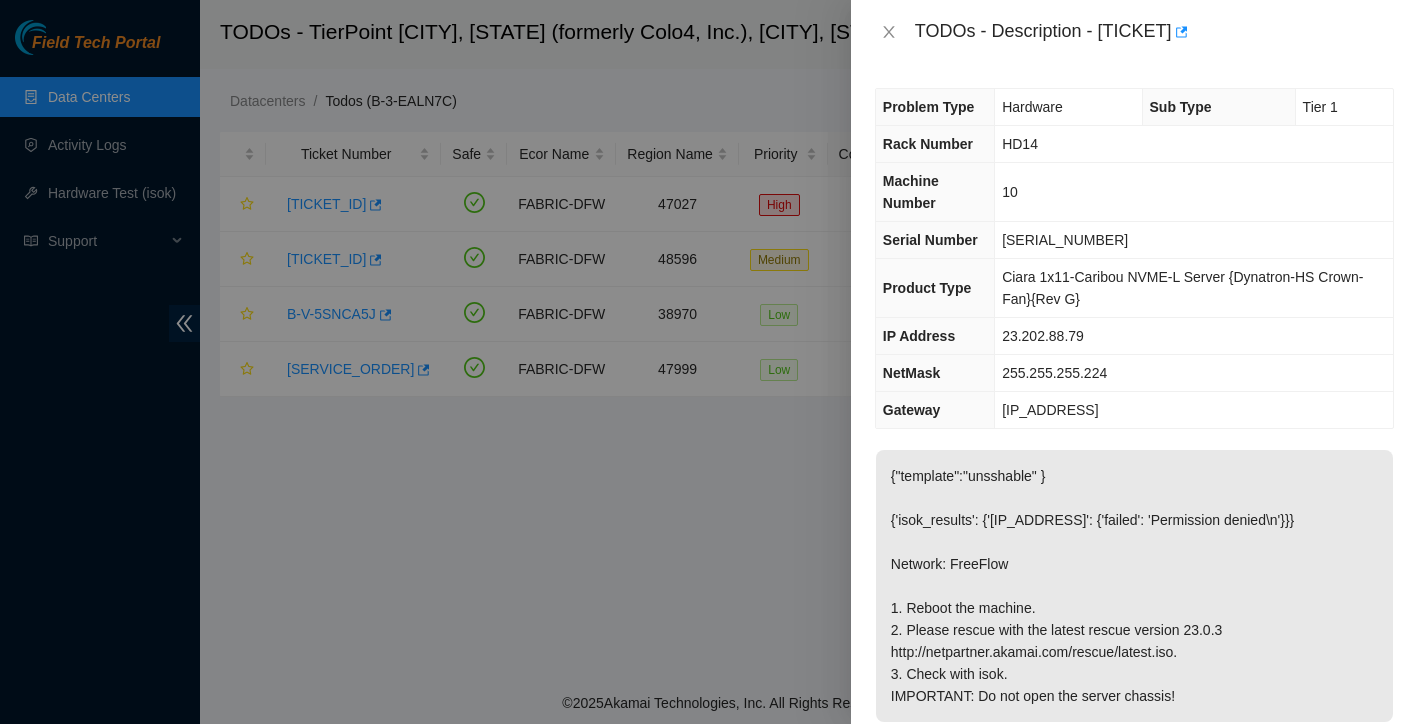 scroll, scrollTop: 0, scrollLeft: 0, axis: both 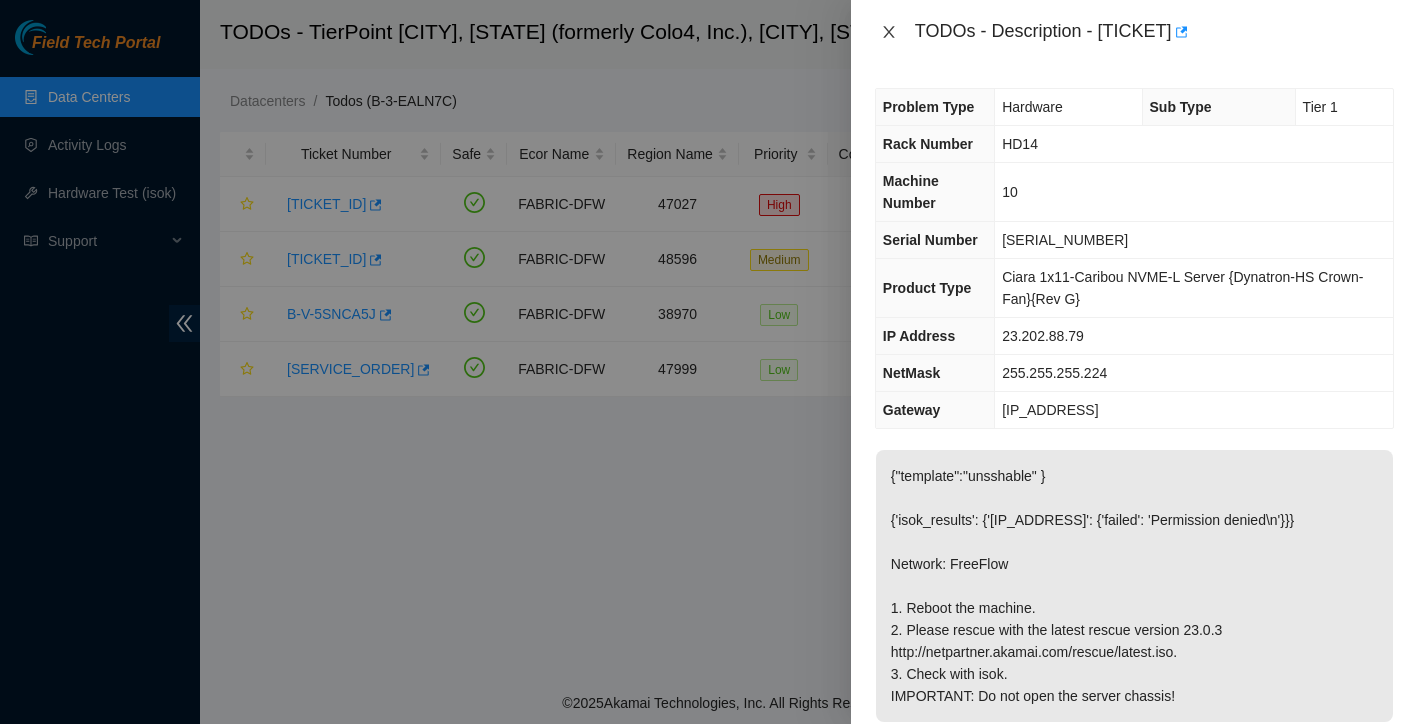 click 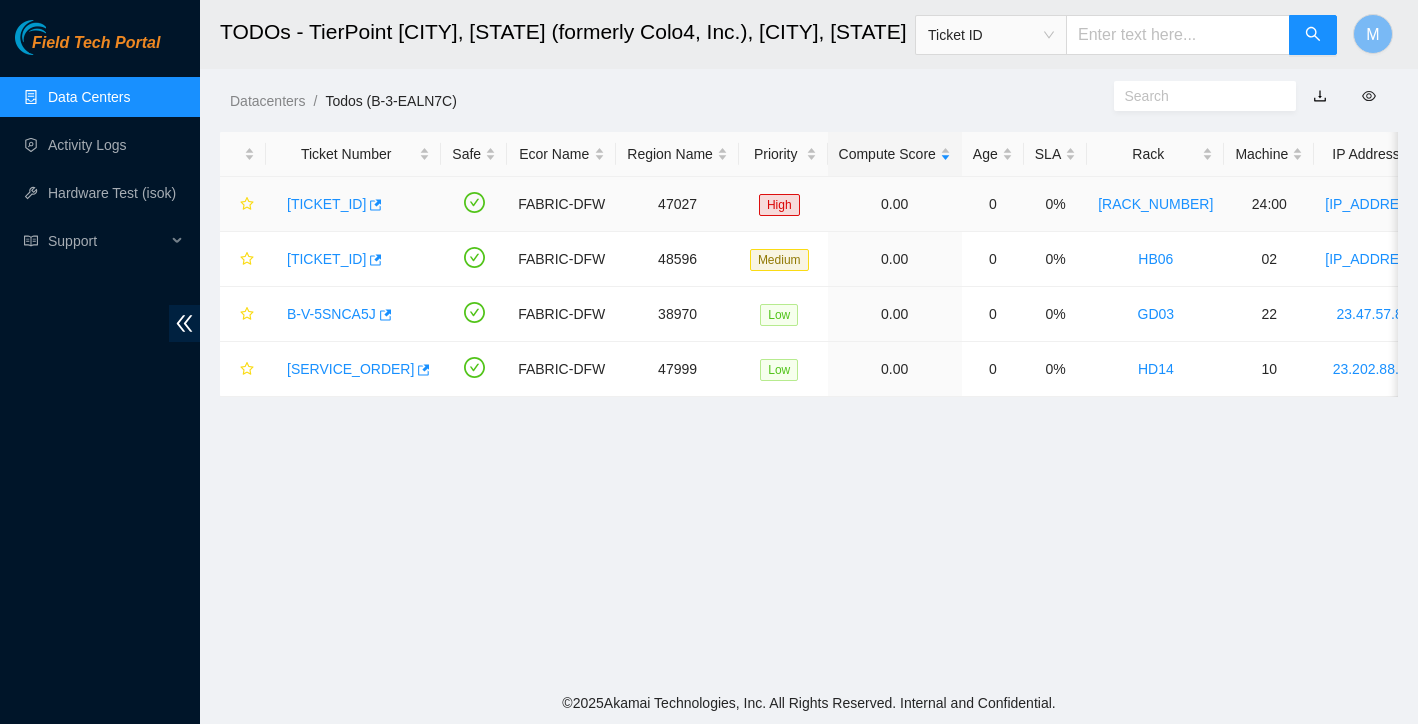 click on "[TICKET_ID]" at bounding box center (326, 204) 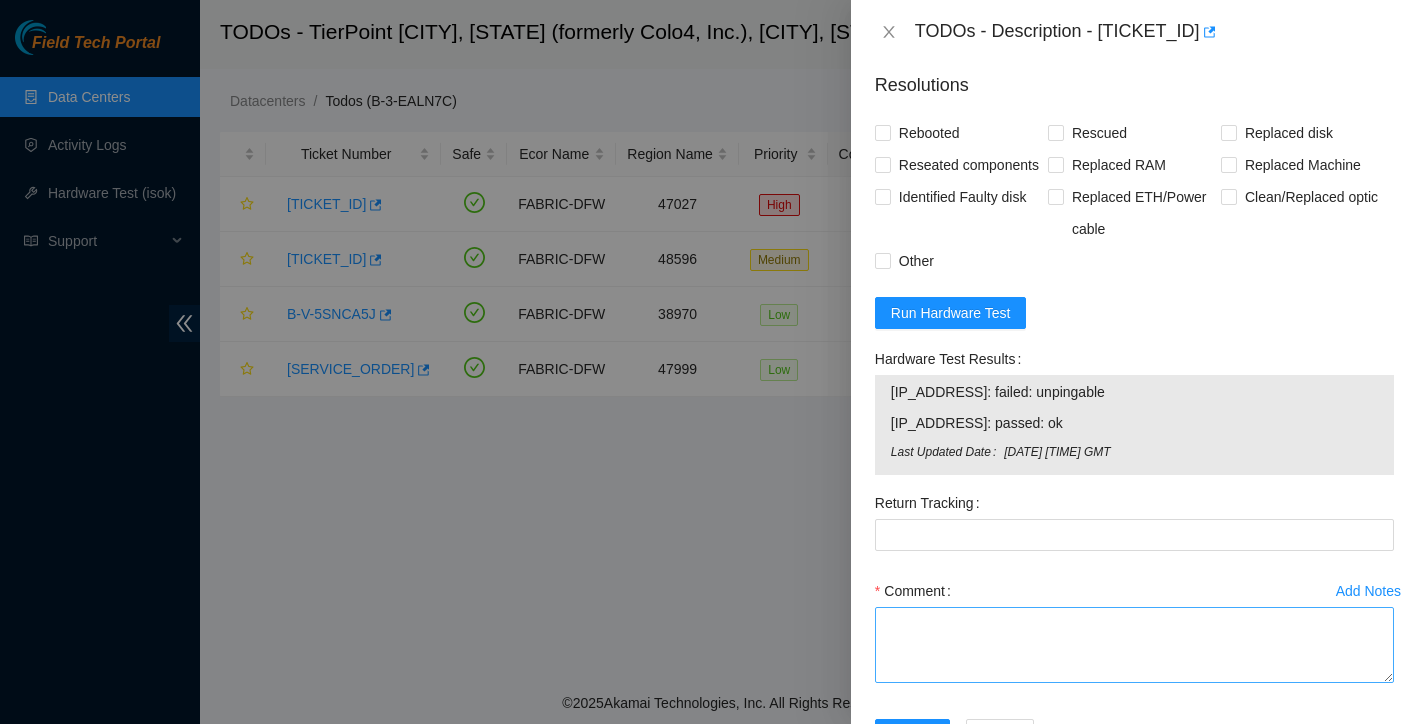 scroll, scrollTop: 1860, scrollLeft: 0, axis: vertical 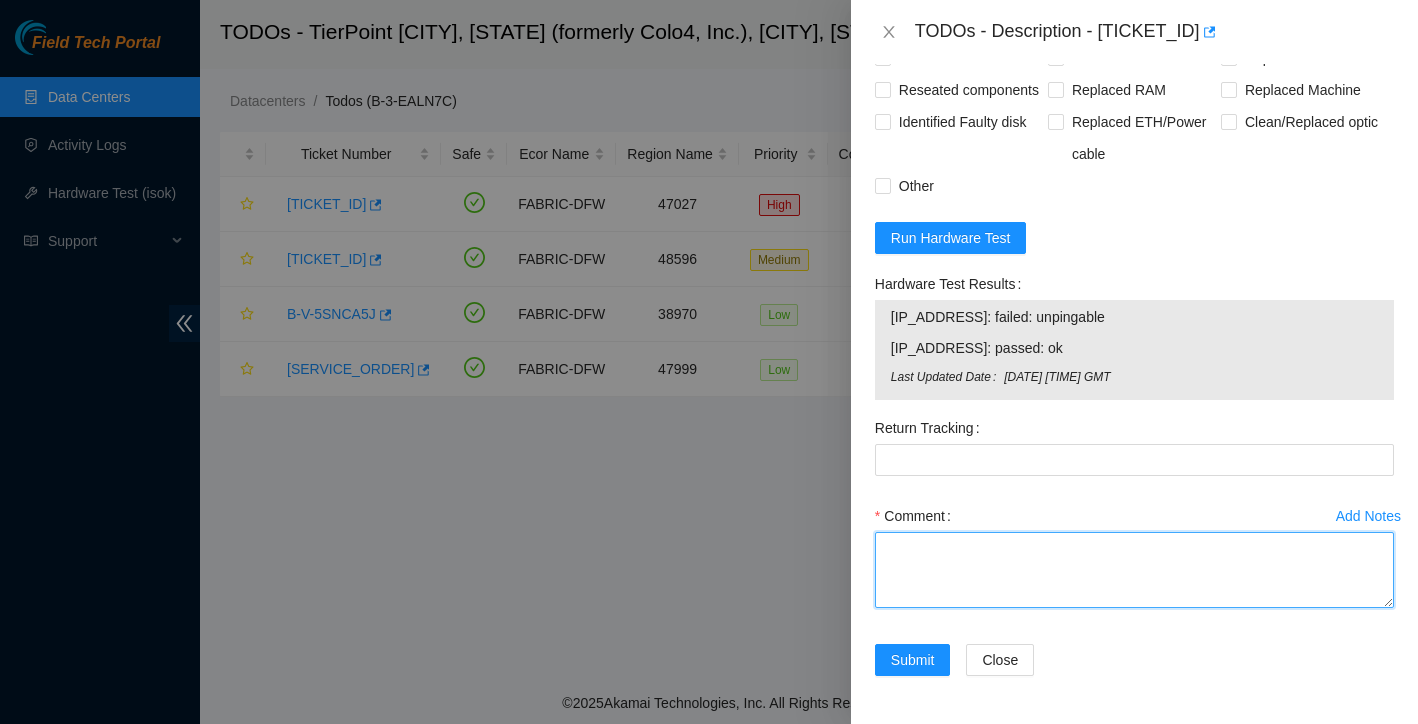 click on "Comment" at bounding box center [1134, 570] 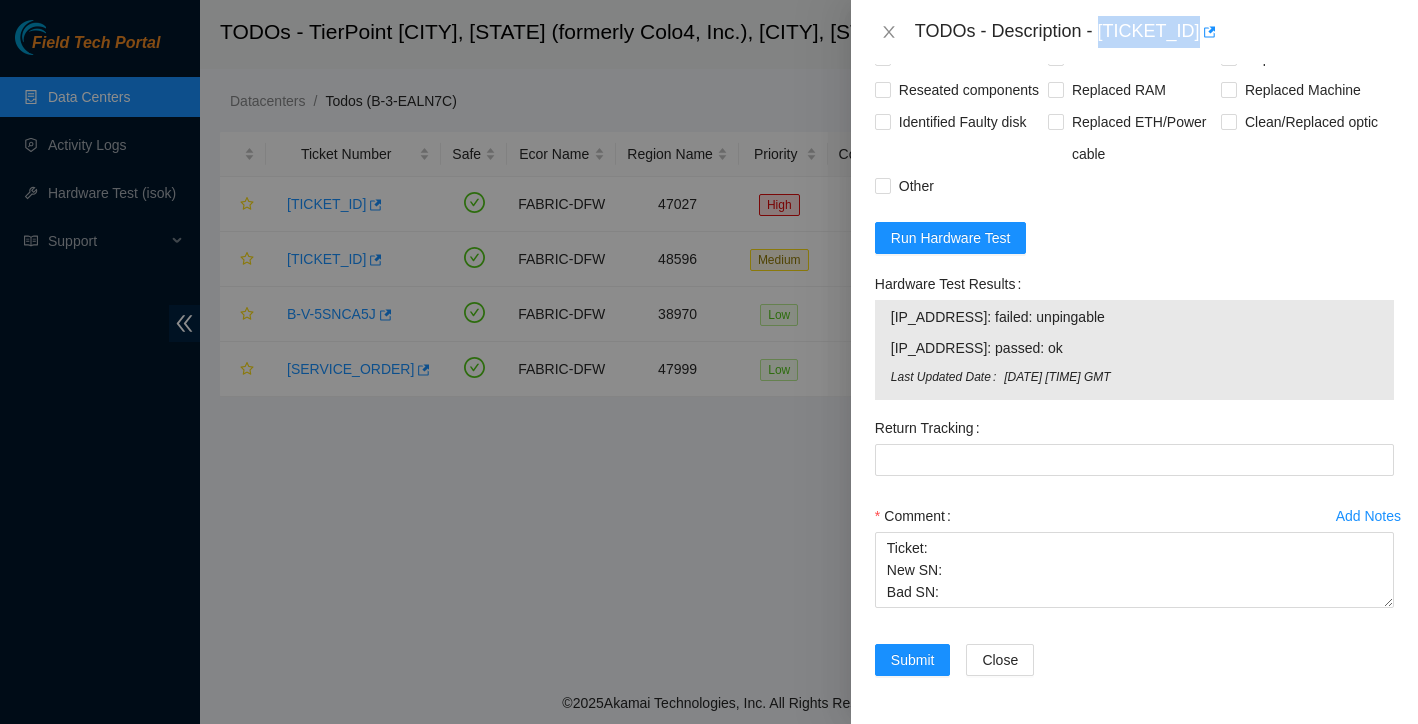 drag, startPoint x: 1105, startPoint y: 26, endPoint x: 1210, endPoint y: 23, distance: 105.04285 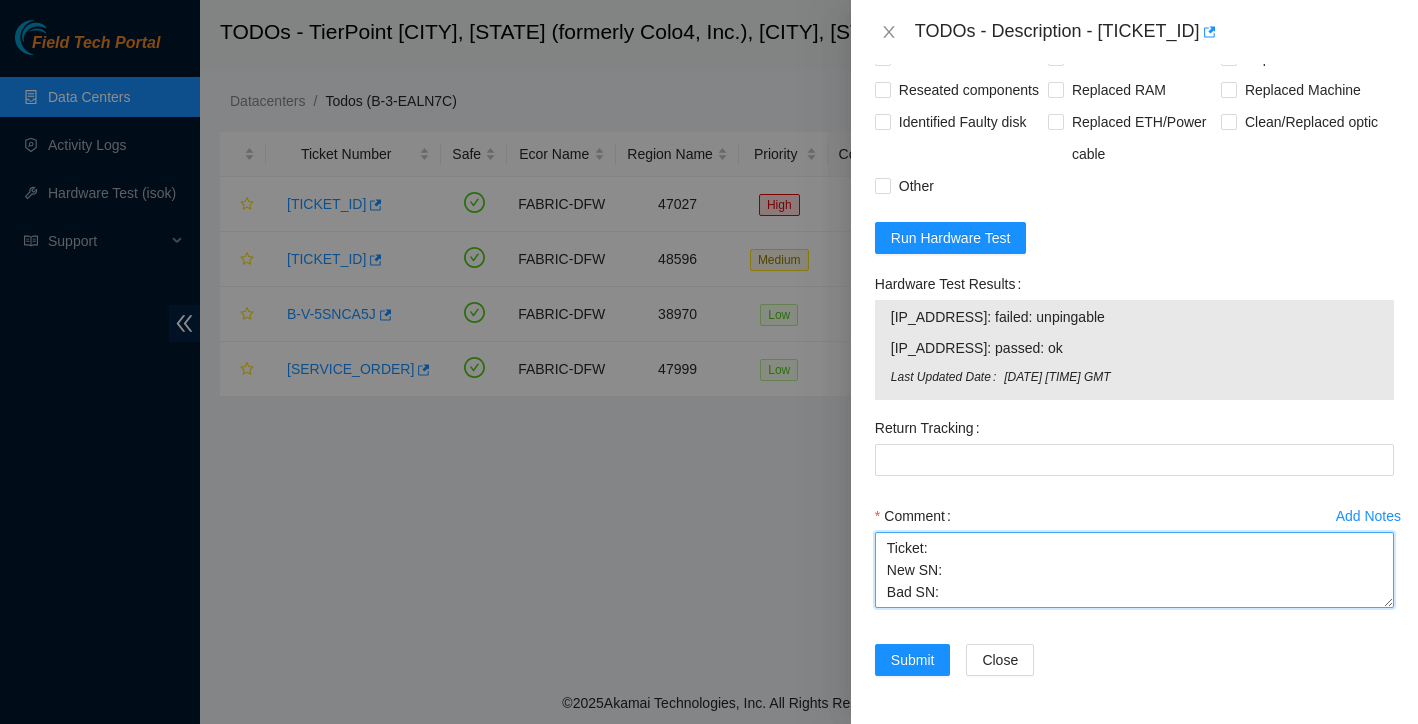 click on "Ticket:
New SN:
Bad SN:" at bounding box center [1134, 570] 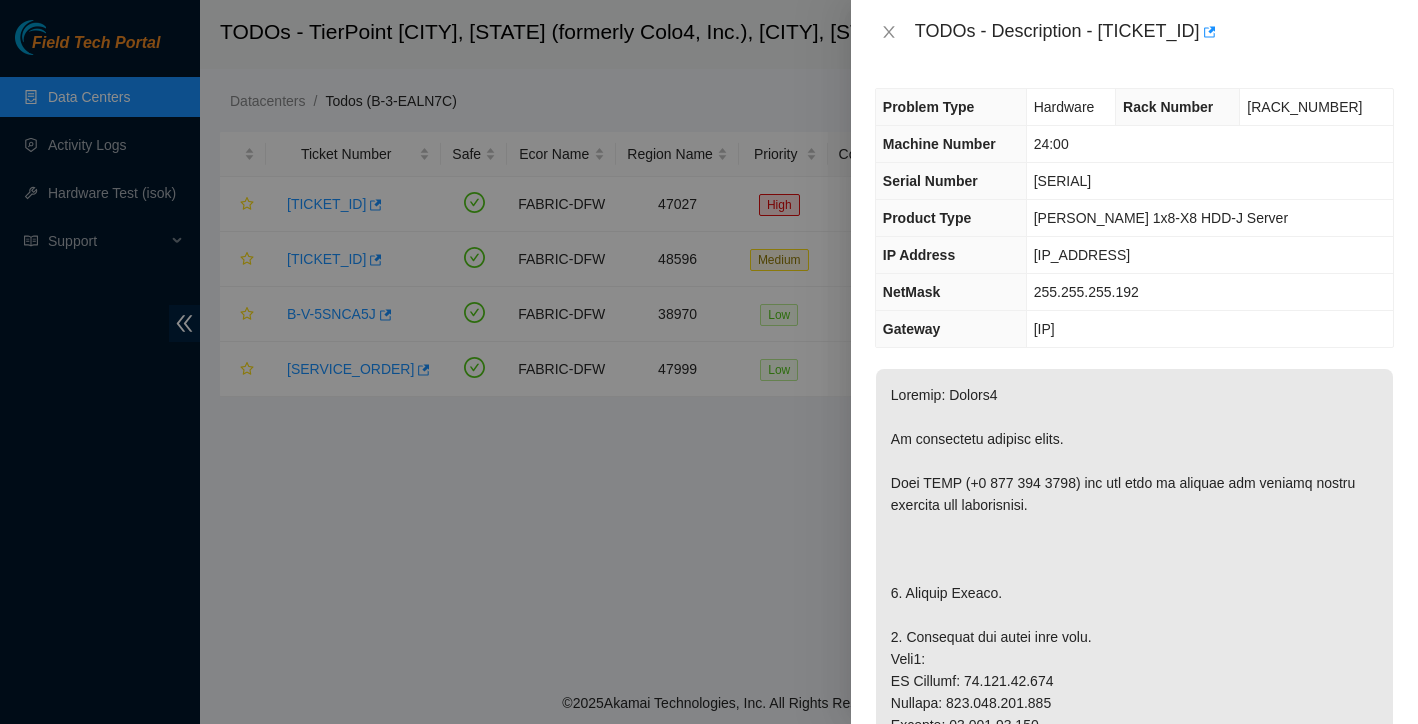 scroll, scrollTop: 0, scrollLeft: 0, axis: both 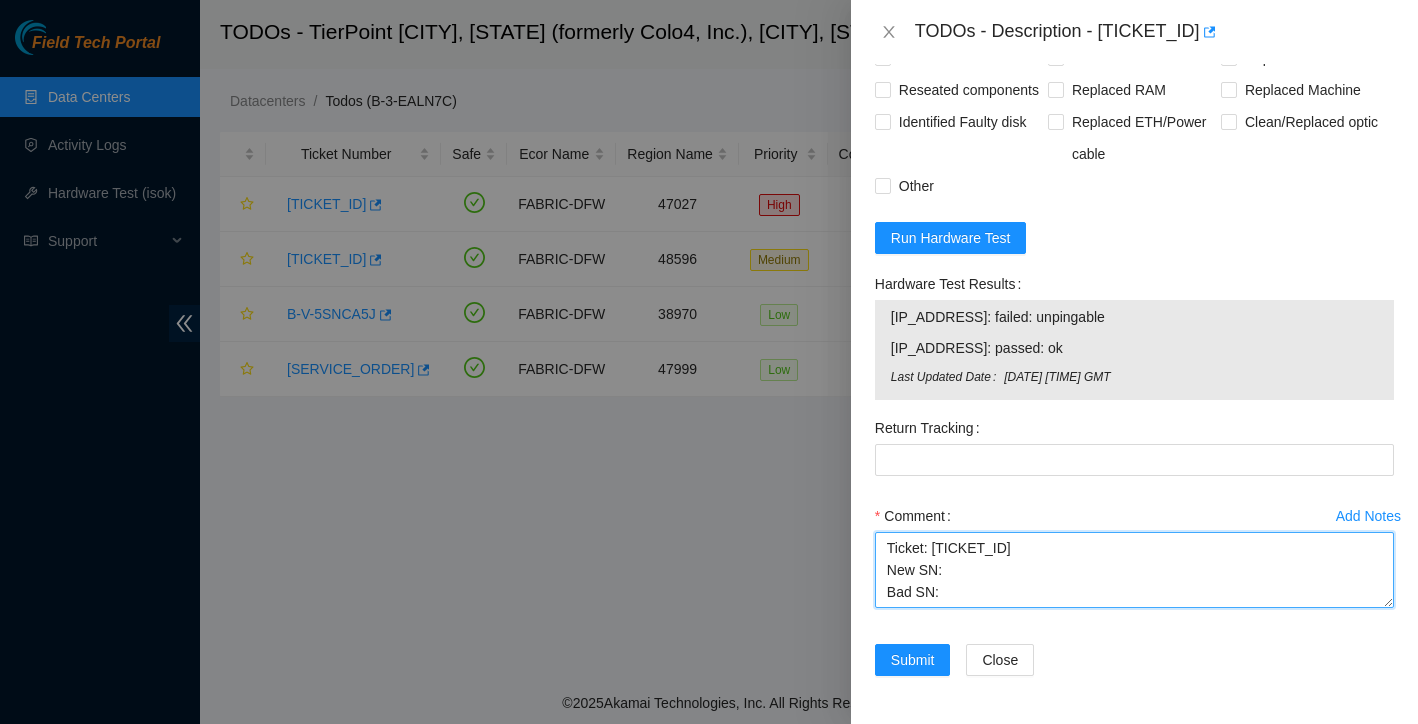 click on "Ticket: [TICKET_ID]
New SN:
Bad SN:" at bounding box center (1134, 570) 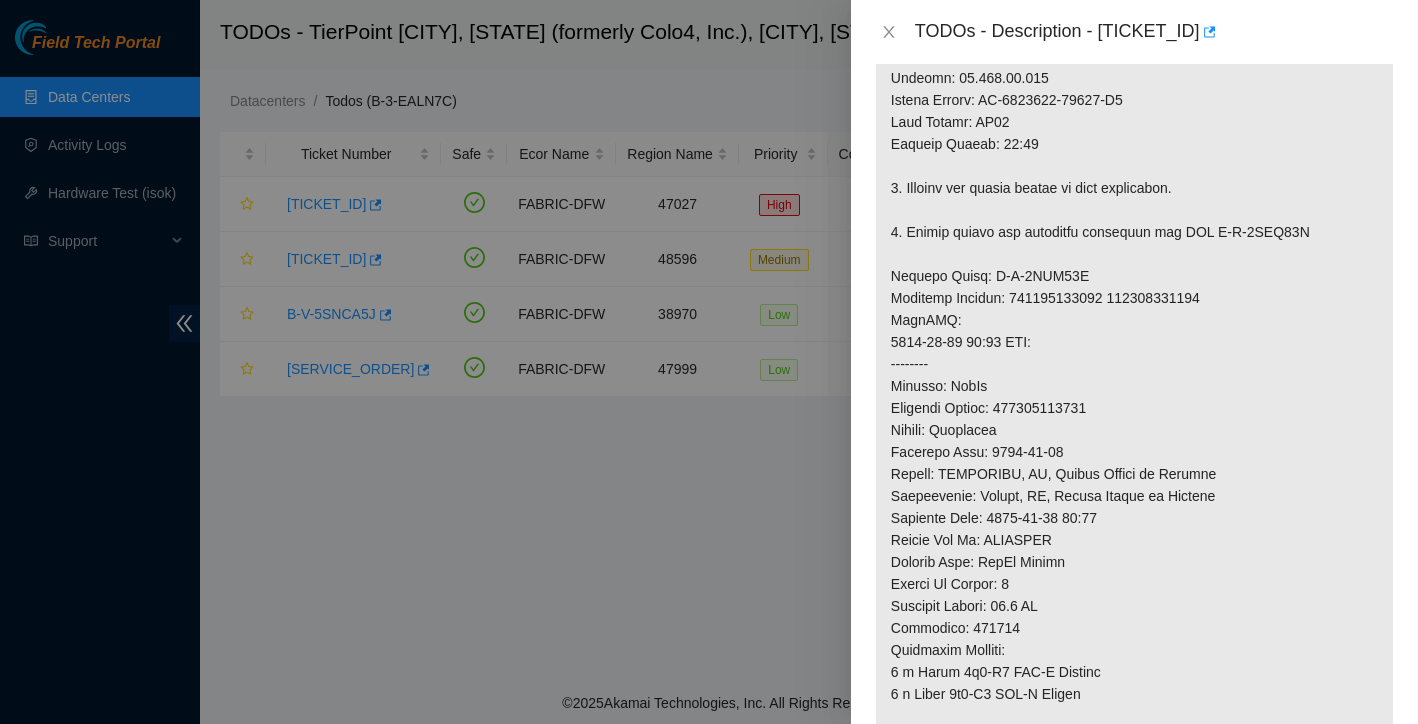 scroll, scrollTop: 617, scrollLeft: 0, axis: vertical 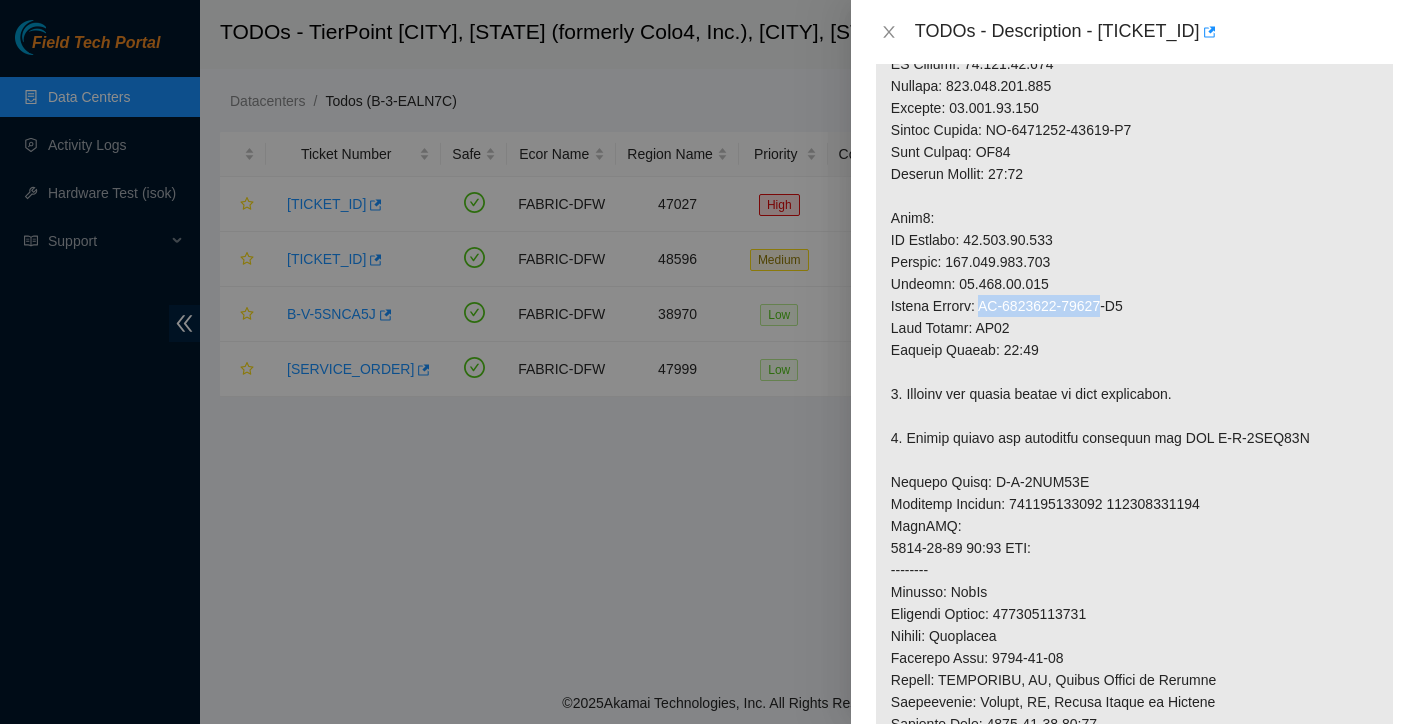 drag, startPoint x: 990, startPoint y: 304, endPoint x: 1123, endPoint y: 305, distance: 133.00375 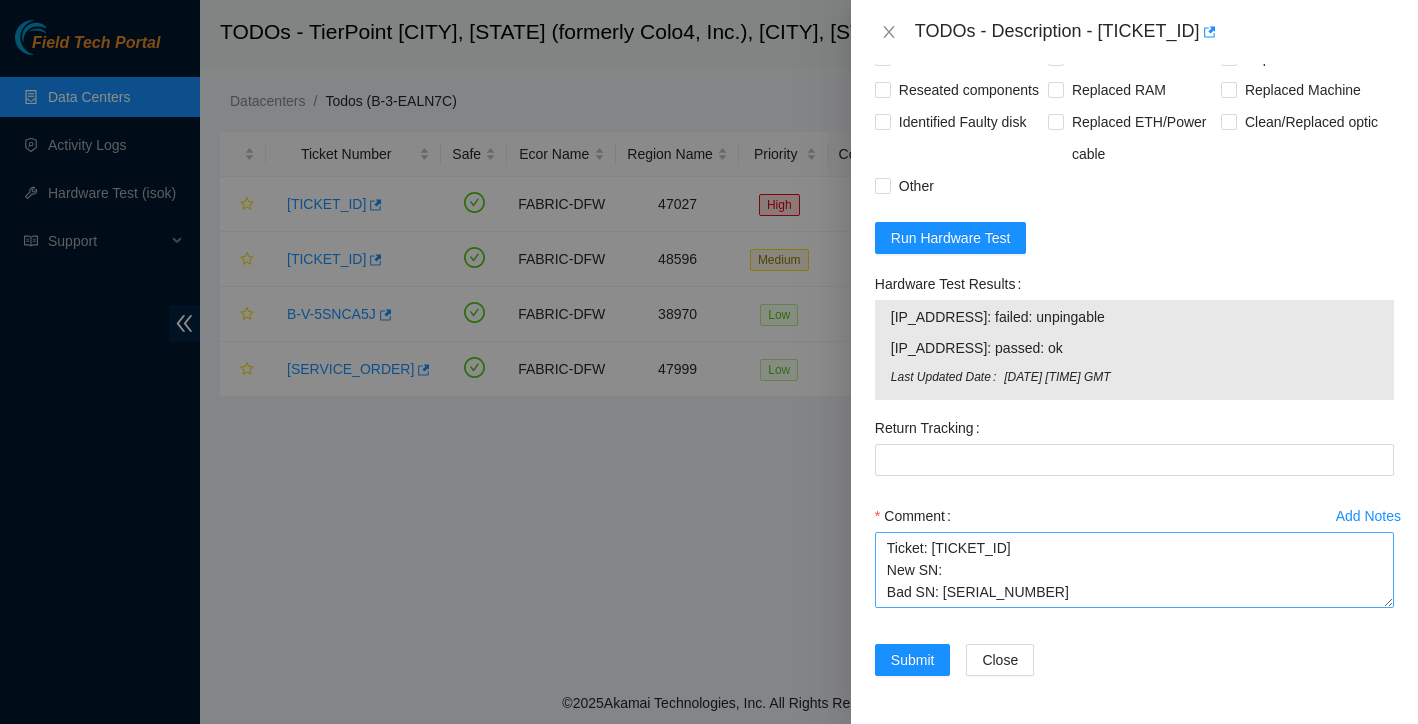 scroll, scrollTop: 1875, scrollLeft: 0, axis: vertical 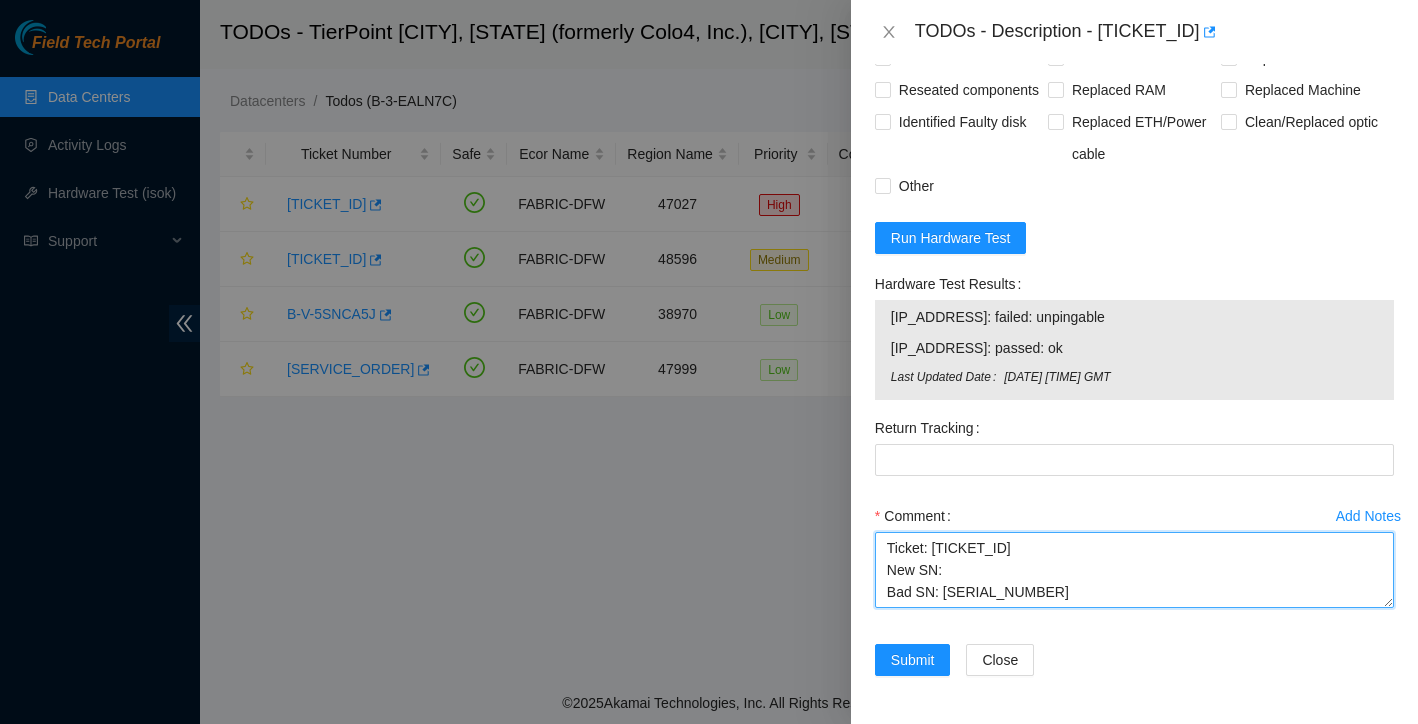 click on "Ticket: [TICKET_ID]
New SN:
Bad SN: [SERIAL_NUMBER]" at bounding box center [1134, 570] 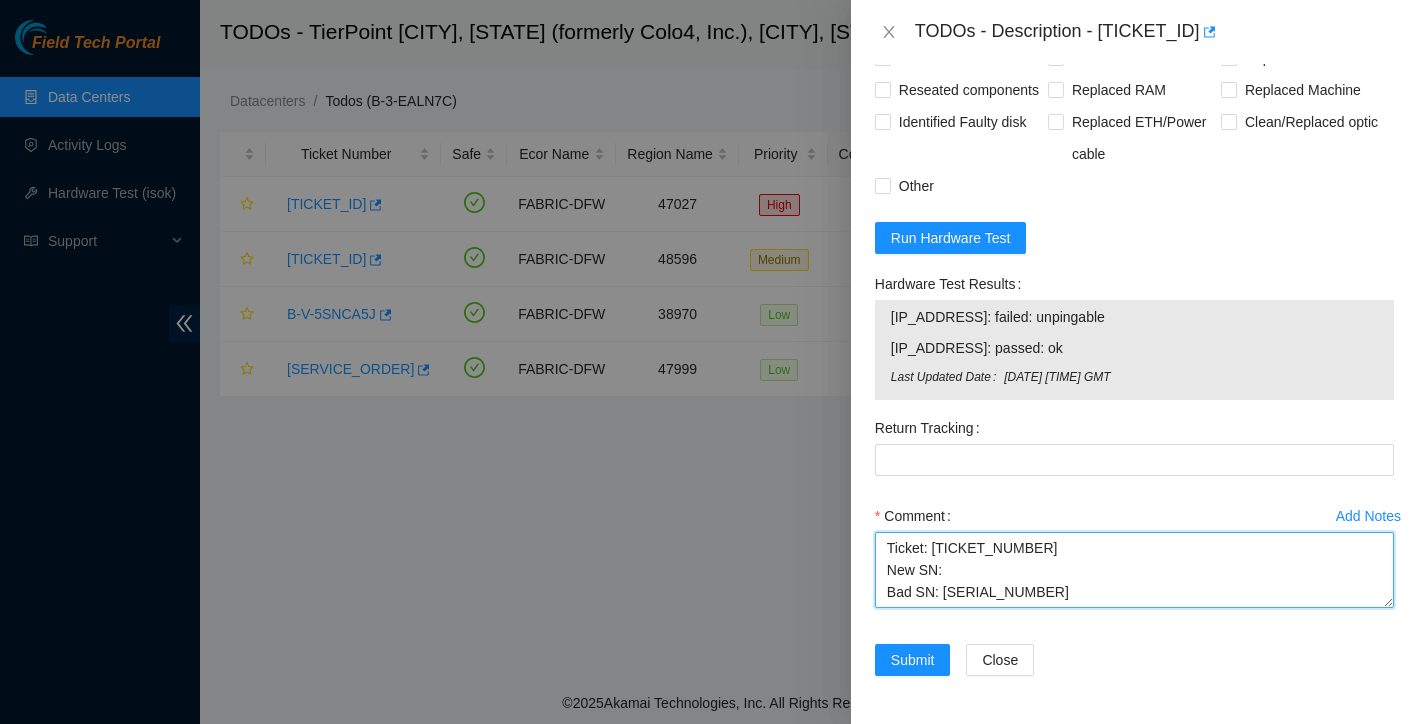 paste on "CT-4190529-00577" 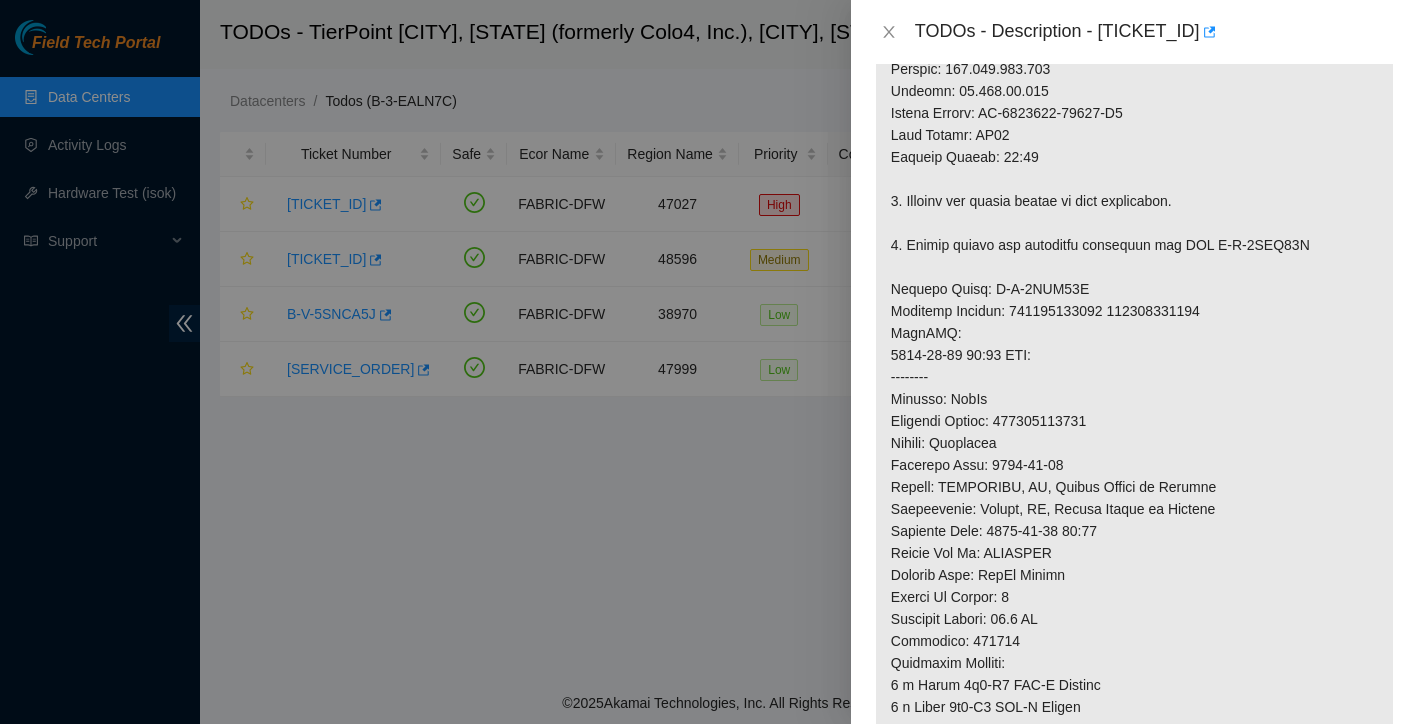 scroll, scrollTop: 715, scrollLeft: 0, axis: vertical 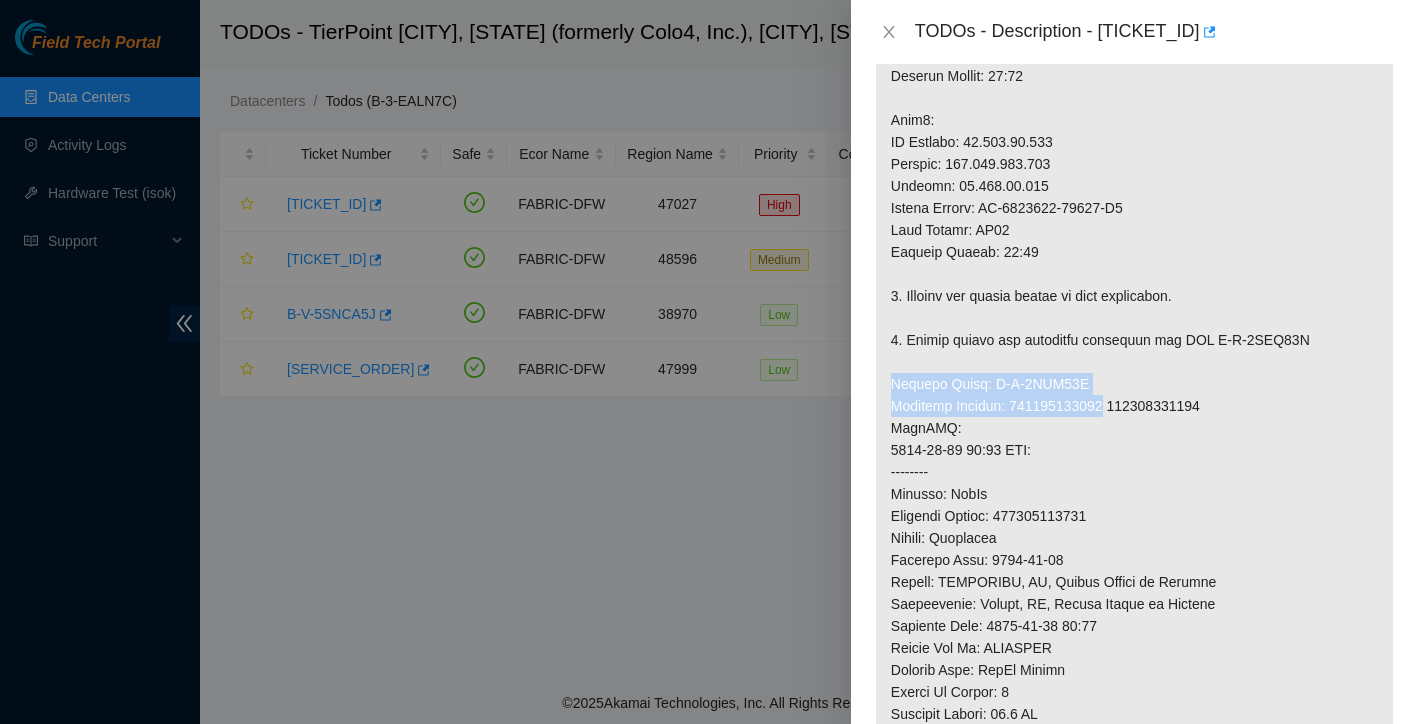 drag, startPoint x: 892, startPoint y: 386, endPoint x: 1117, endPoint y: 405, distance: 225.8008 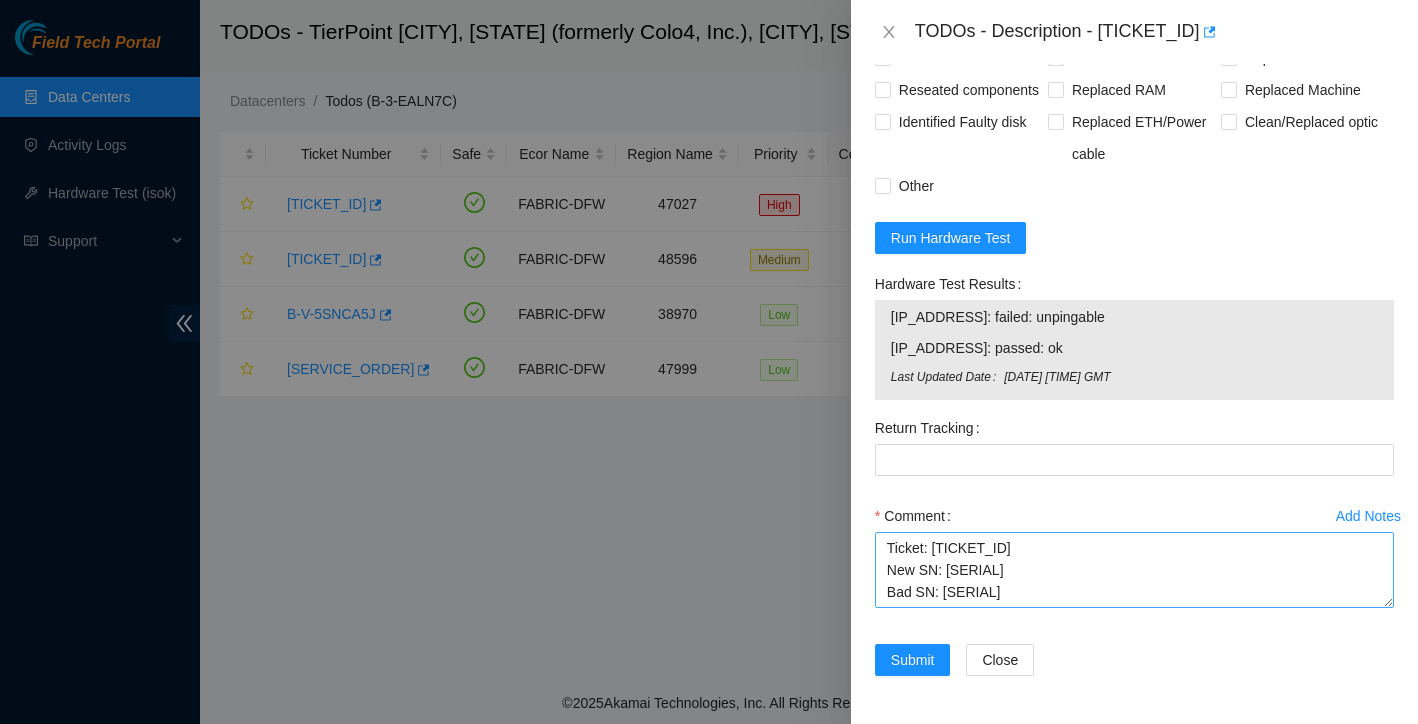 scroll, scrollTop: 1875, scrollLeft: 0, axis: vertical 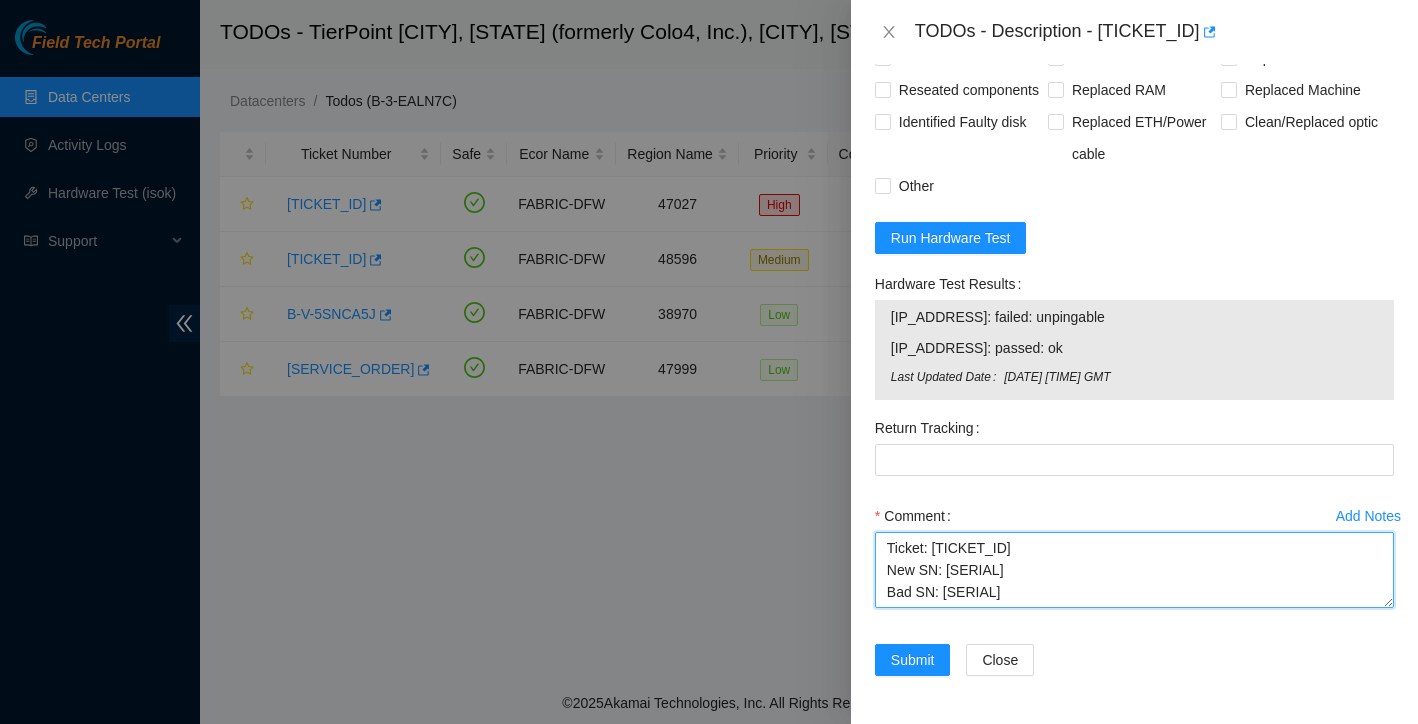 click on "Ticket: [TICKET_ID]
New SN: [SERIAL]
Bad SN: [SERIAL]" at bounding box center (1134, 570) 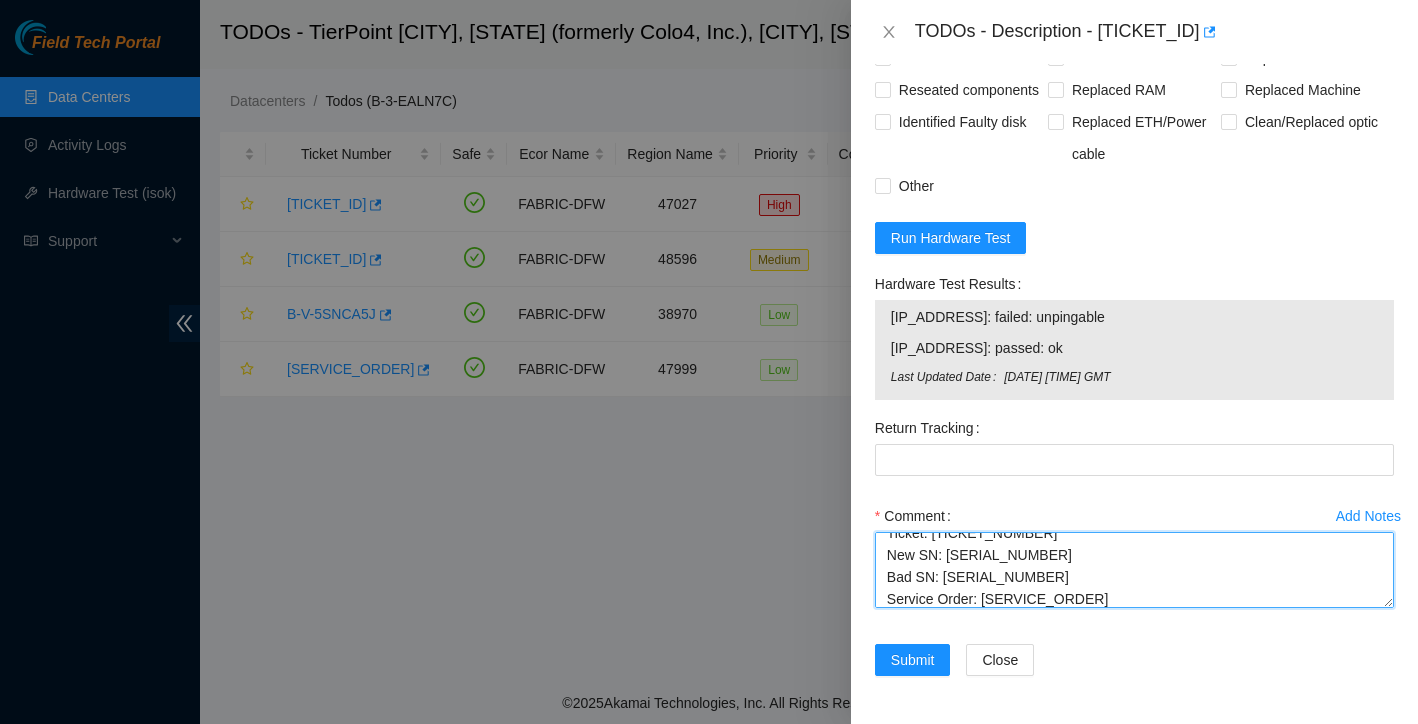 scroll, scrollTop: 44, scrollLeft: 0, axis: vertical 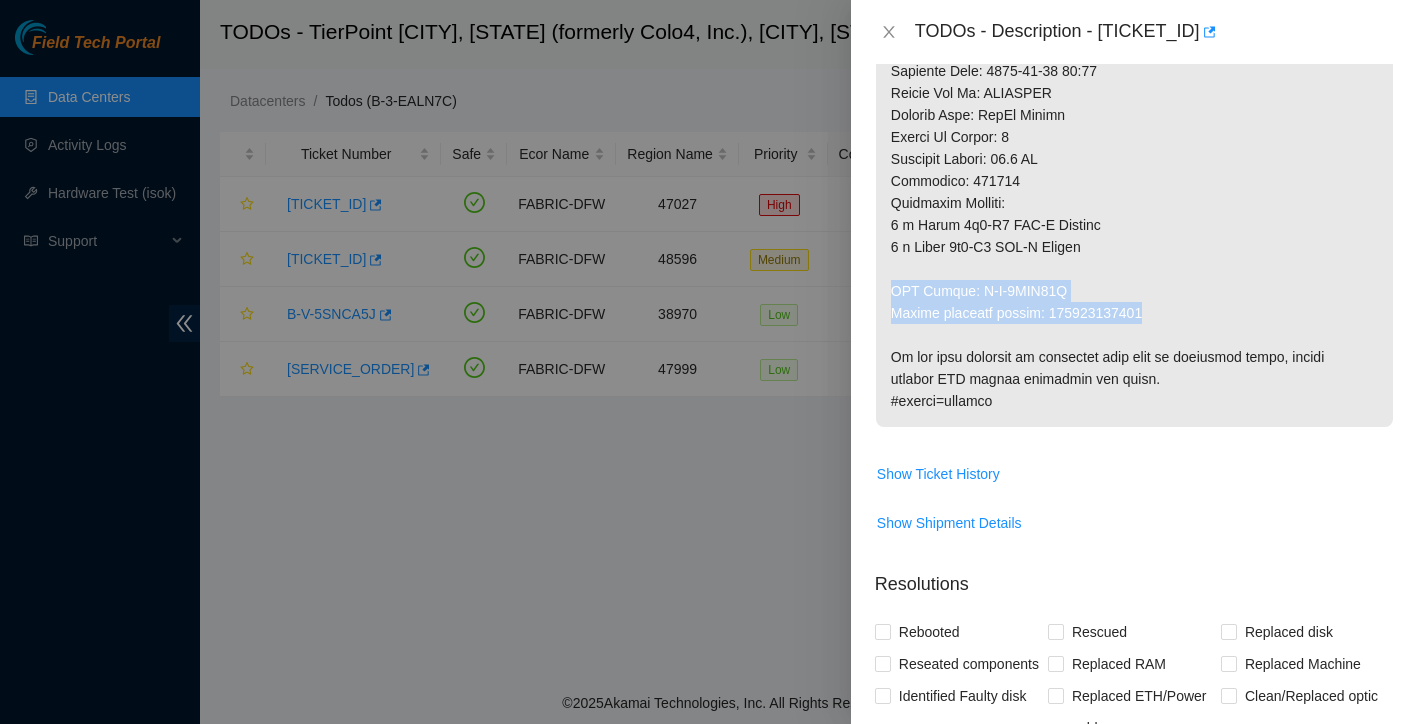 drag, startPoint x: 893, startPoint y: 290, endPoint x: 1162, endPoint y: 309, distance: 269.67017 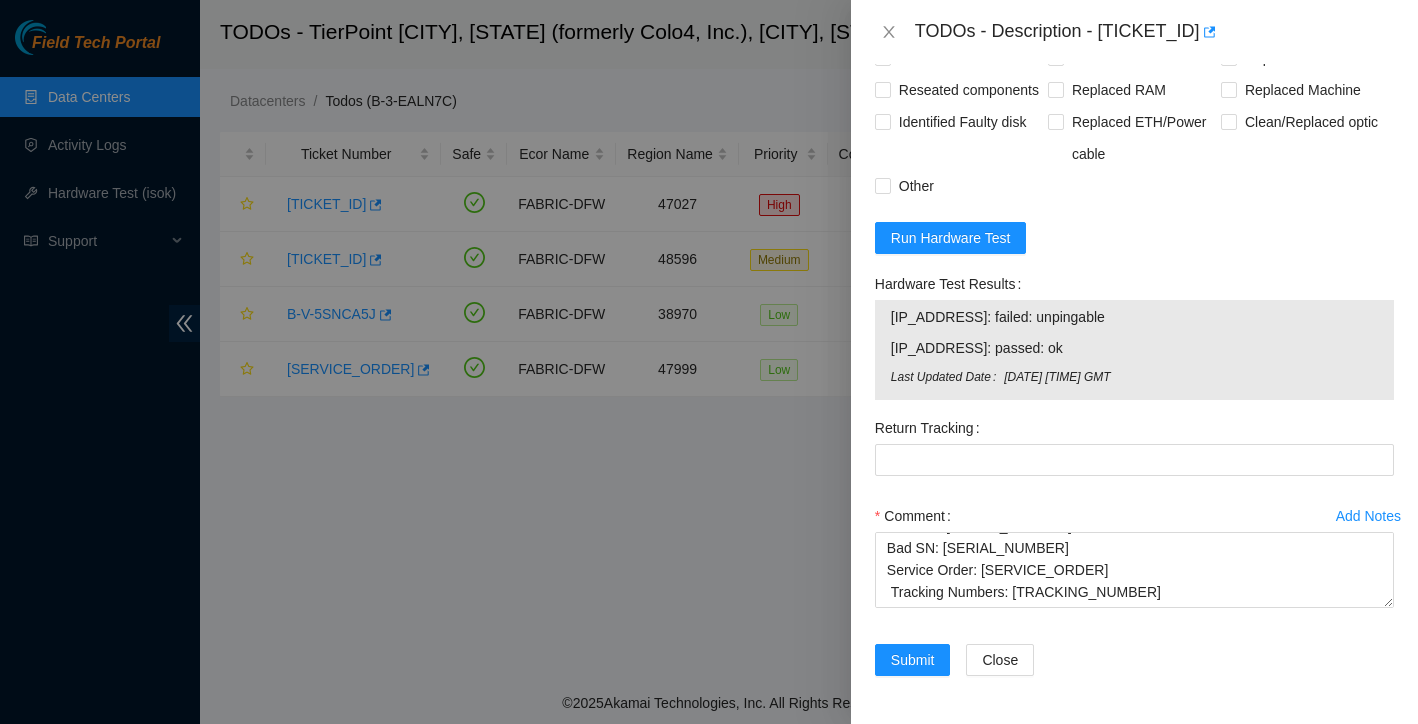 scroll, scrollTop: 1875, scrollLeft: 0, axis: vertical 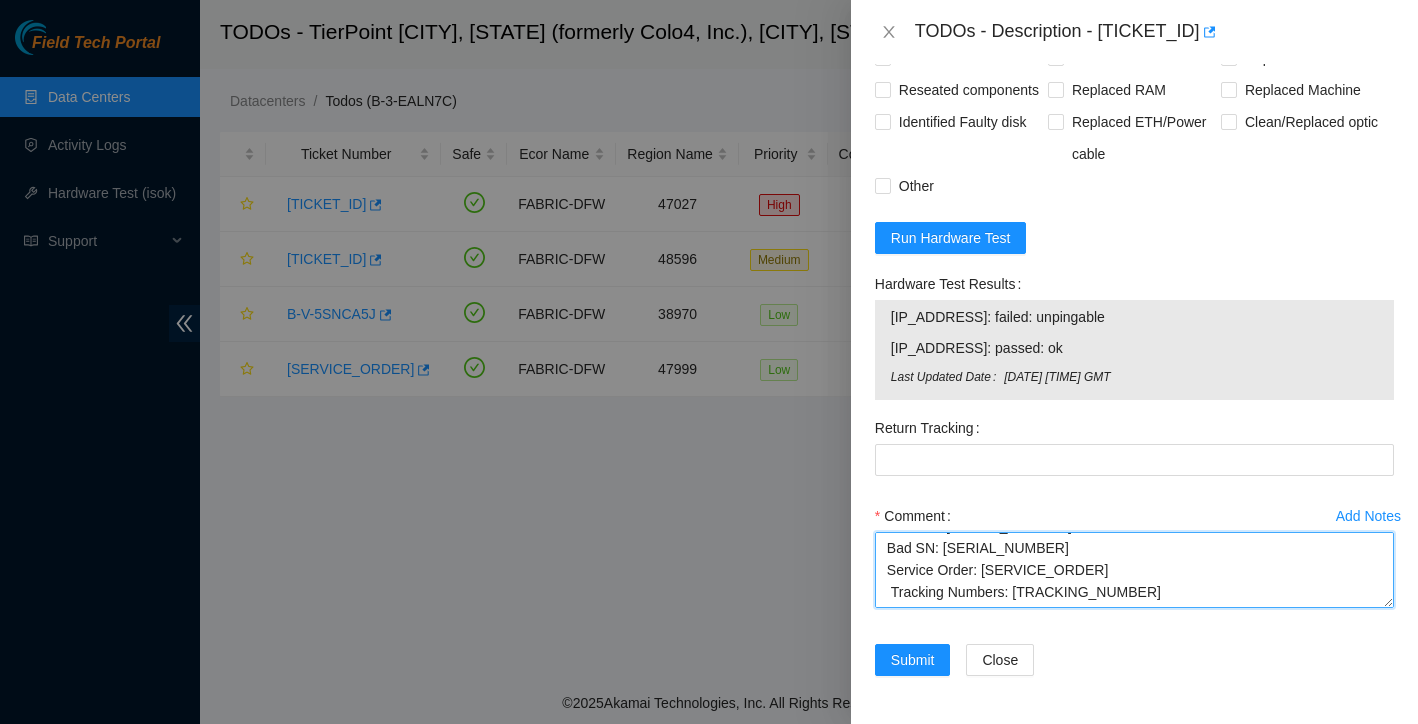 click on "Ticket: [TICKET_NUMBER]
New SN: [SERIAL_NUMBER]
Bad SN: [SERIAL_NUMBER]
Service Order: [SERVICE_ORDER]
Tracking Numbers: [TRACKING_NUMBER]" at bounding box center [1134, 570] 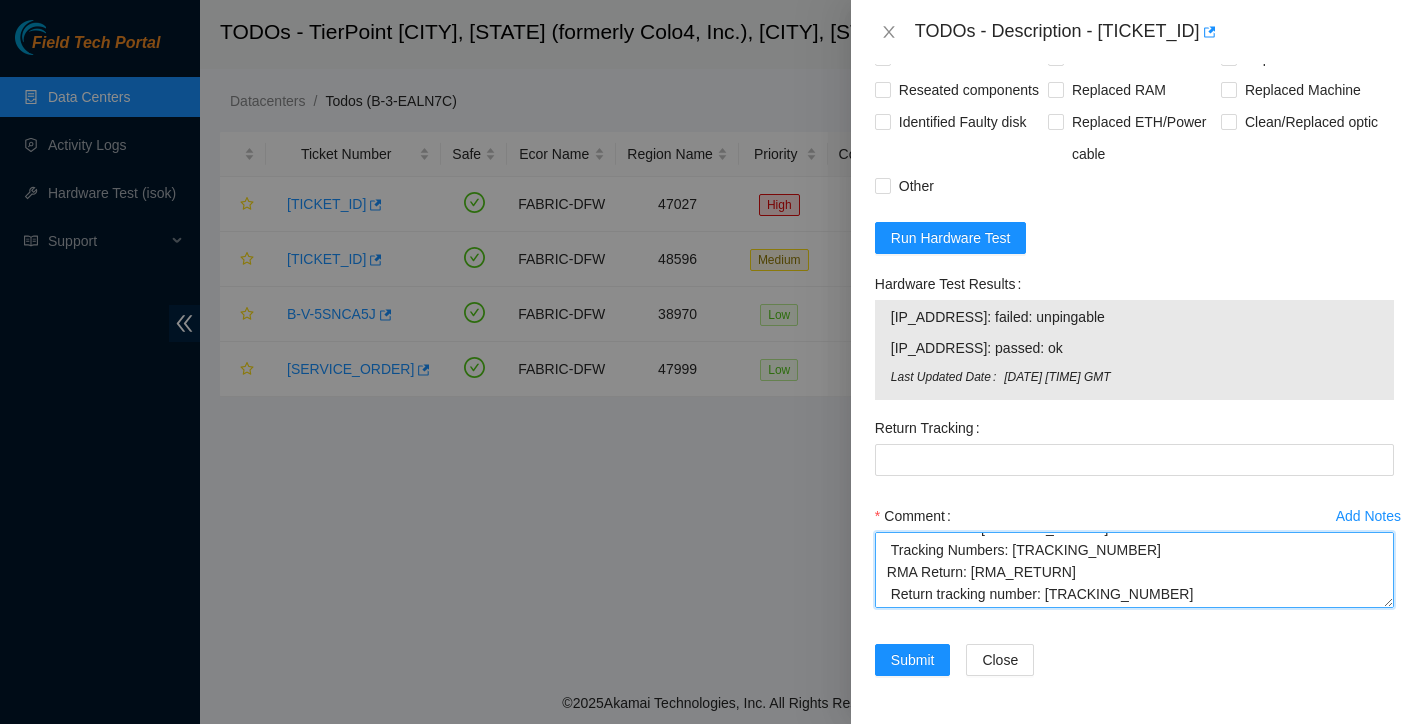 scroll, scrollTop: 85, scrollLeft: 0, axis: vertical 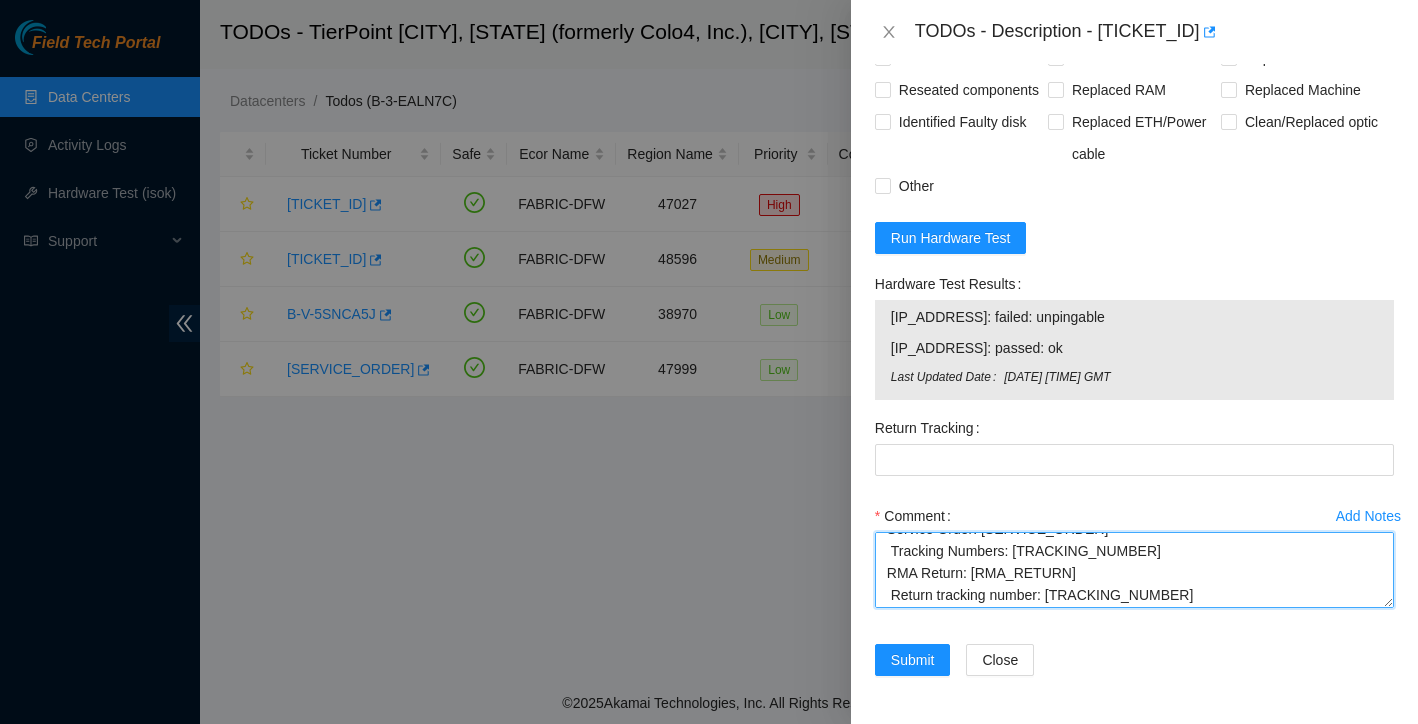 click on "Ticket: [TICKET_NUMBER]
New SN: [SERIAL_NUMBER]
Bad SN: [SERIAL_NUMBER]
Service Order: [SERVICE_ORDER]
Tracking Numbers: [TRACKING_NUMBER]
RMA Return: [RMA_RETURN]
Return tracking number: [TRACKING_NUMBER]" at bounding box center (1134, 570) 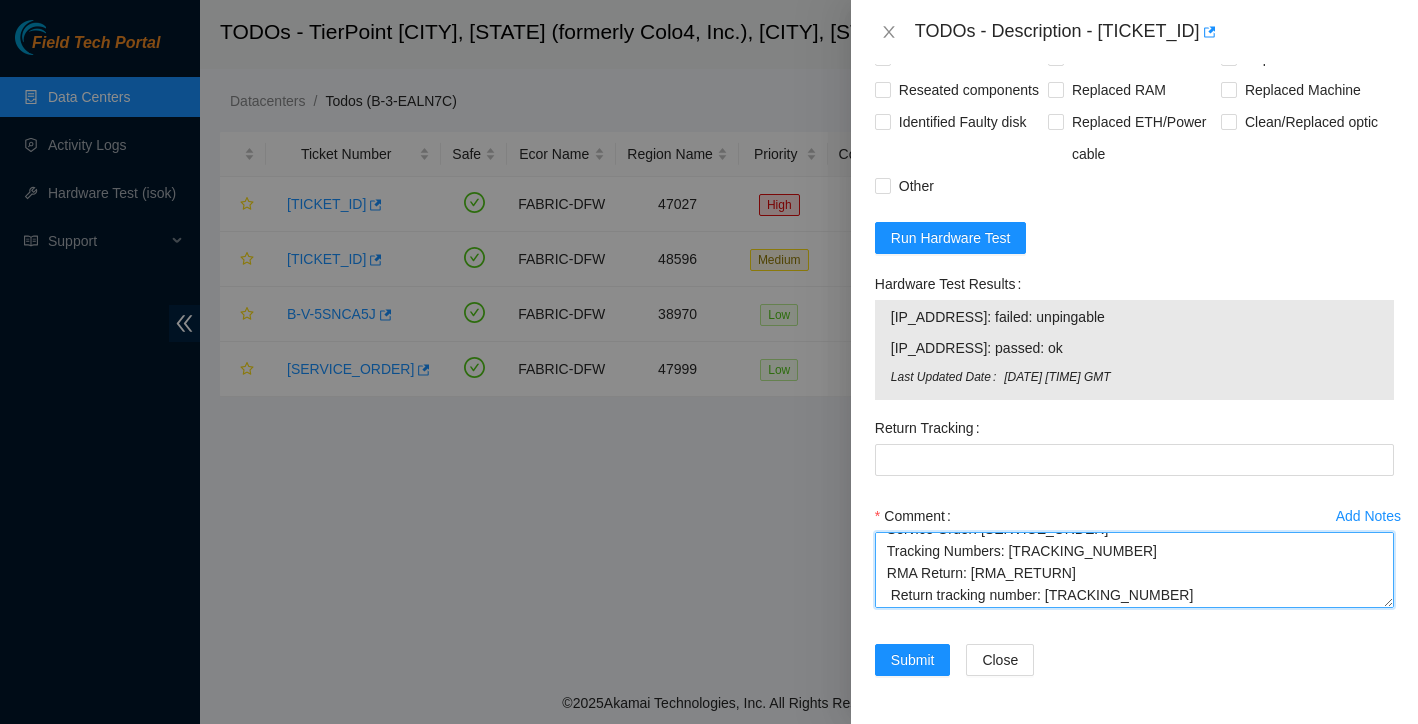 click on "Ticket: [TICKET_ID]
New SN: [SERIAL_NUMBER]
Bad SN: [SERIAL_NUMBER]
Service Order: [SERVICE_ORDER]
Tracking Numbers: [TRACKING_NUMBER]
RMA Return: [RMA_RETURN]
Return tracking number: [TRACKING_NUMBER]" at bounding box center [1134, 570] 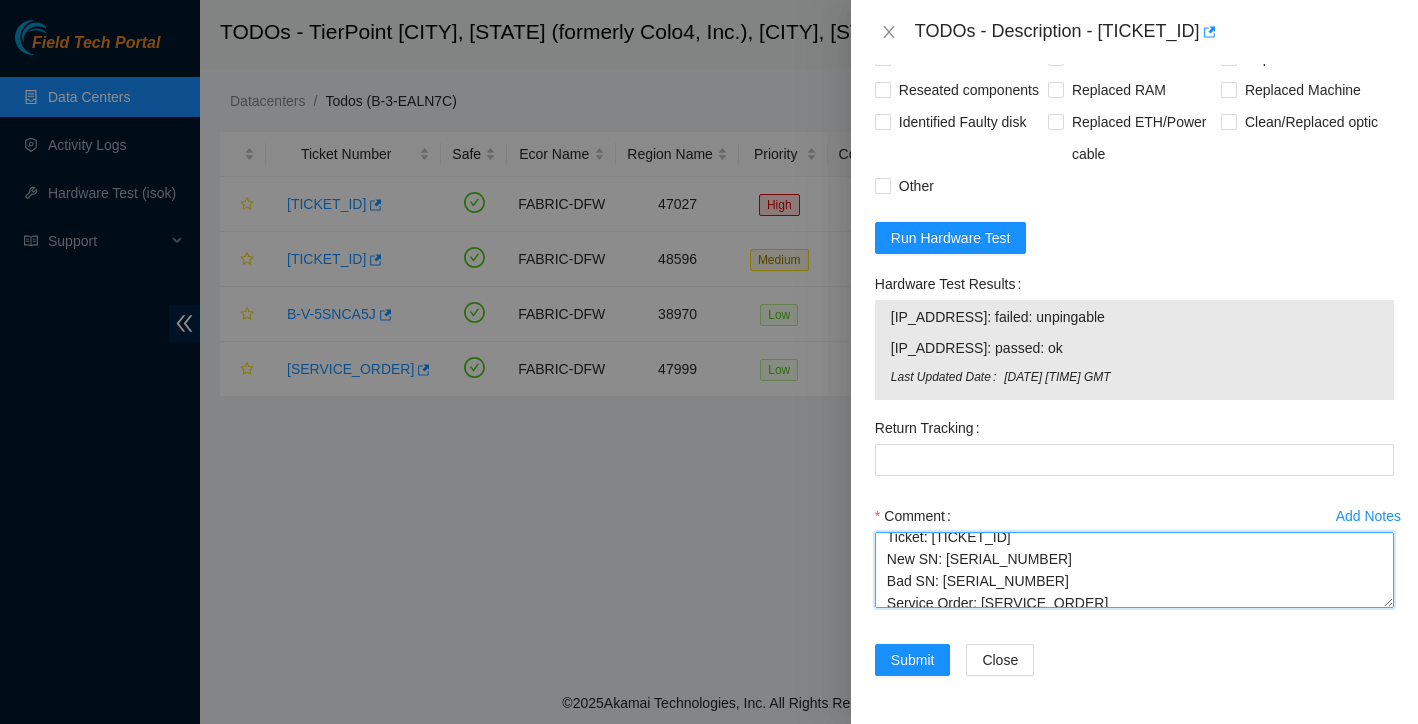 scroll, scrollTop: 0, scrollLeft: 0, axis: both 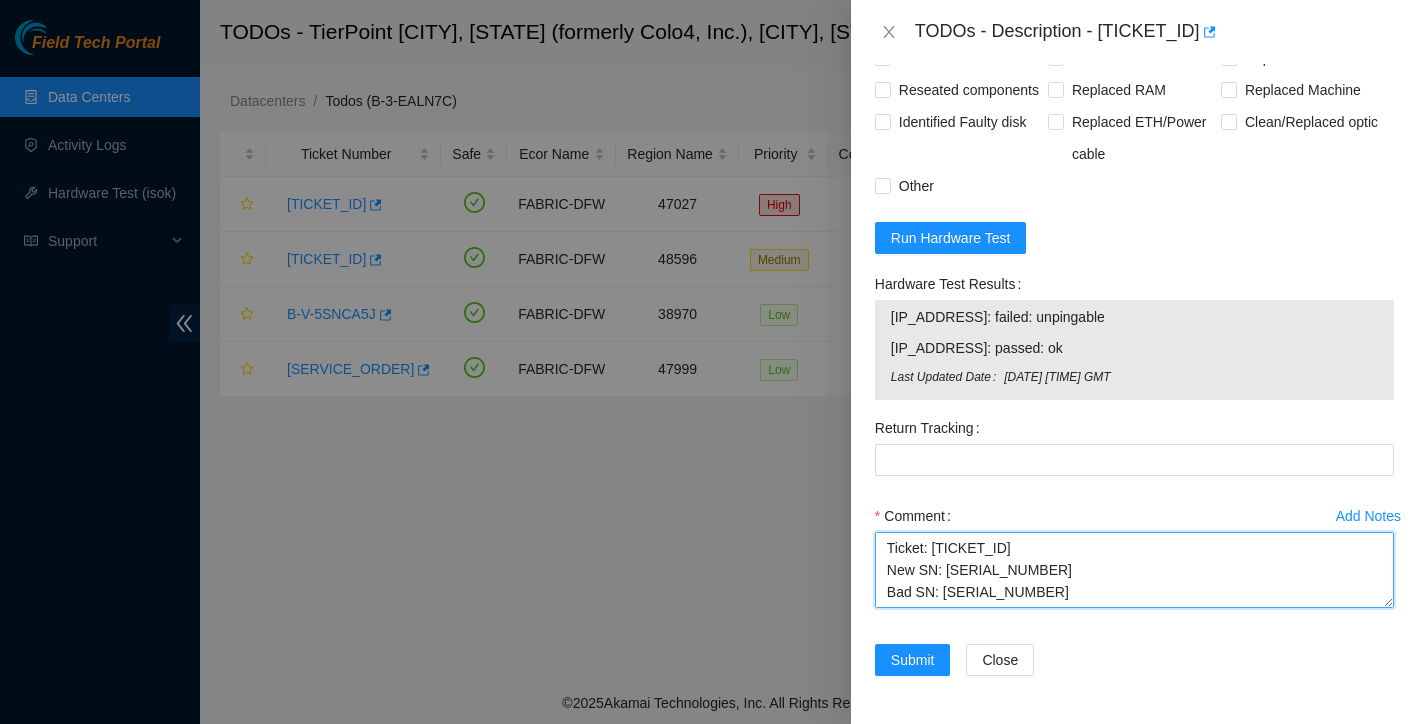 drag, startPoint x: 1158, startPoint y: 595, endPoint x: 939, endPoint y: 496, distance: 240.33727 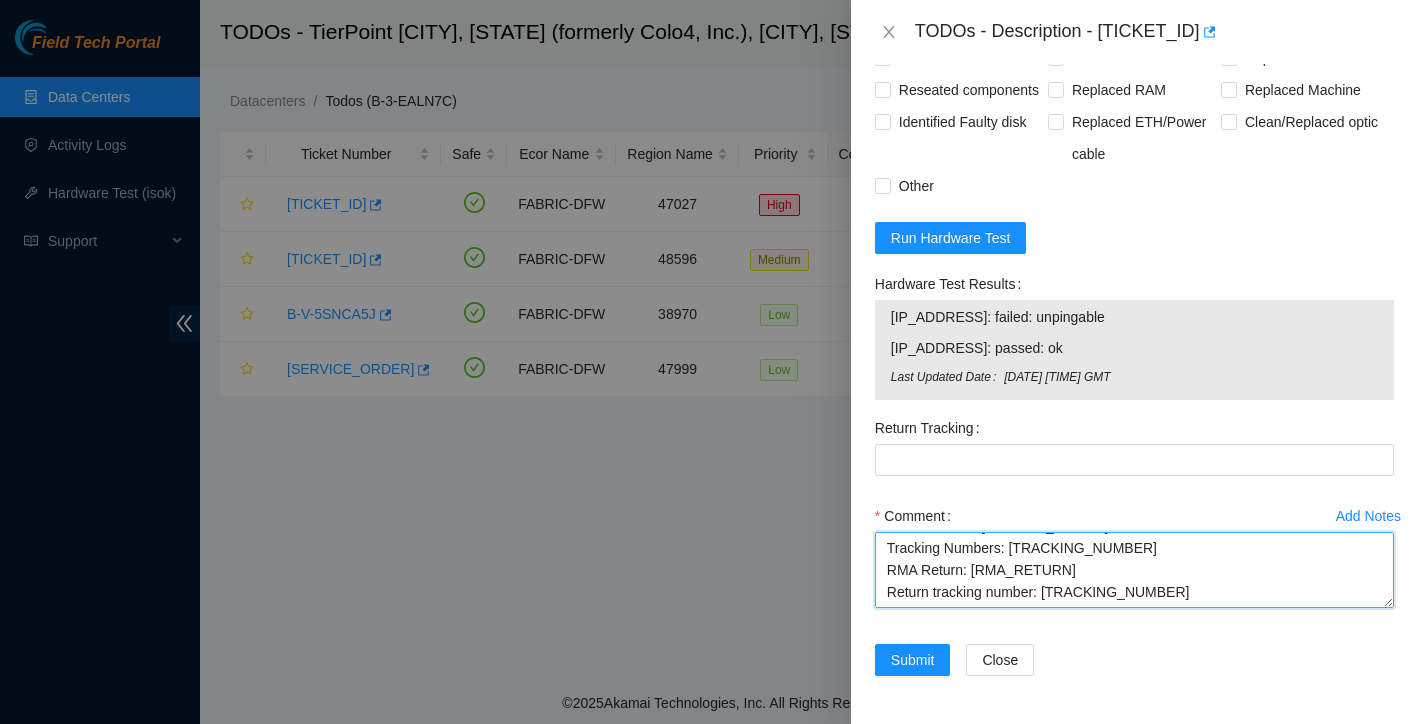 scroll, scrollTop: 110, scrollLeft: 0, axis: vertical 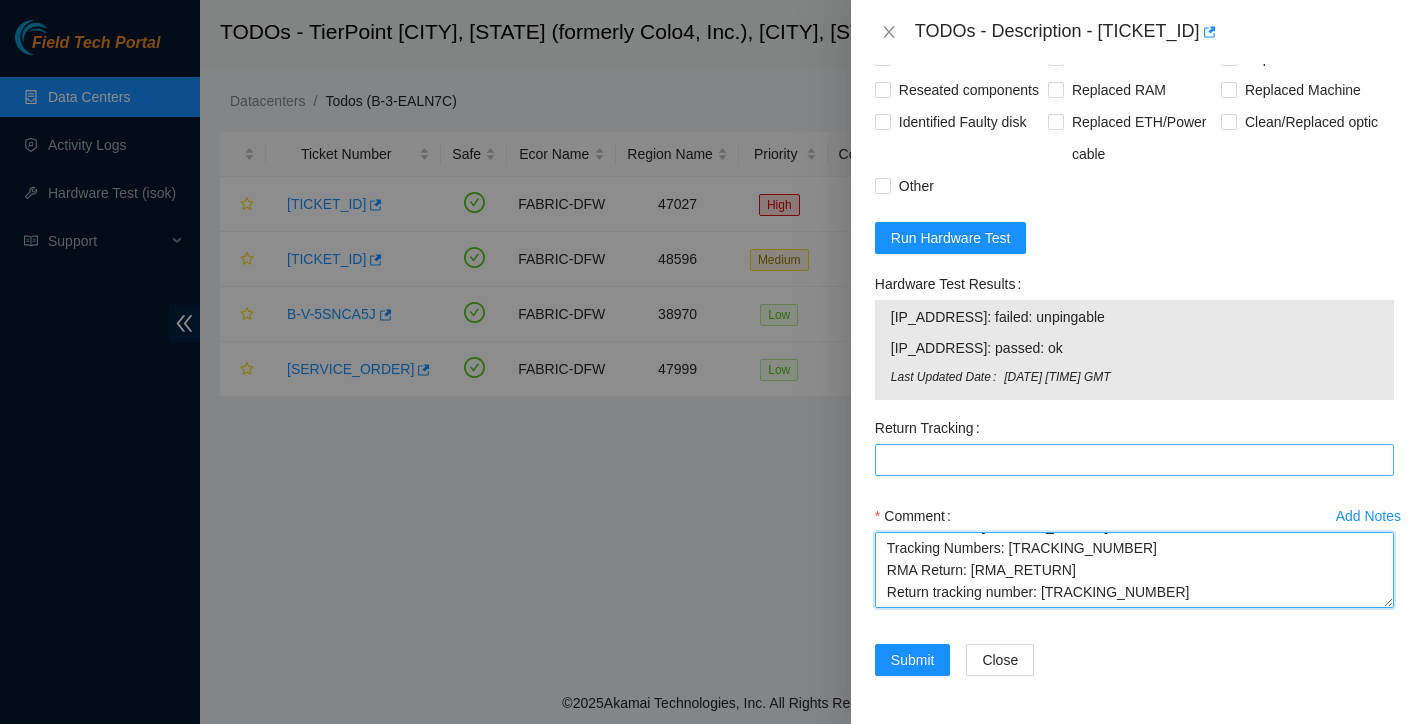 type on "Ticket: [TICKET_ID]
New SN: [SERIAL_NUMBER]
Bad SN: [SERIAL_NUMBER]
Service Order: [SERVICE_ORDER]
Tracking Numbers: [TRACKING_NUMBER]
RMA Return: [RMA_RETURN]
Return tracking number: [TRACKING_NUMBER]" 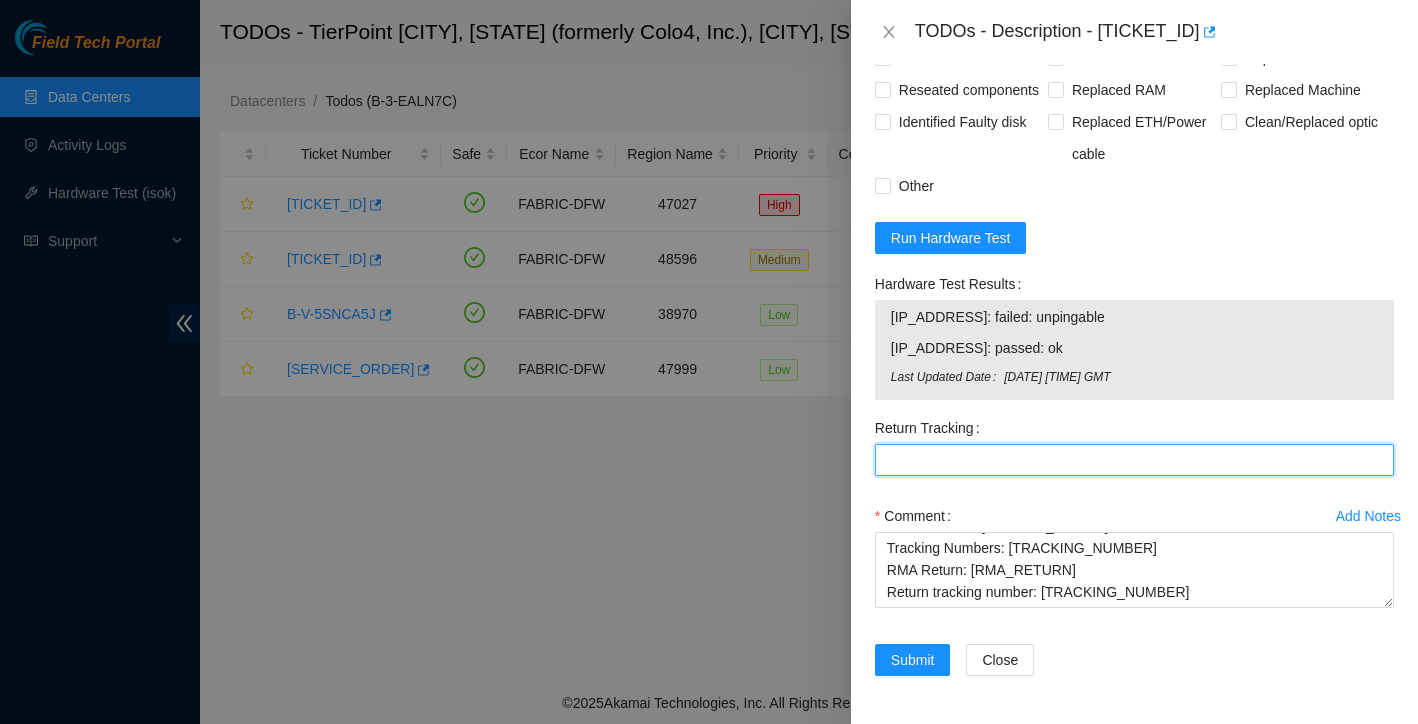 click on "Return Tracking" at bounding box center [1134, 460] 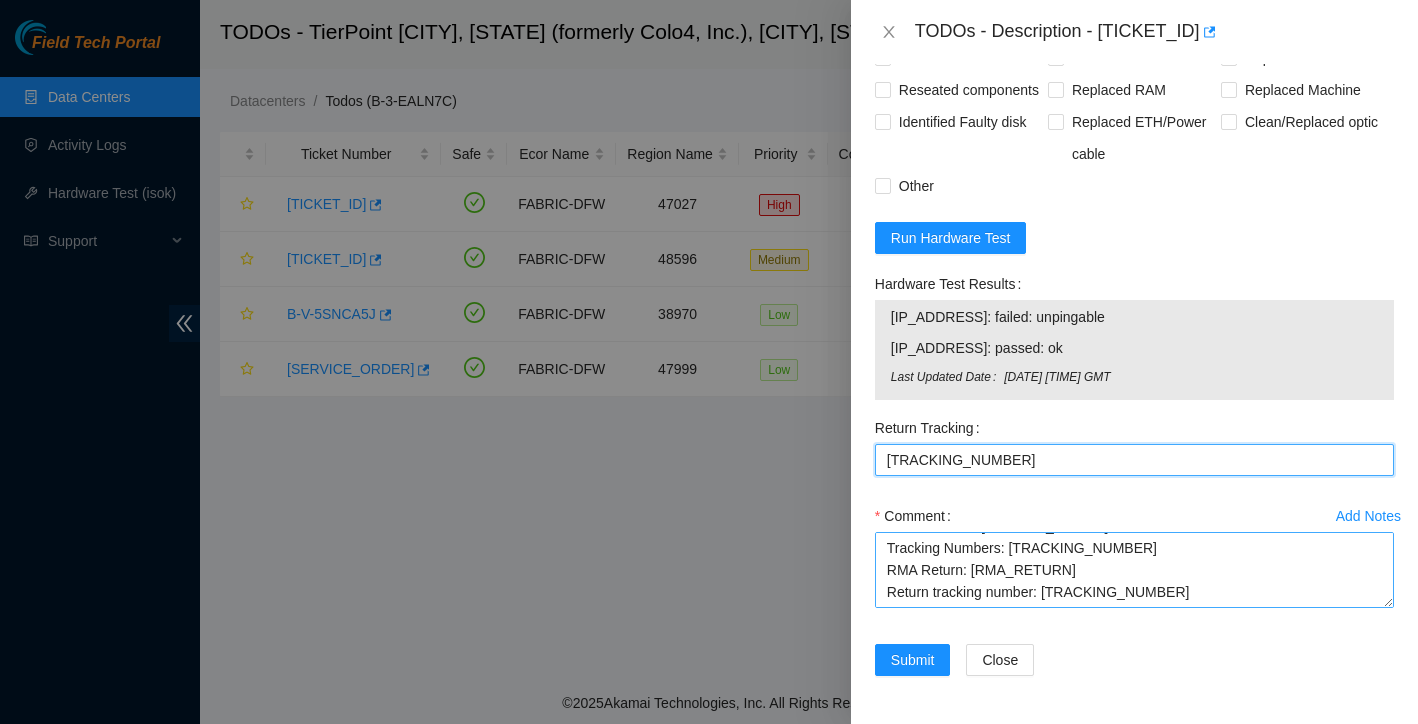type on "[TRACKING_NUMBER]" 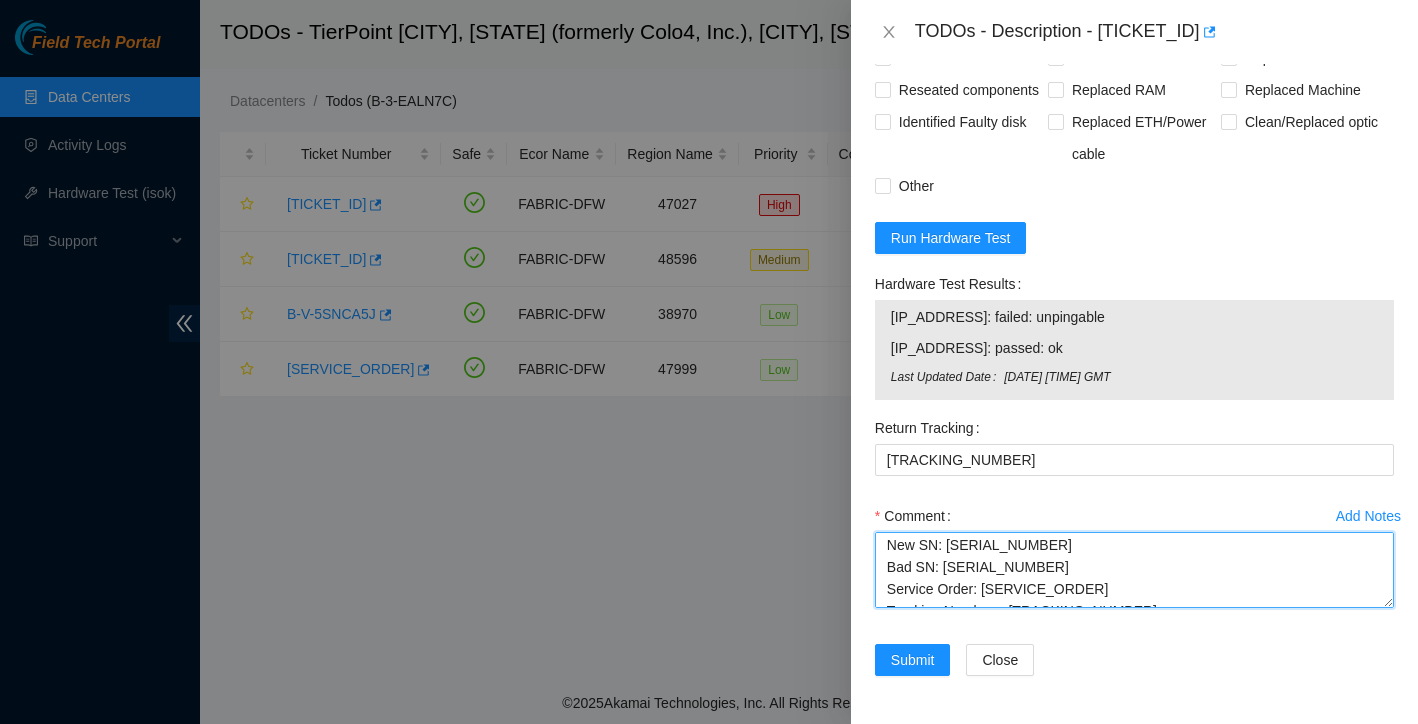 scroll, scrollTop: 0, scrollLeft: 0, axis: both 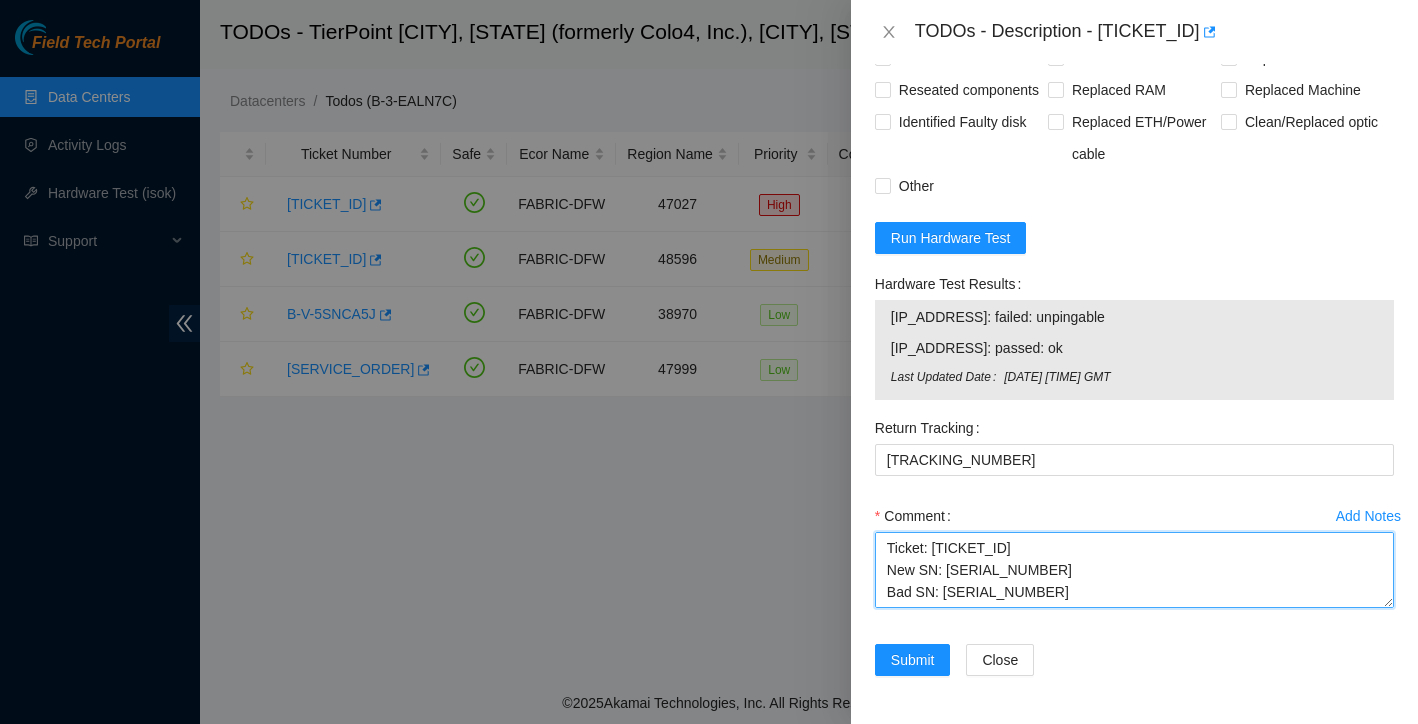 drag, startPoint x: 1159, startPoint y: 571, endPoint x: 869, endPoint y: 515, distance: 295.35742 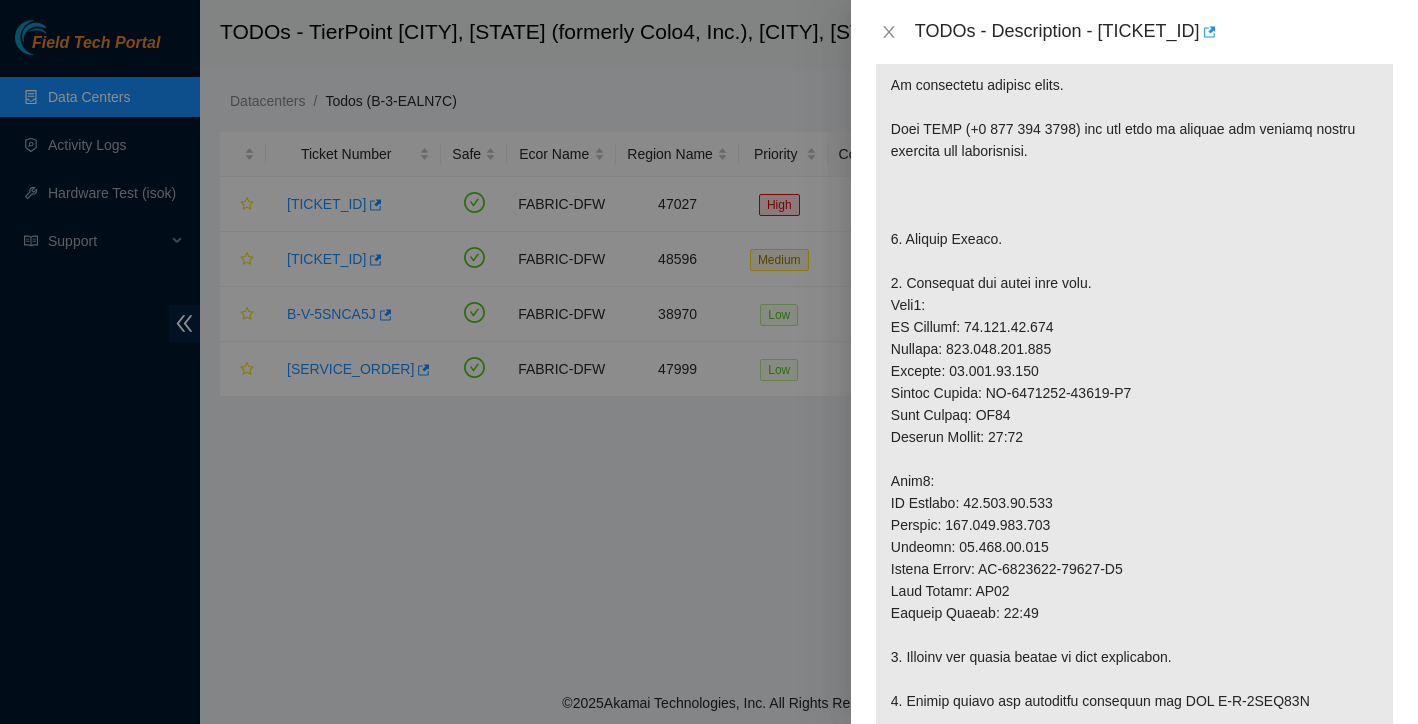 scroll, scrollTop: 350, scrollLeft: 0, axis: vertical 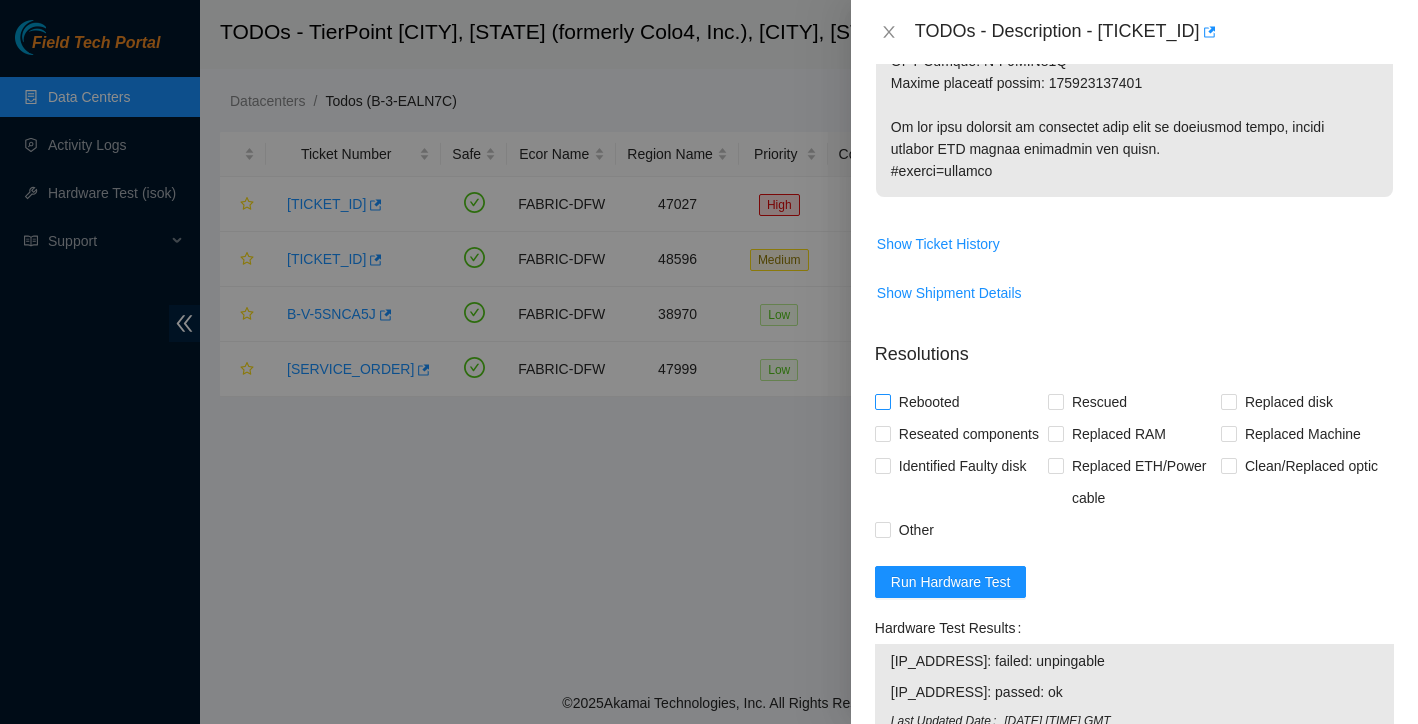 click on "Rebooted" at bounding box center [882, 401] 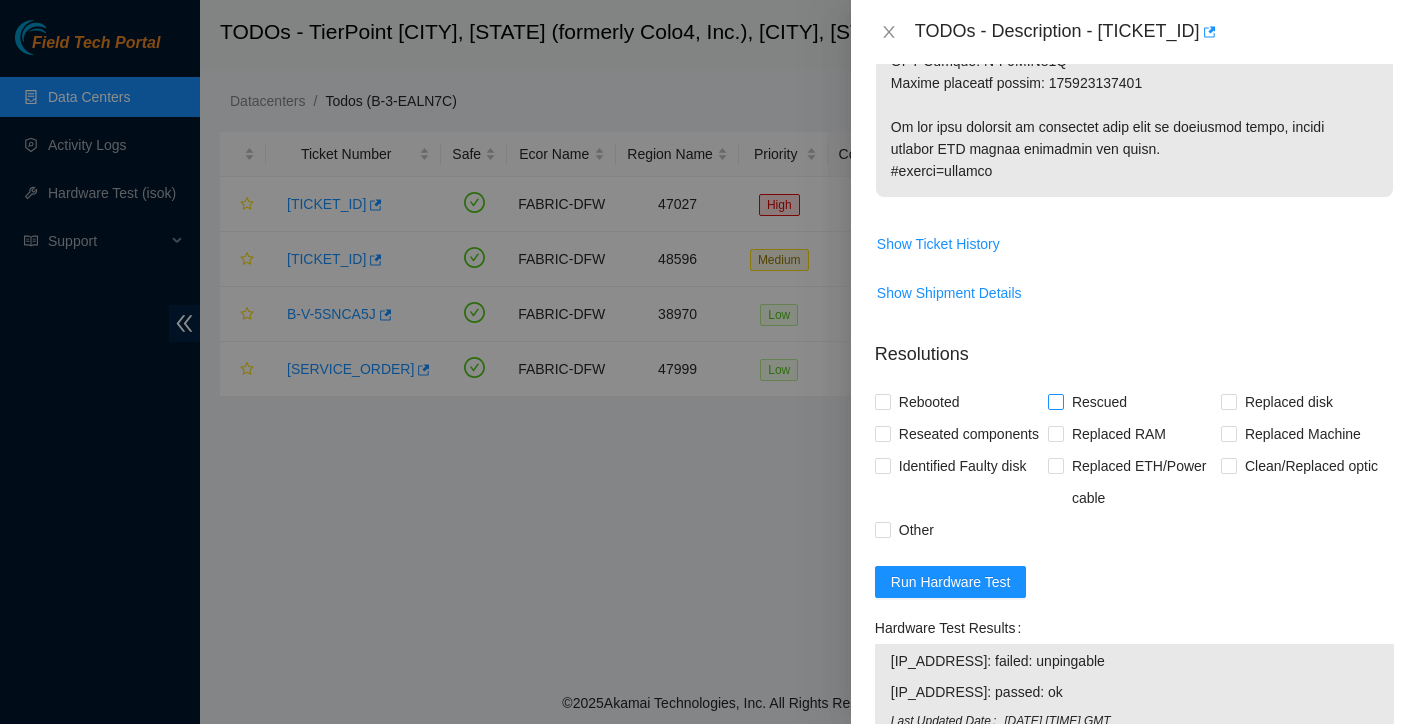click on "Rescued" at bounding box center (1055, 401) 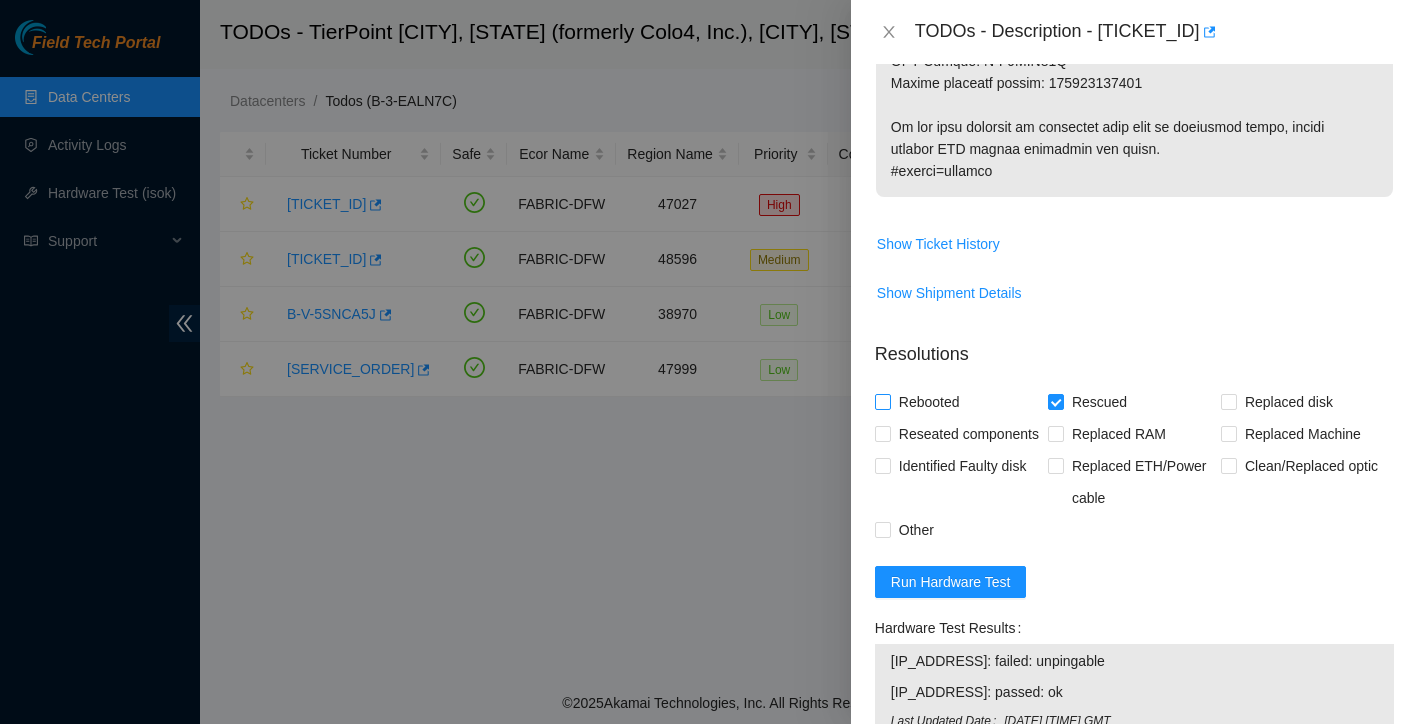 click on "Rebooted" at bounding box center (882, 401) 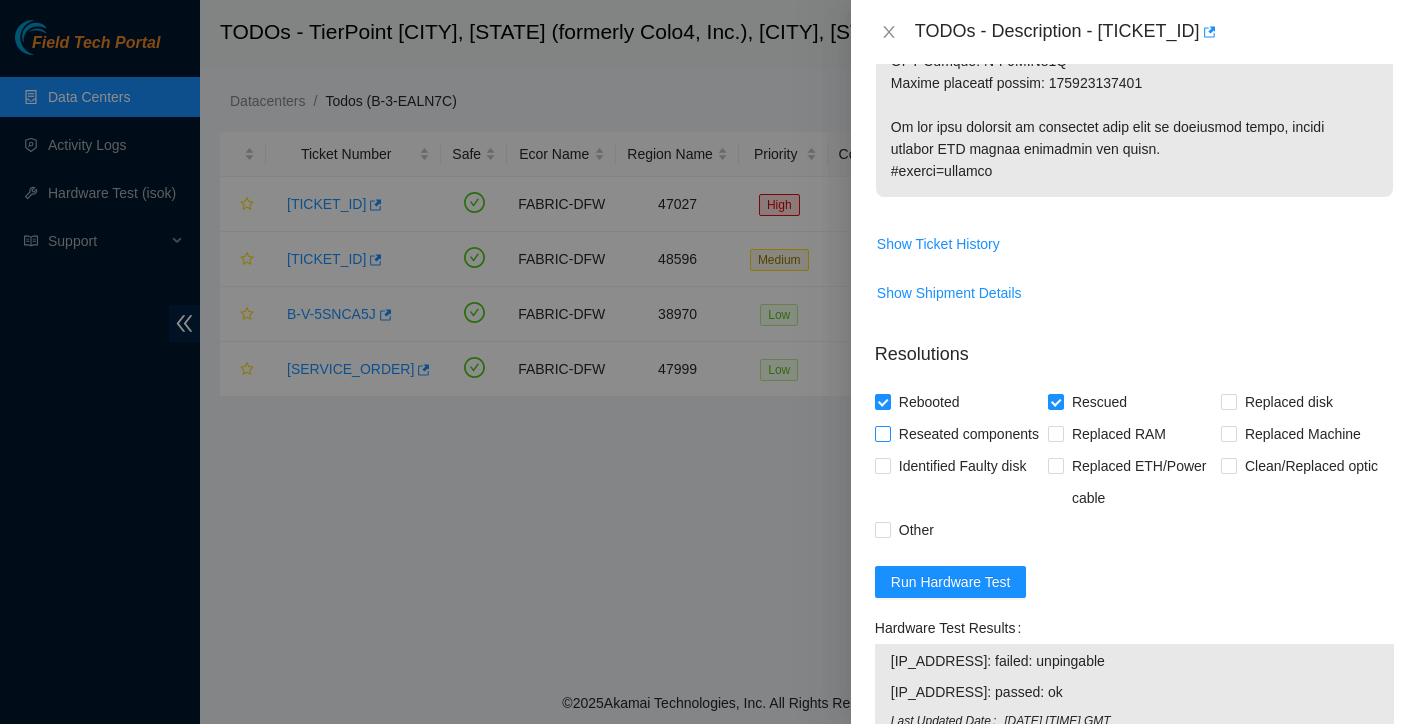 click on "Reseated components" at bounding box center [882, 433] 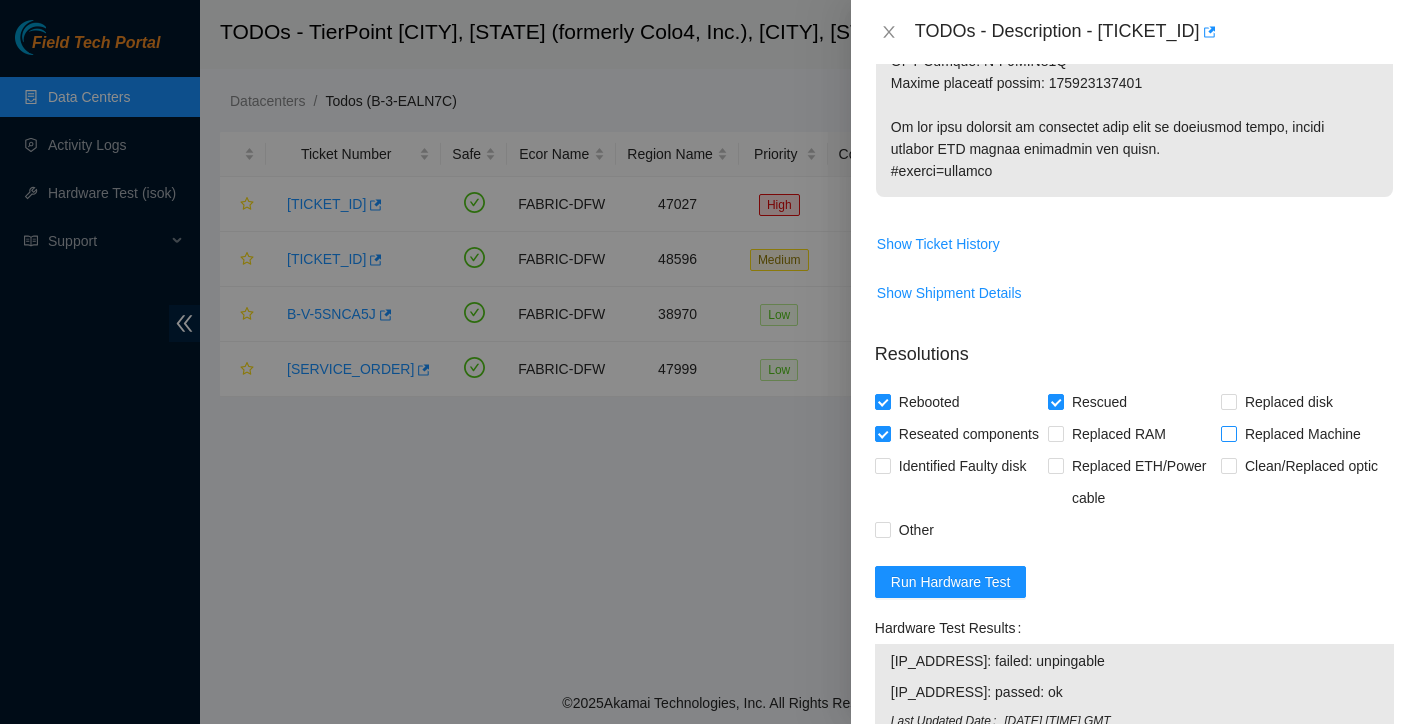 click on "Replaced Machine" at bounding box center [1228, 433] 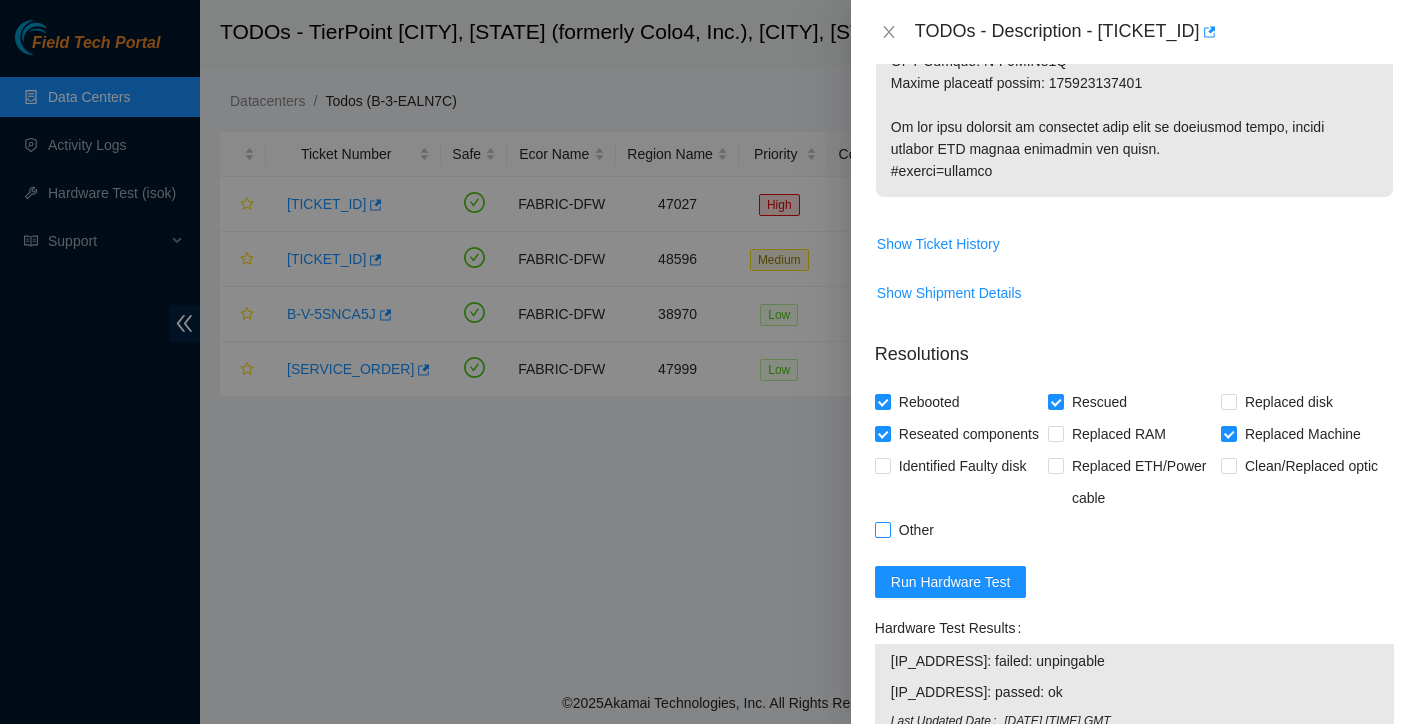 click on "Other" at bounding box center (908, 530) 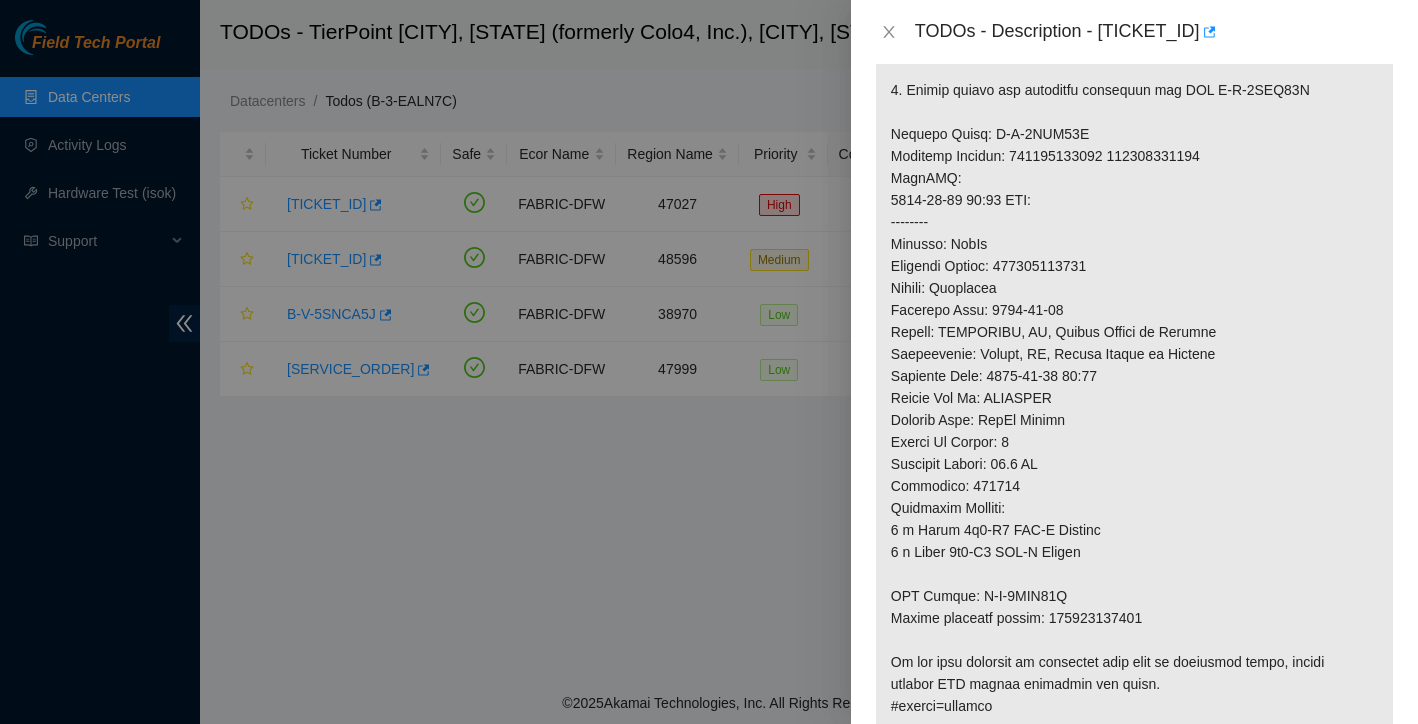 scroll, scrollTop: 950, scrollLeft: 0, axis: vertical 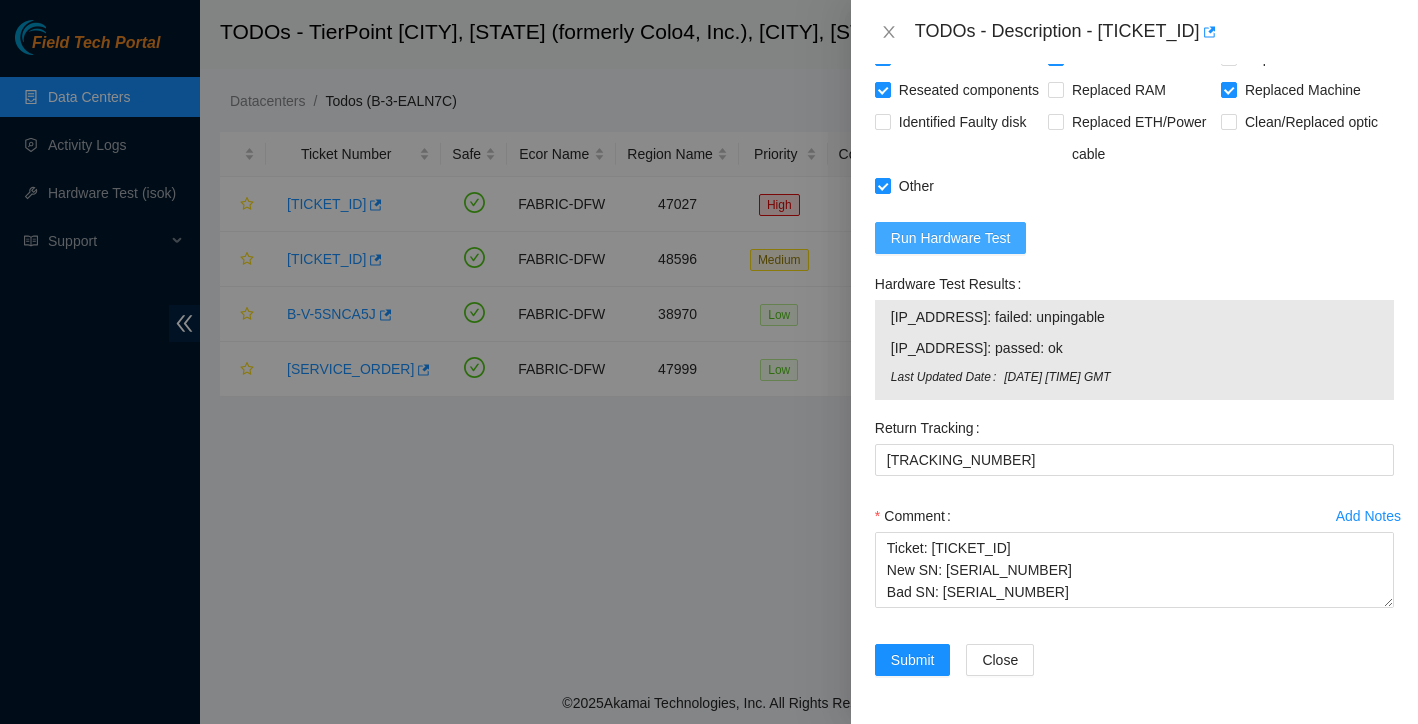 click on "Run Hardware Test" at bounding box center (951, 238) 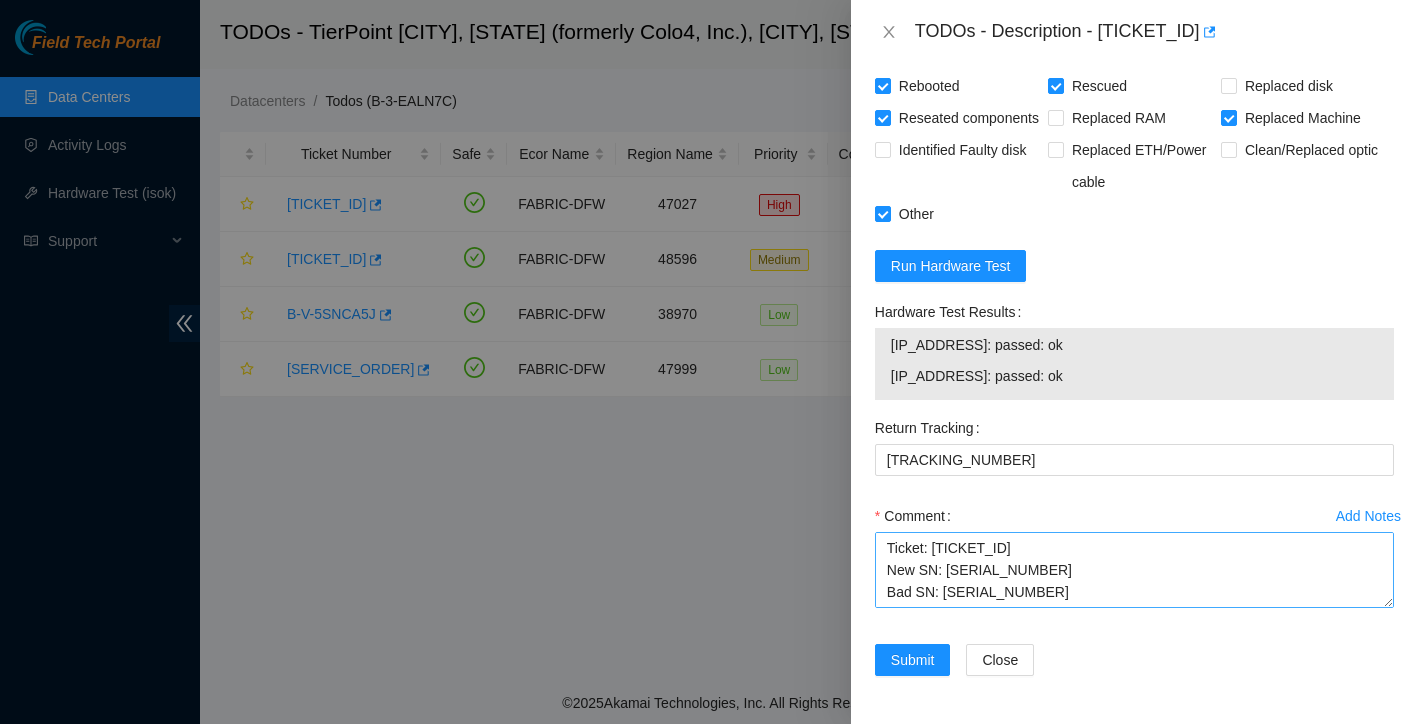 scroll, scrollTop: 1848, scrollLeft: 0, axis: vertical 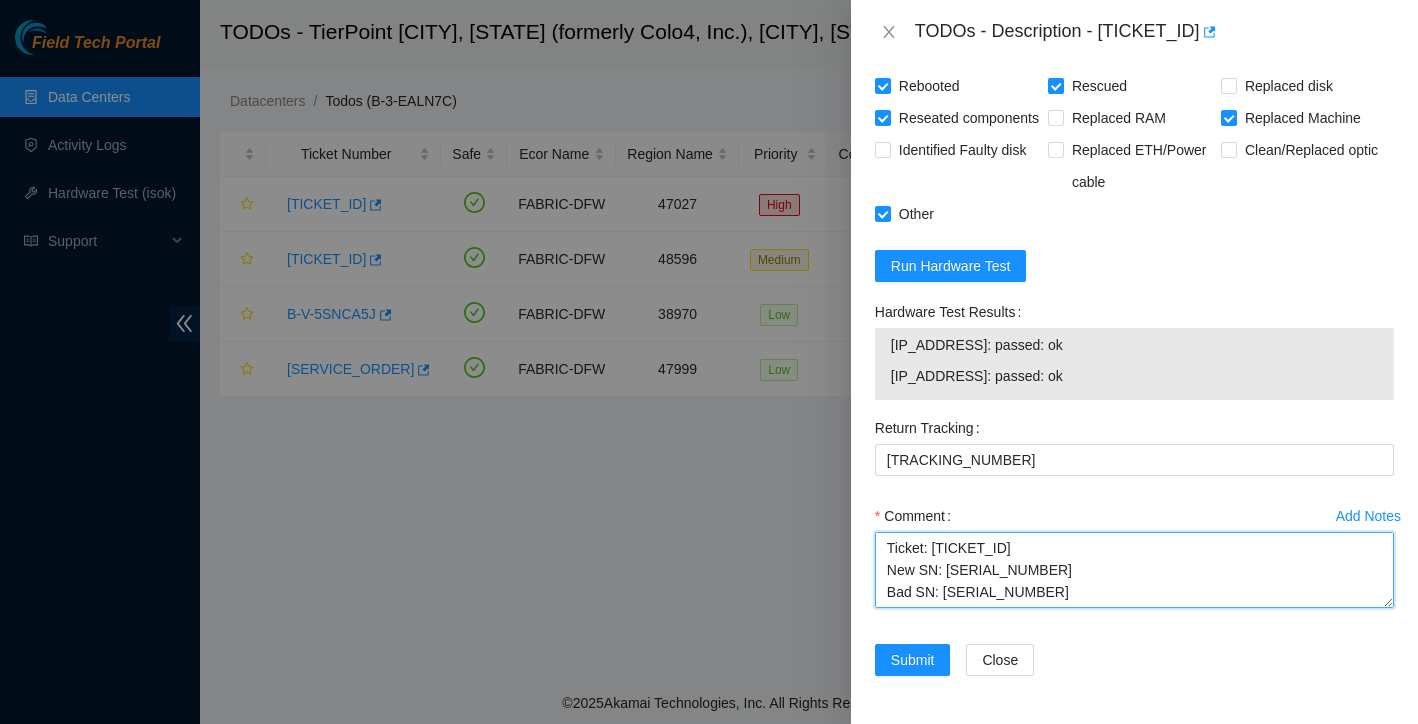 click on "Ticket: [TICKET_ID]
New SN: [SERIAL_NUMBER]
Bad SN: [SERIAL_NUMBER]
Service Order: [SERVICE_ORDER]
Tracking Numbers: [TRACKING_NUMBER]
RMA Return: [RMA_RETURN]
Return tracking number: [TRACKING_NUMBER]" at bounding box center [1134, 570] 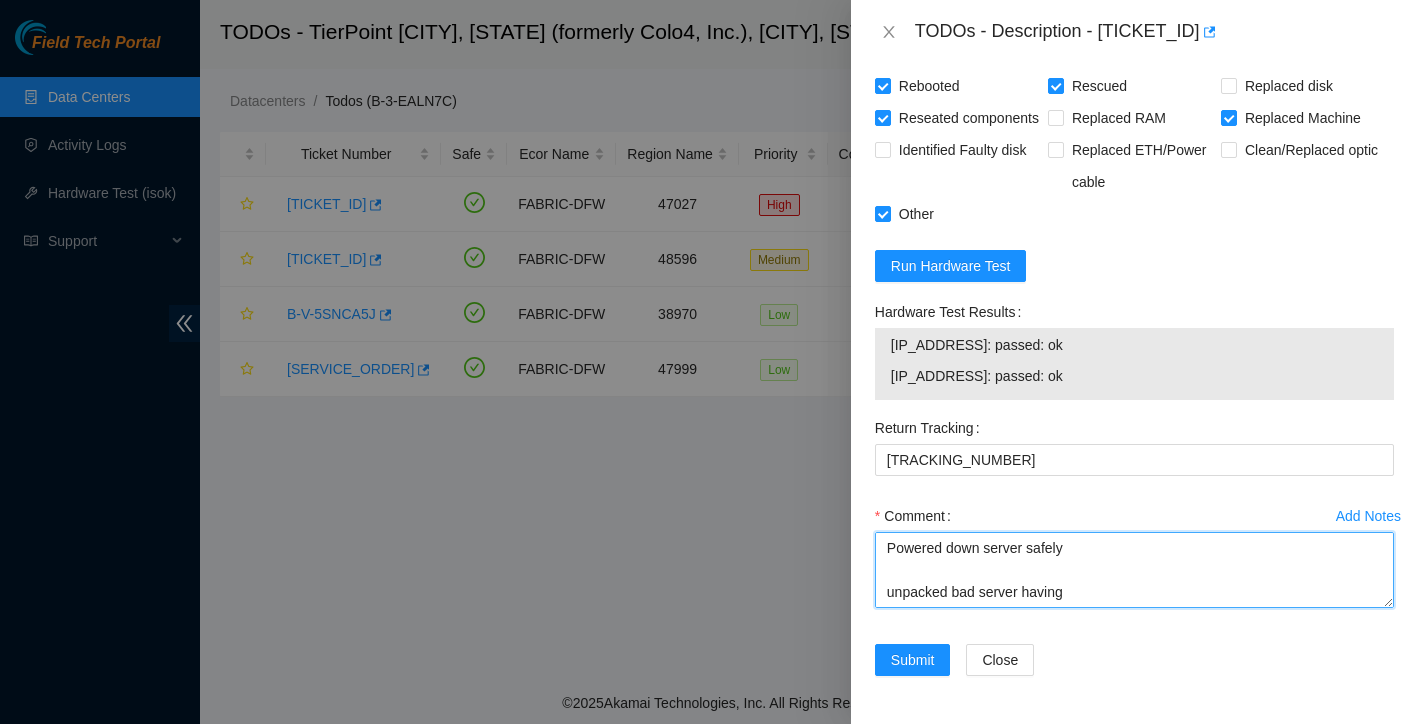scroll, scrollTop: 1848, scrollLeft: 0, axis: vertical 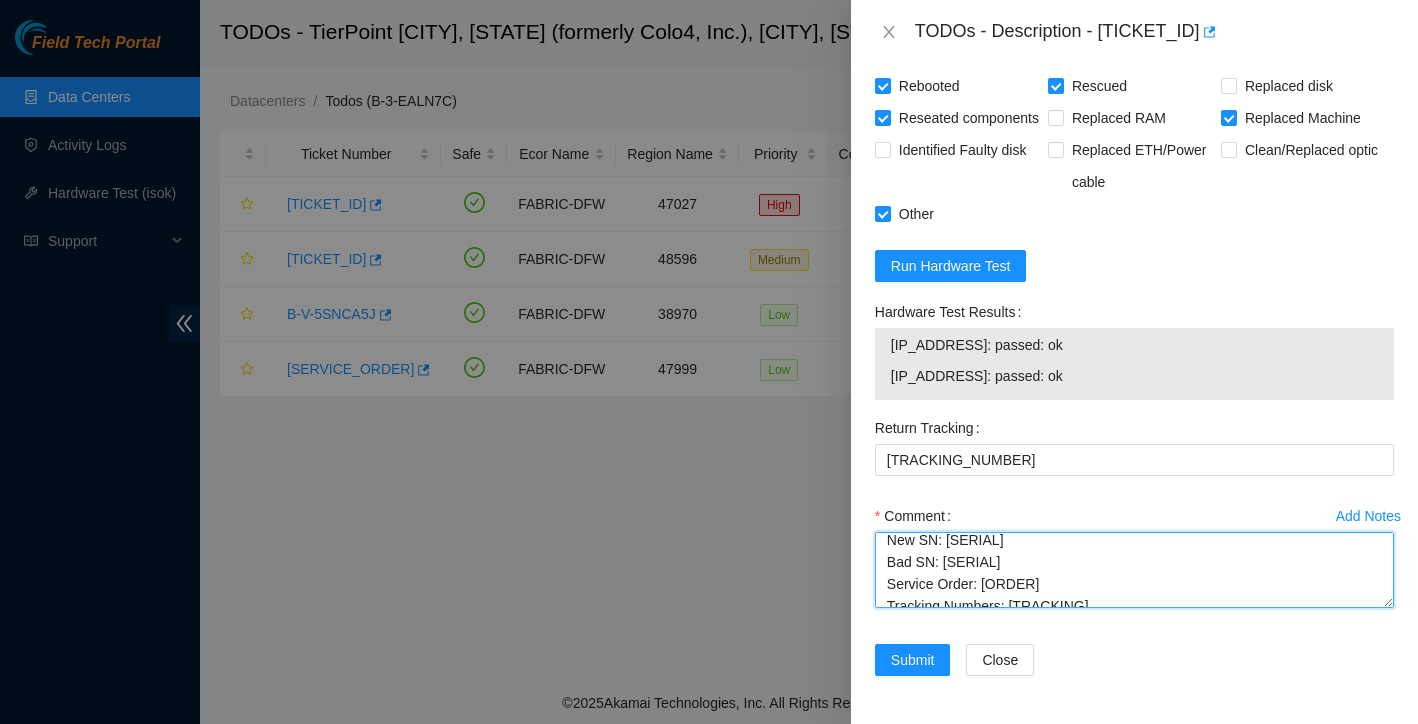 drag, startPoint x: 915, startPoint y: 564, endPoint x: 1076, endPoint y: 558, distance: 161.11176 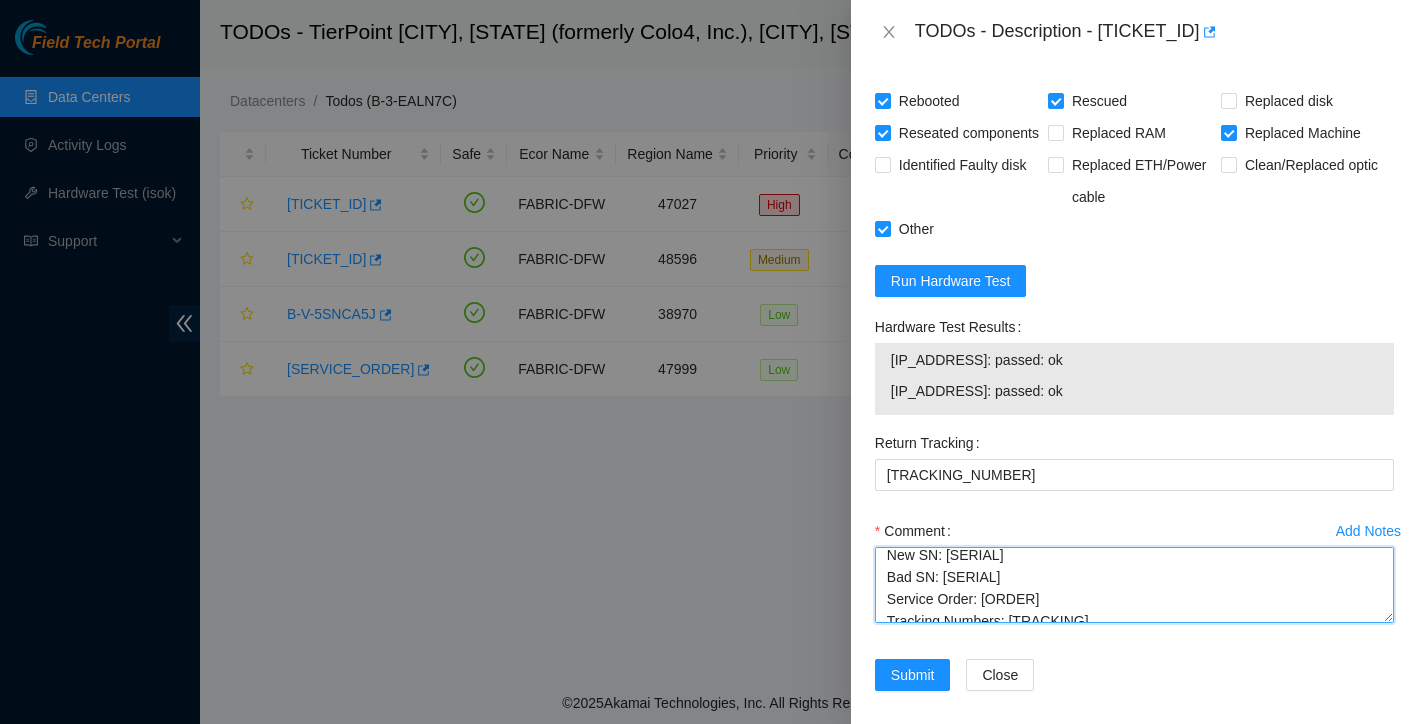 scroll, scrollTop: 1799, scrollLeft: 0, axis: vertical 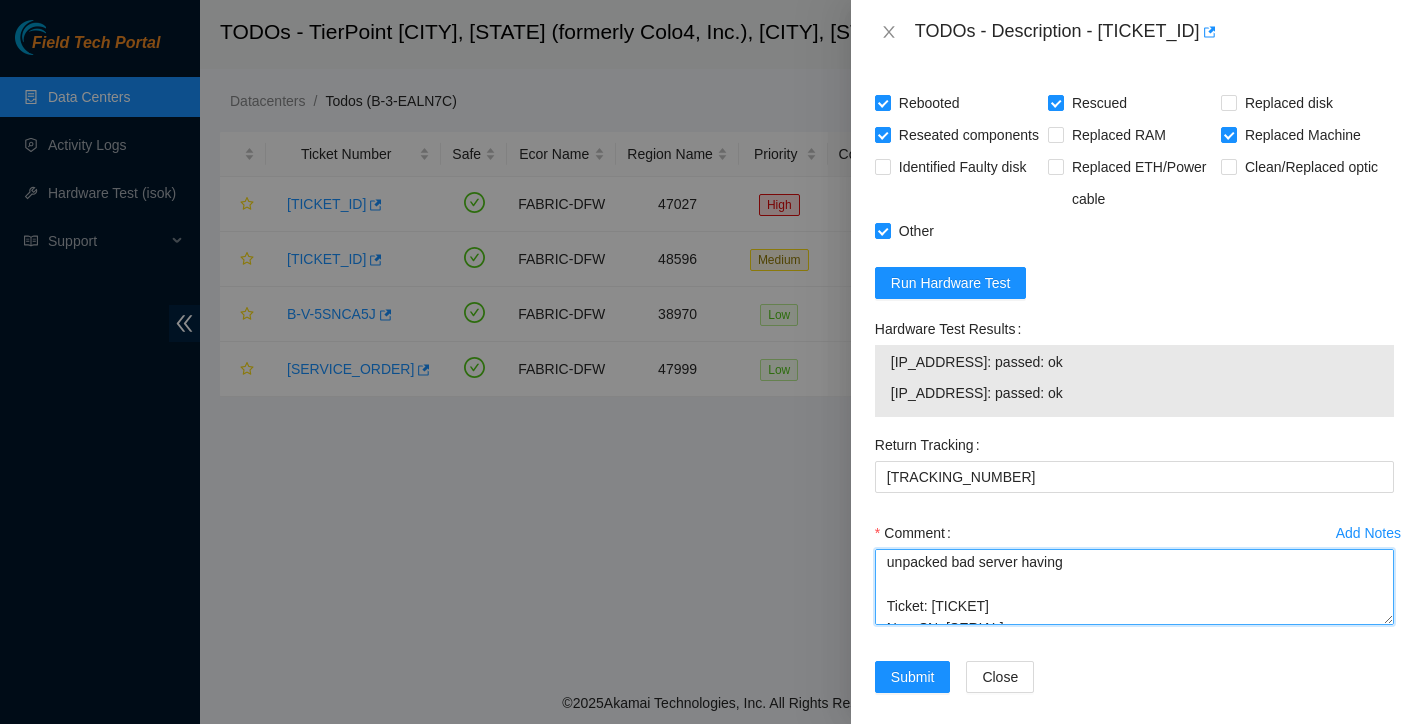 click on "Powered down server safely
unpacked bad server having
Ticket: [TICKET]
New SN: [SERIAL]
Bad SN: [SERIAL]
Service Order: [ORDER]
Tracking Numbers: [TRACKING]
RMA Return: [RMA]
Return tracking number: [TRACKING]" at bounding box center (1134, 587) 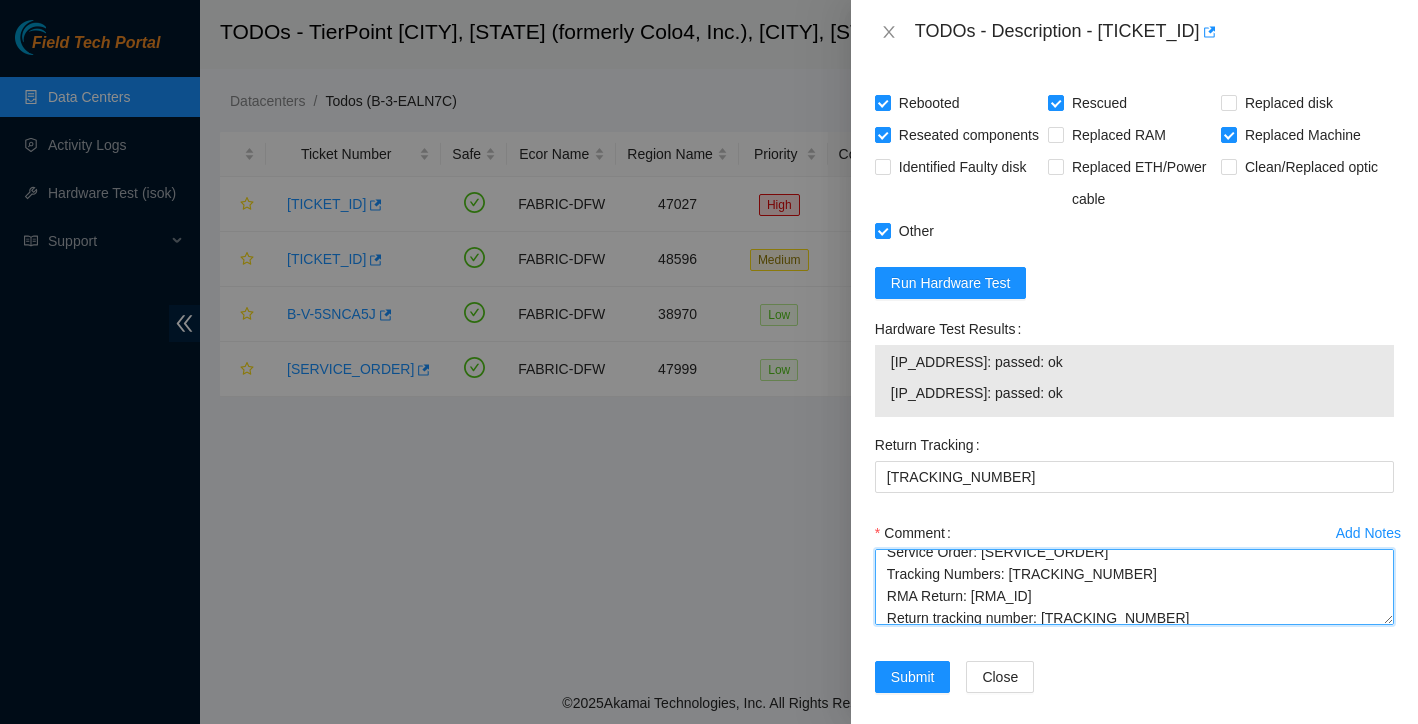 scroll, scrollTop: 212, scrollLeft: 0, axis: vertical 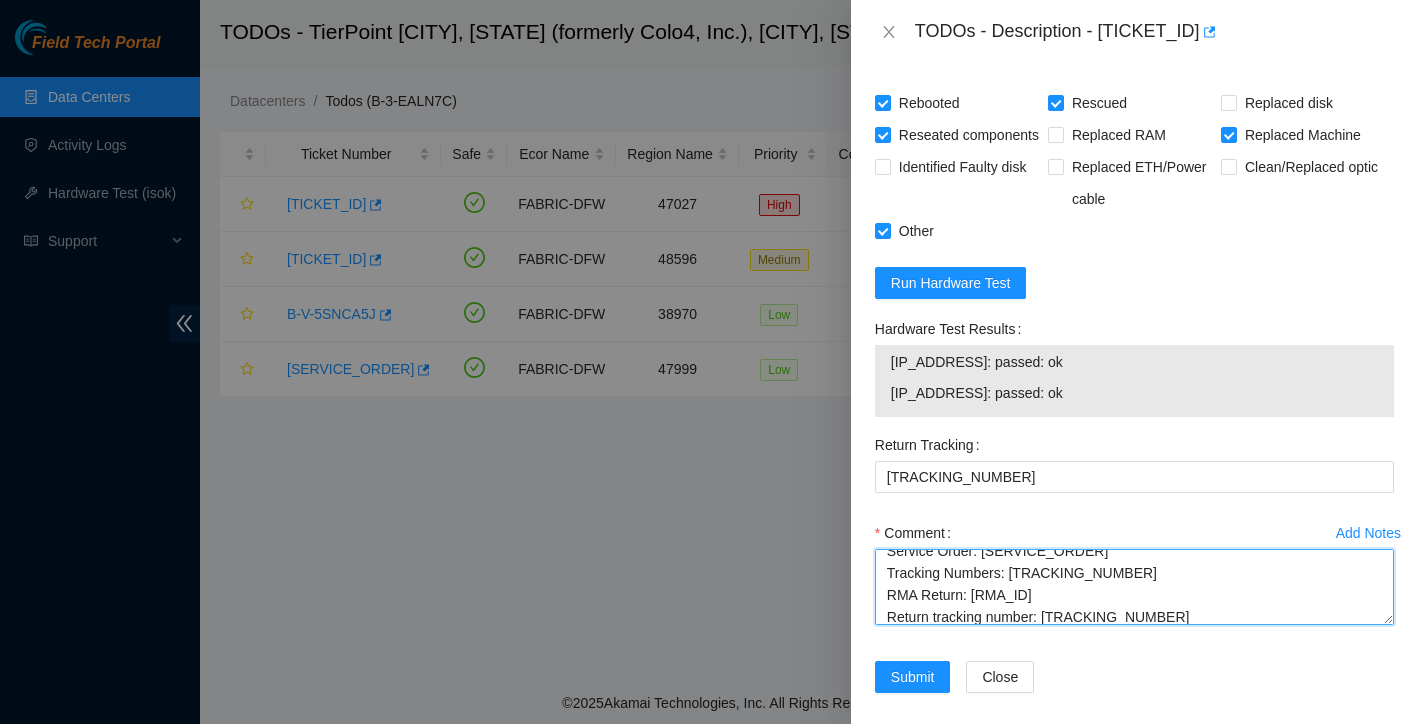 drag, startPoint x: 890, startPoint y: 626, endPoint x: 1171, endPoint y: 645, distance: 281.6416 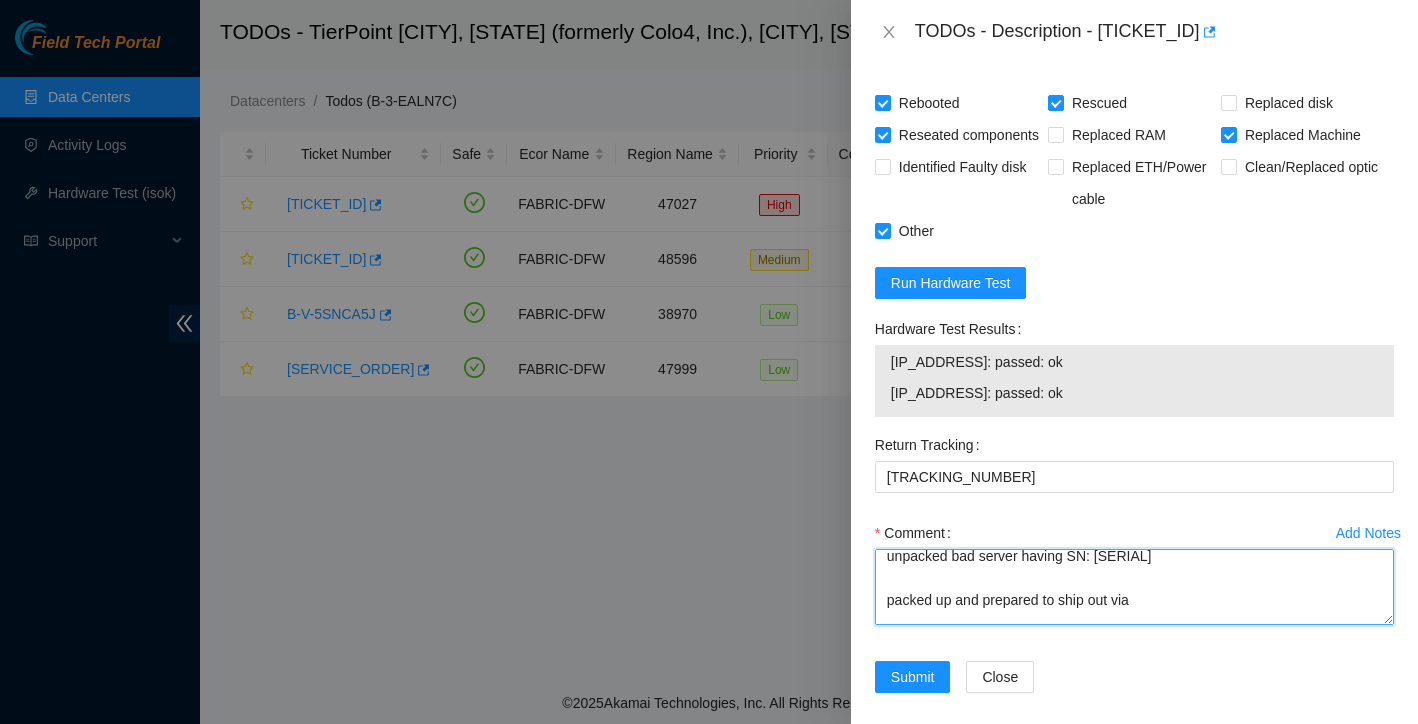 scroll, scrollTop: 70, scrollLeft: 0, axis: vertical 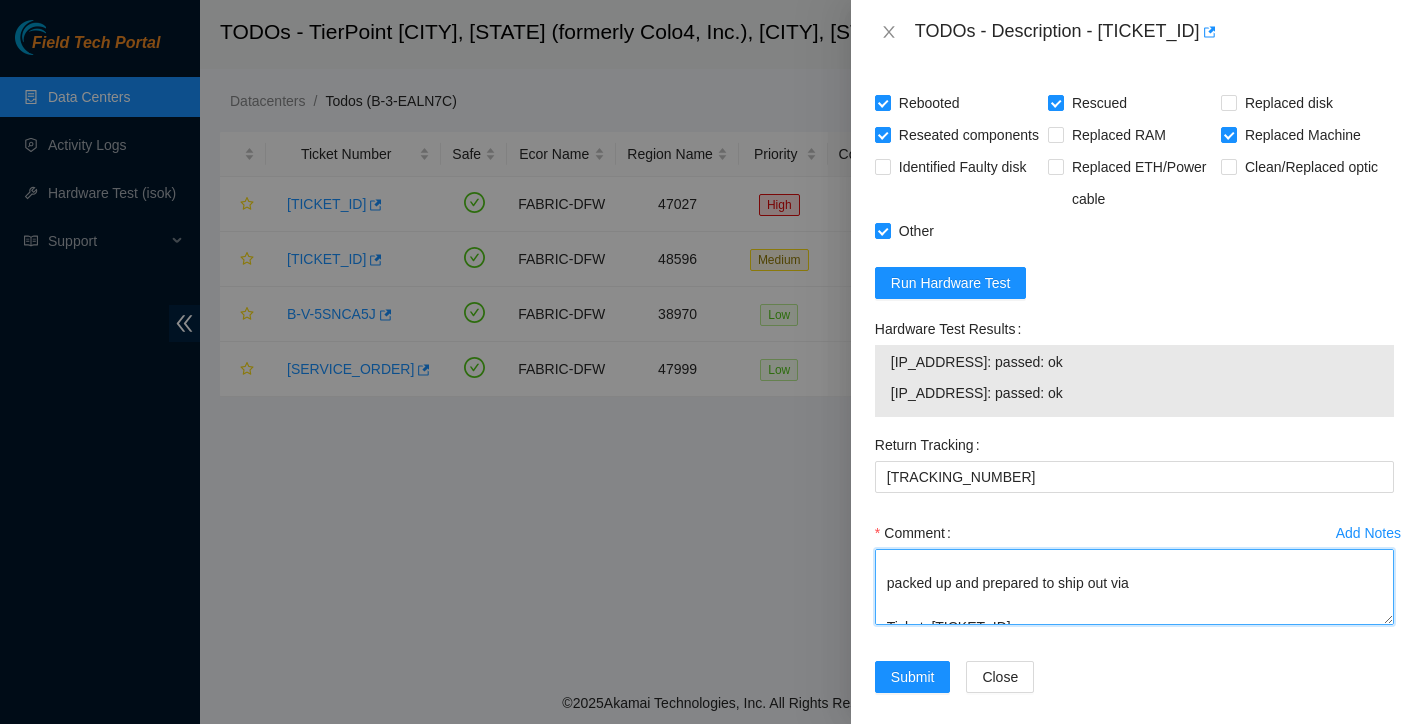 click on "Powered down server safely
unpacked bad server having SN: [SERIAL]
packed up and prepared to ship out via
Ticket: [TICKET_ID]
New SN: [SERIAL]
Bad SN: [SERIAL]
Service Order: [SERVICE_ORDER]
Tracking Numbers: [TRACKING_NUMBER]
RMA Return: [RMA_ID]
Return tracking number: [TRACKING_NUMBER]" at bounding box center (1134, 587) 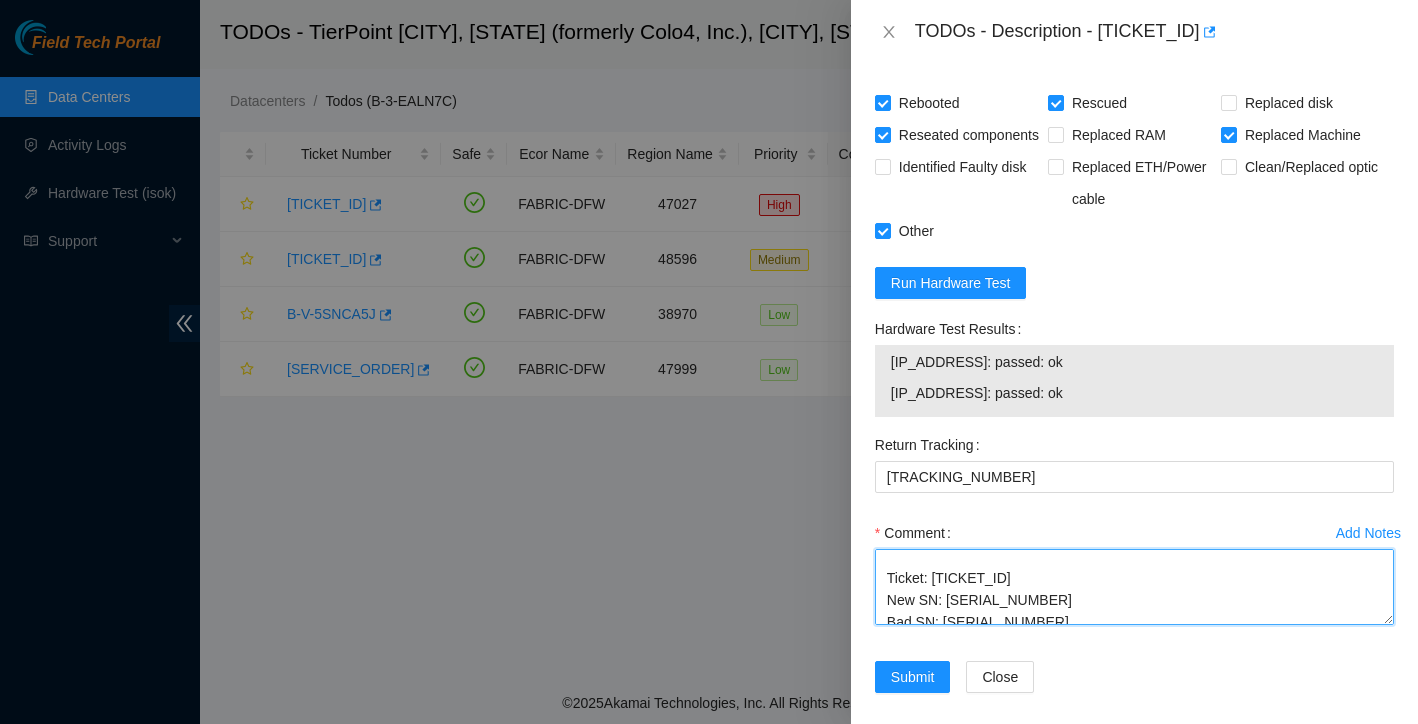 scroll, scrollTop: 197, scrollLeft: 0, axis: vertical 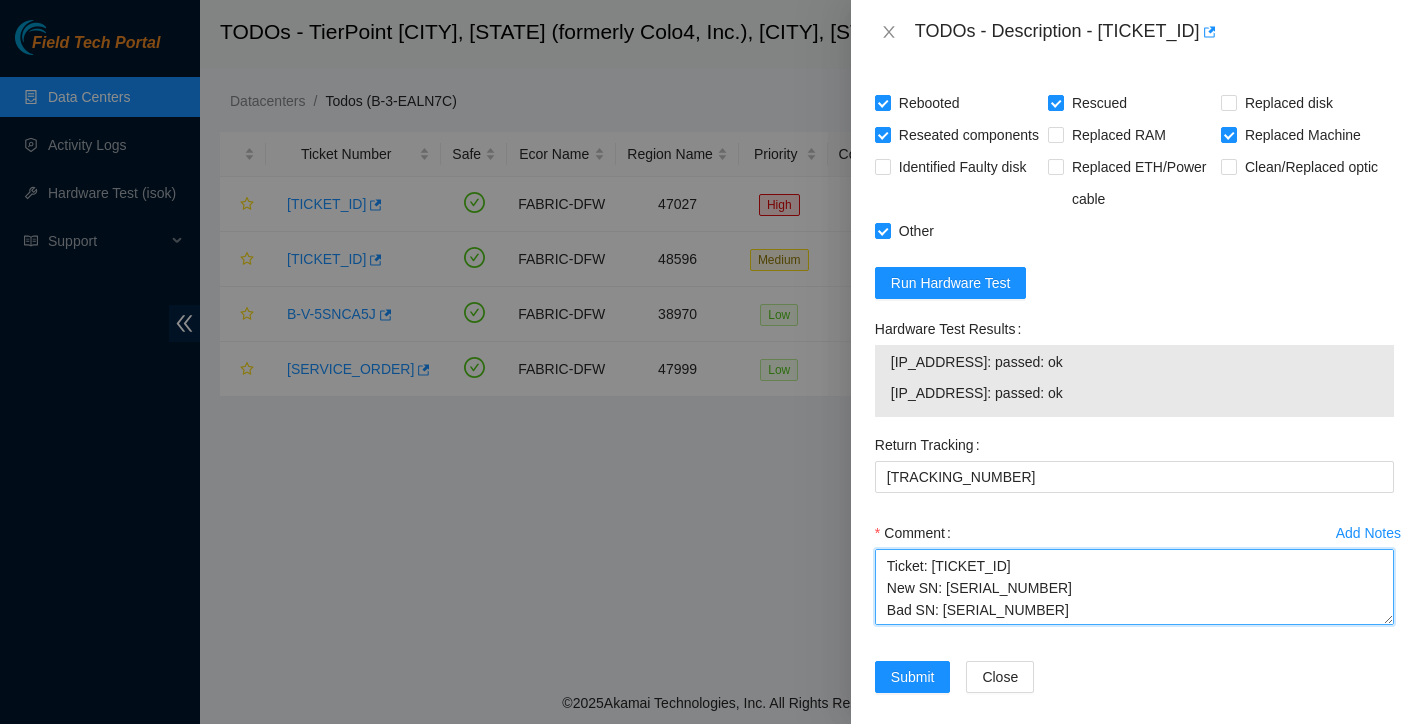 drag, startPoint x: 920, startPoint y: 622, endPoint x: 1085, endPoint y: 618, distance: 165.04848 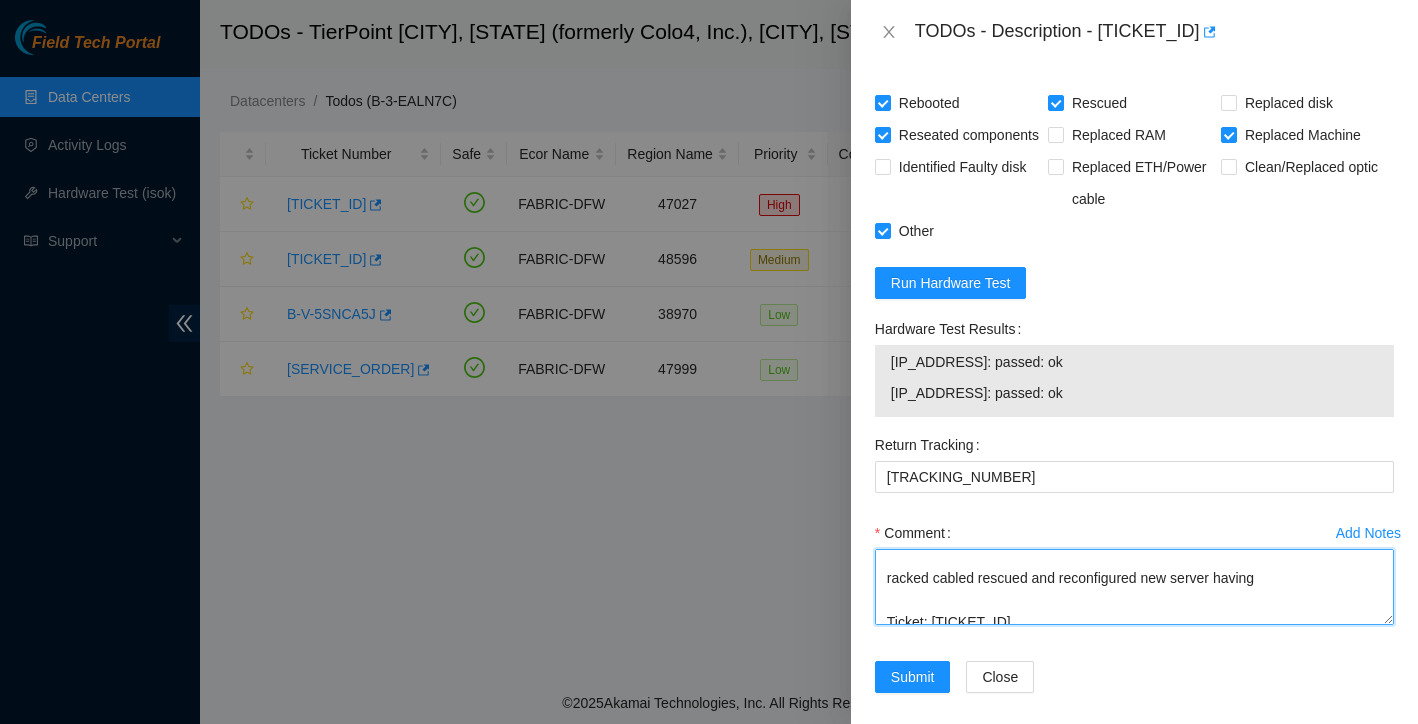 scroll, scrollTop: 129, scrollLeft: 0, axis: vertical 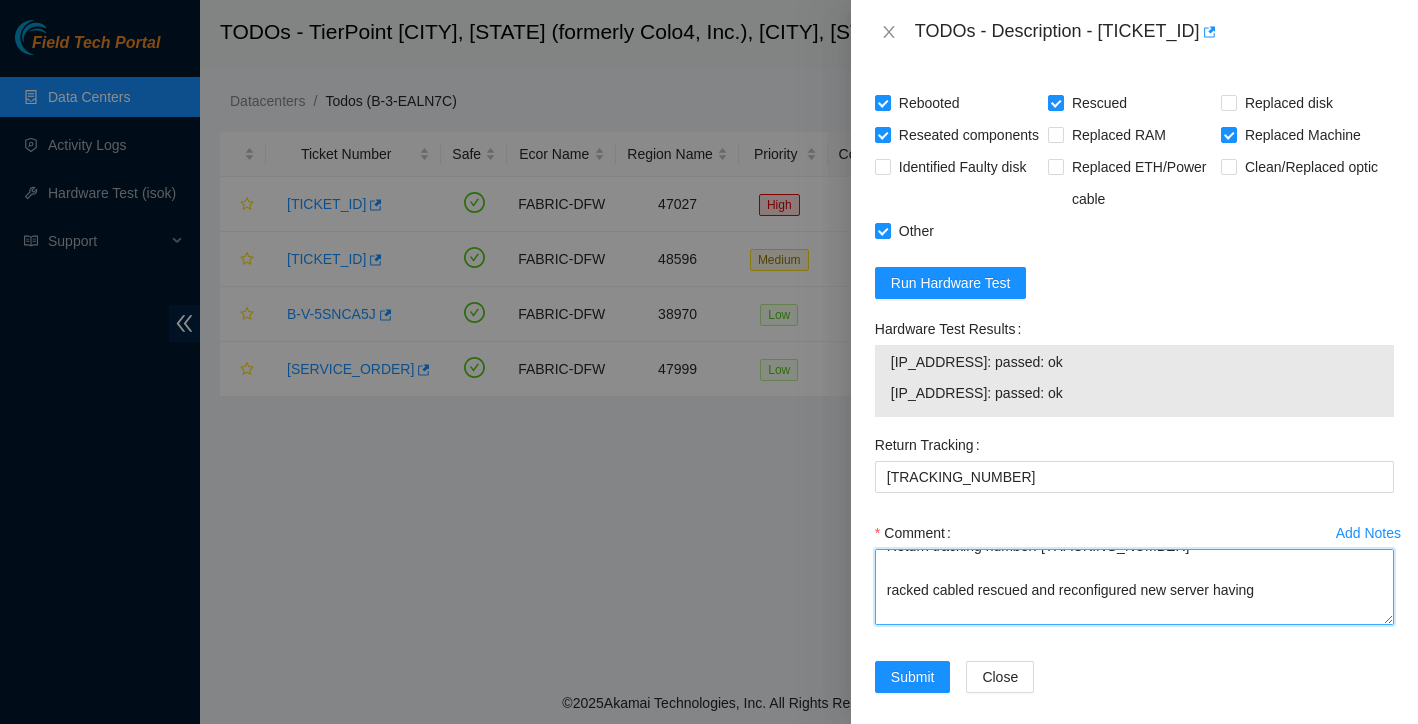 click on "Powered down server safely
unpacked bad server having SN: [SERIAL_NUMBER]
packed up and prepared to ship out via RMA Return: [RMA_RETURN]
Return tracking number: [TRACKING_NUMBER]
racked cabled rescued and reconfigured new server having
Ticket: [TICKET_ID]
New SN: [SERIAL_NUMBER]
Bad SN: [SERIAL_NUMBER]
Service Order: [SERVICE_ORDER]
Tracking Numbers: [TRACKING_NUMBER]
RMA Return: [RMA_RETURN]
Return tracking number: [TRACKING_NUMBER]" at bounding box center [1134, 587] 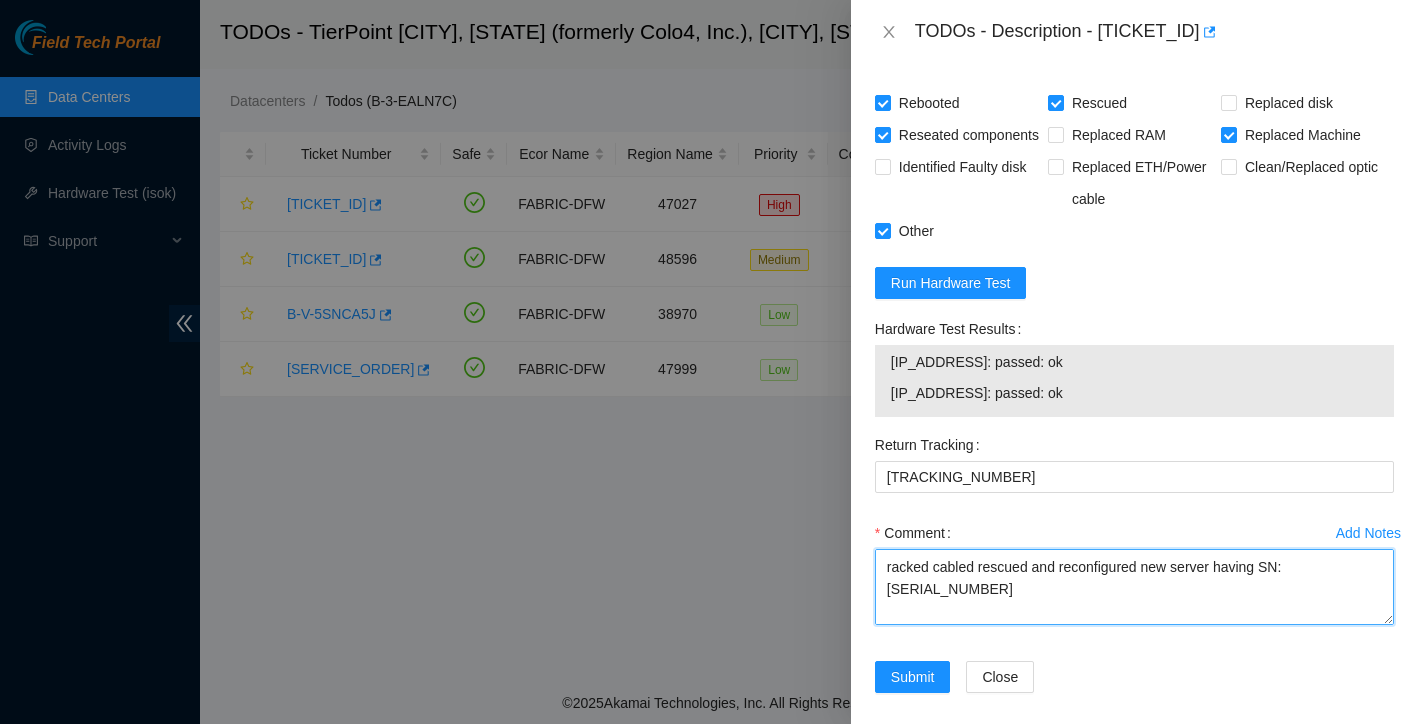 scroll, scrollTop: 144, scrollLeft: 0, axis: vertical 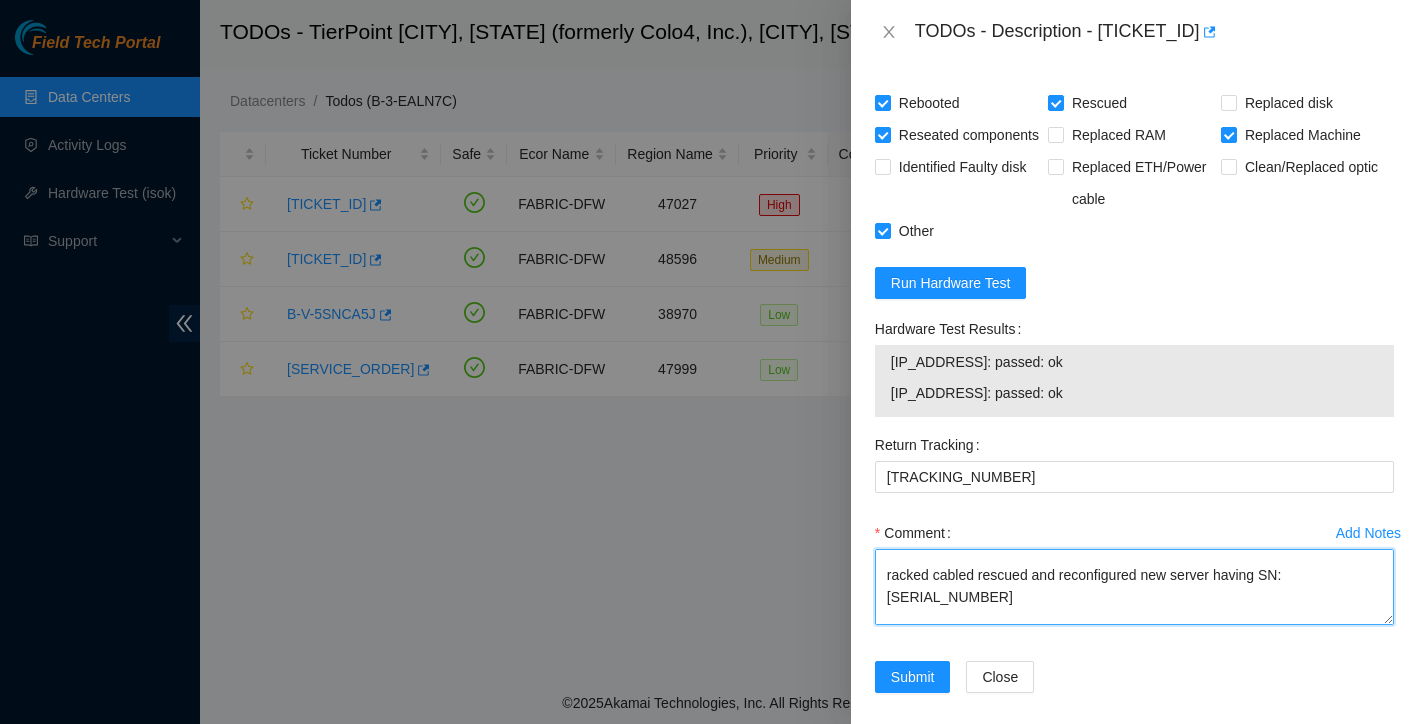 drag, startPoint x: 1037, startPoint y: 611, endPoint x: 1151, endPoint y: 610, distance: 114.00439 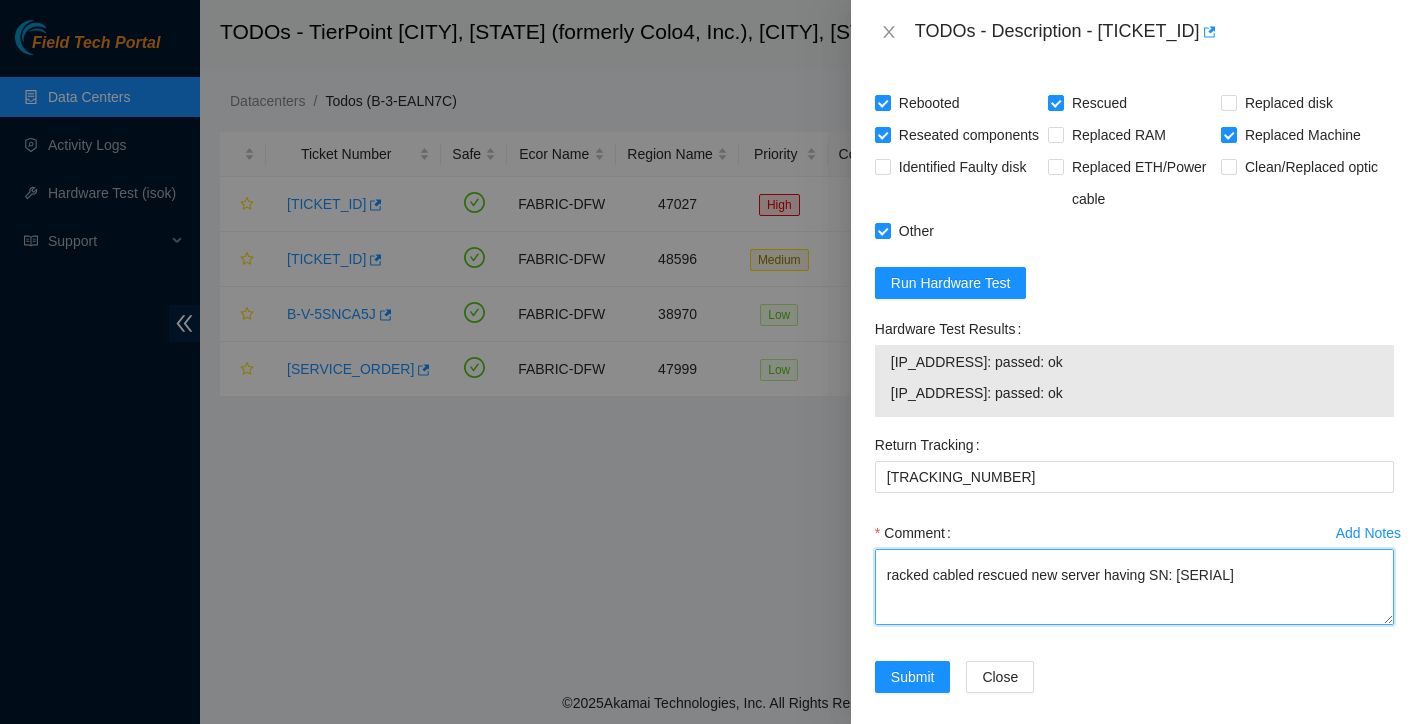 click on "Powered down server safely
unpacked bad server having SN: [SERIAL]
packed up and prepared to ship out via RMA Return: [RMA_ID]
Return tracking number: [TRACKING_NUMBER]
racked cabled rescued new server having SN: [SERIAL]
Ticket: [TICKET_ID]
New SN: [SERIAL]
Bad SN: [SERIAL]
Service Order: [SERVICE_ORDER]
Tracking Numbers: [TRACKING_NUMBER]
RMA Return: [RMA_ID]
Return tracking number: [TRACKING_NUMBER]" at bounding box center (1134, 587) 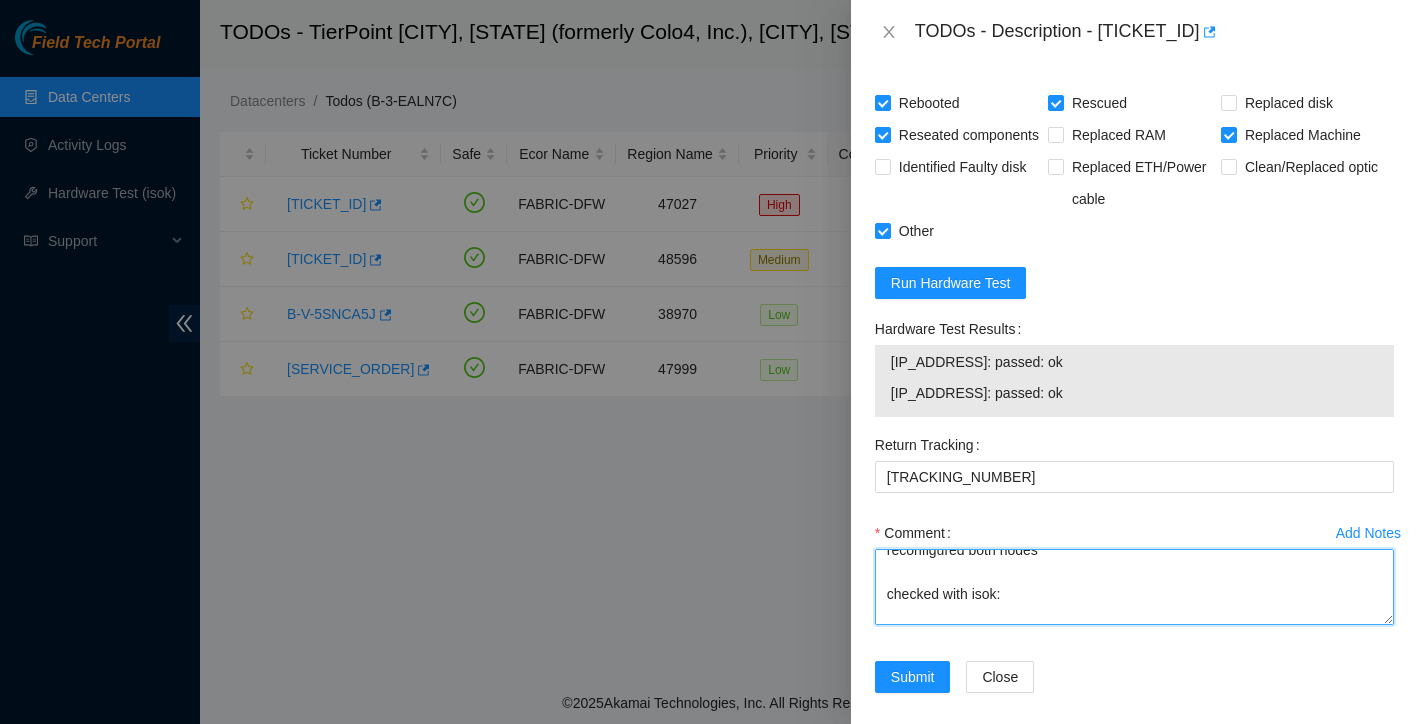 scroll, scrollTop: 261, scrollLeft: 0, axis: vertical 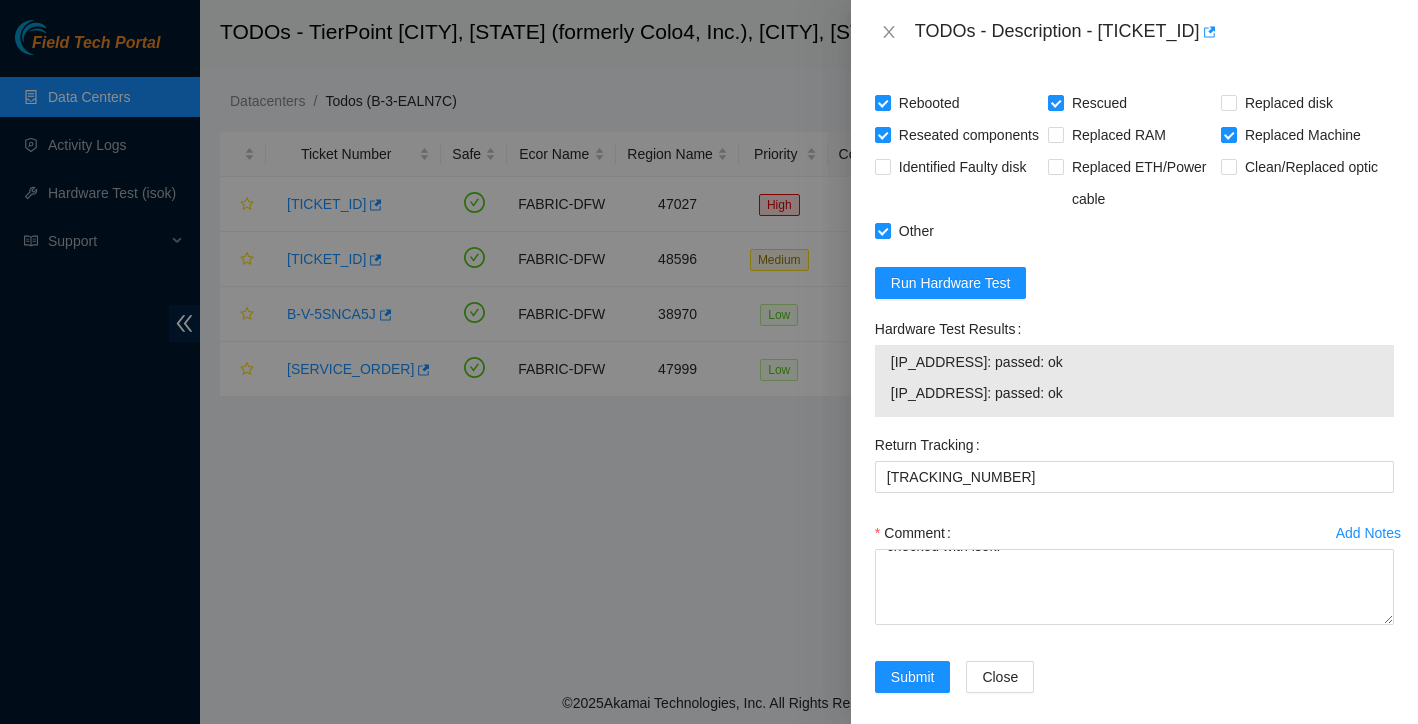 drag, startPoint x: 895, startPoint y: 392, endPoint x: 1074, endPoint y: 427, distance: 182.3897 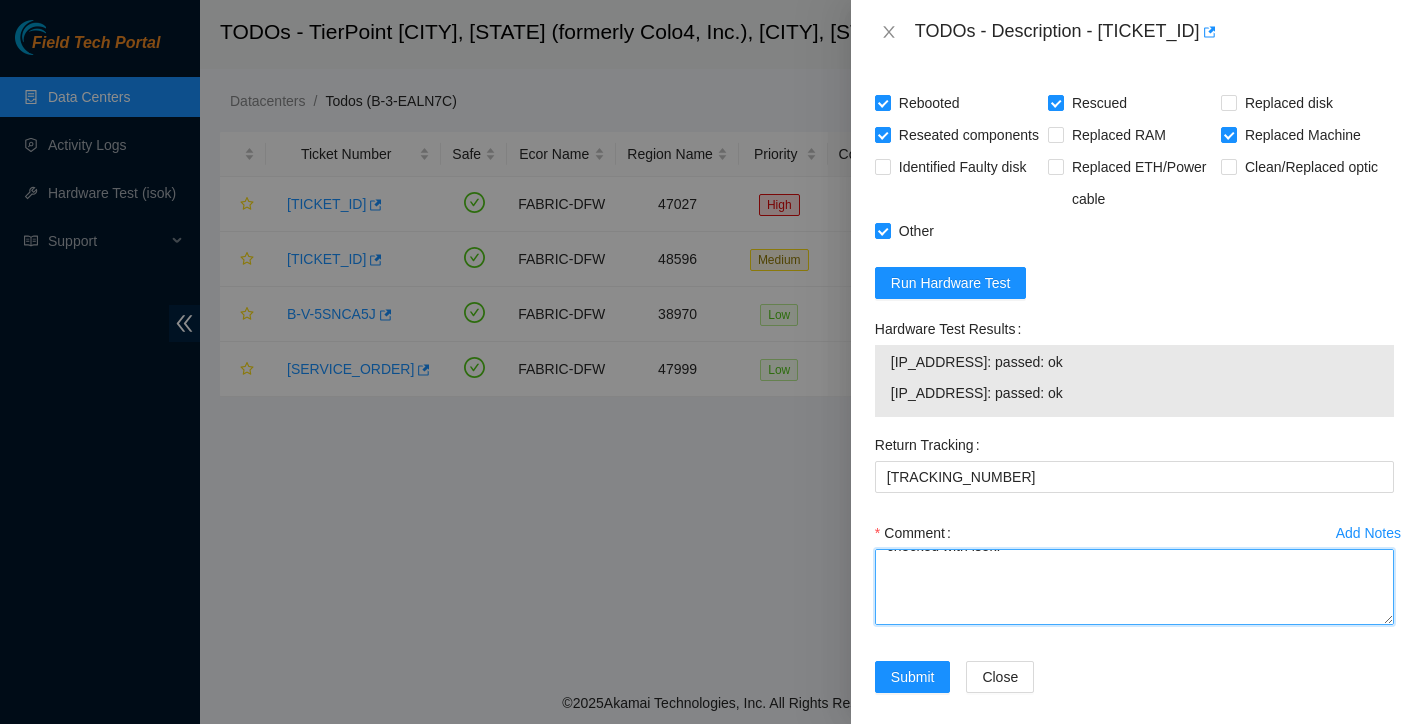 click on "Powered down server safely
unpacked bad server having SN: [SERIAL_NUMBER]
packed up and prepared to ship out via RMA Return: [RMA_RETURN]
Return tracking number: [TRACKING_NUMBER]
racked cabled rescued new server having SN: [SERIAL_NUMBER]
reconfigured both nodes
checked with isok:
Ticket: [TICKET_NUMBER]
New SN: [SERIAL_NUMBER]
Bad SN: [SERIAL_NUMBER]
Service Order: [SERVICE_ORDER]
Tracking Numbers: [TRACKING_NUMBER]
RMA Return: [RMA_RETURN]
Return tracking number: [TRACKING_NUMBER]" at bounding box center [1134, 587] 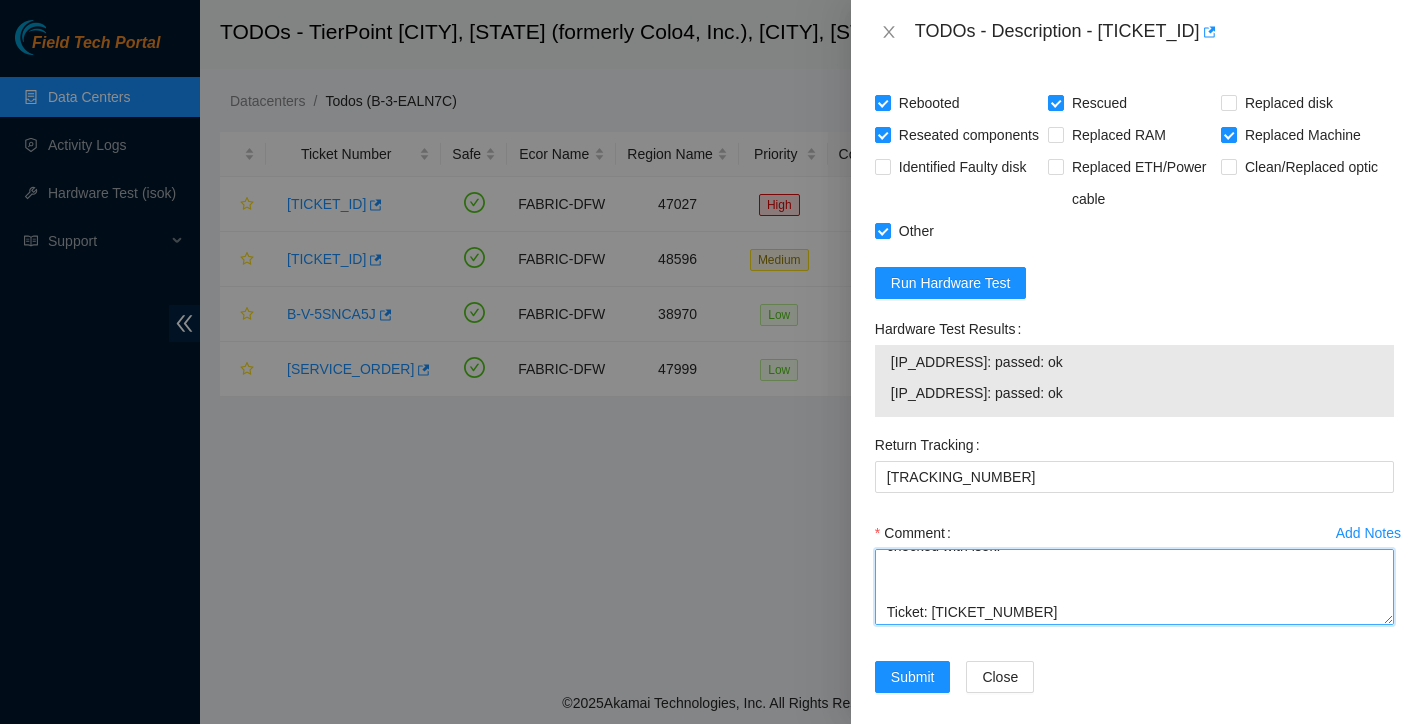 scroll, scrollTop: 243, scrollLeft: 0, axis: vertical 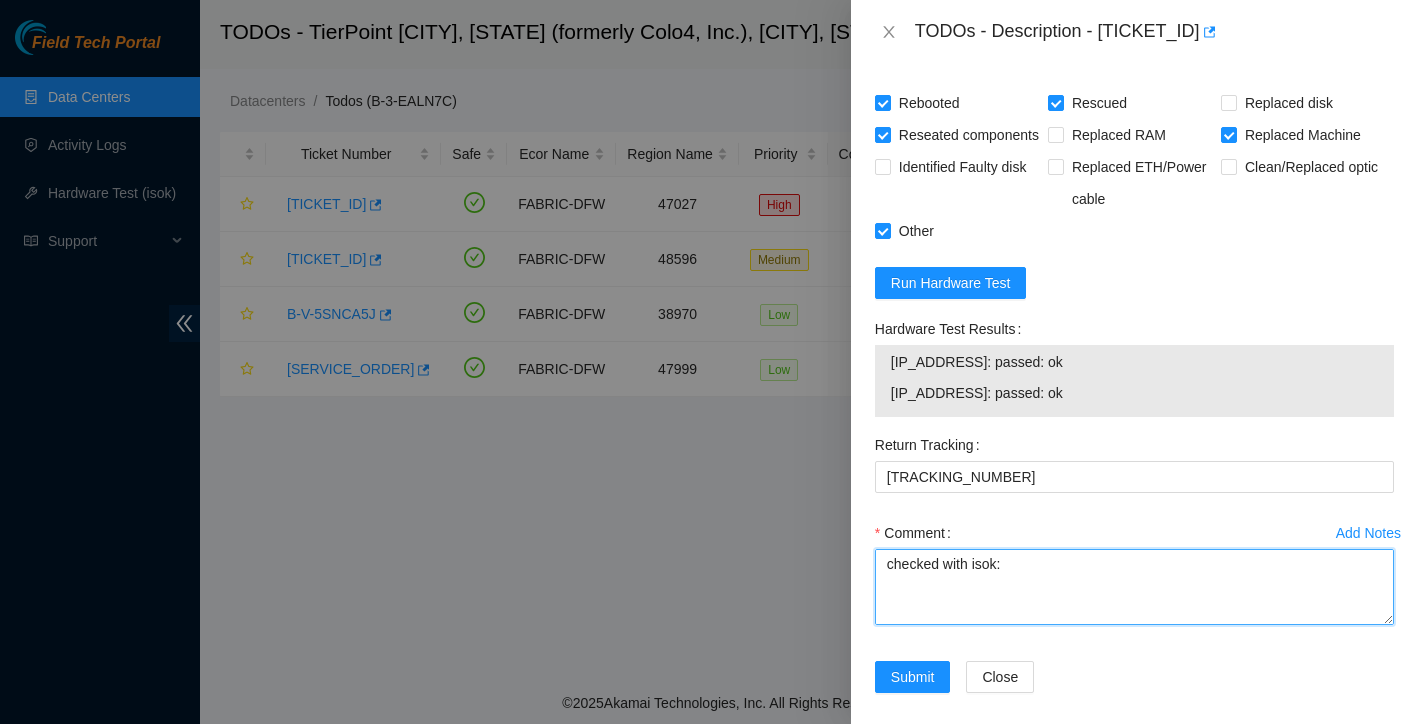 paste on "[IP_ADDRESS]: passed: ok
[IP_ADDRESS]: passed: ok" 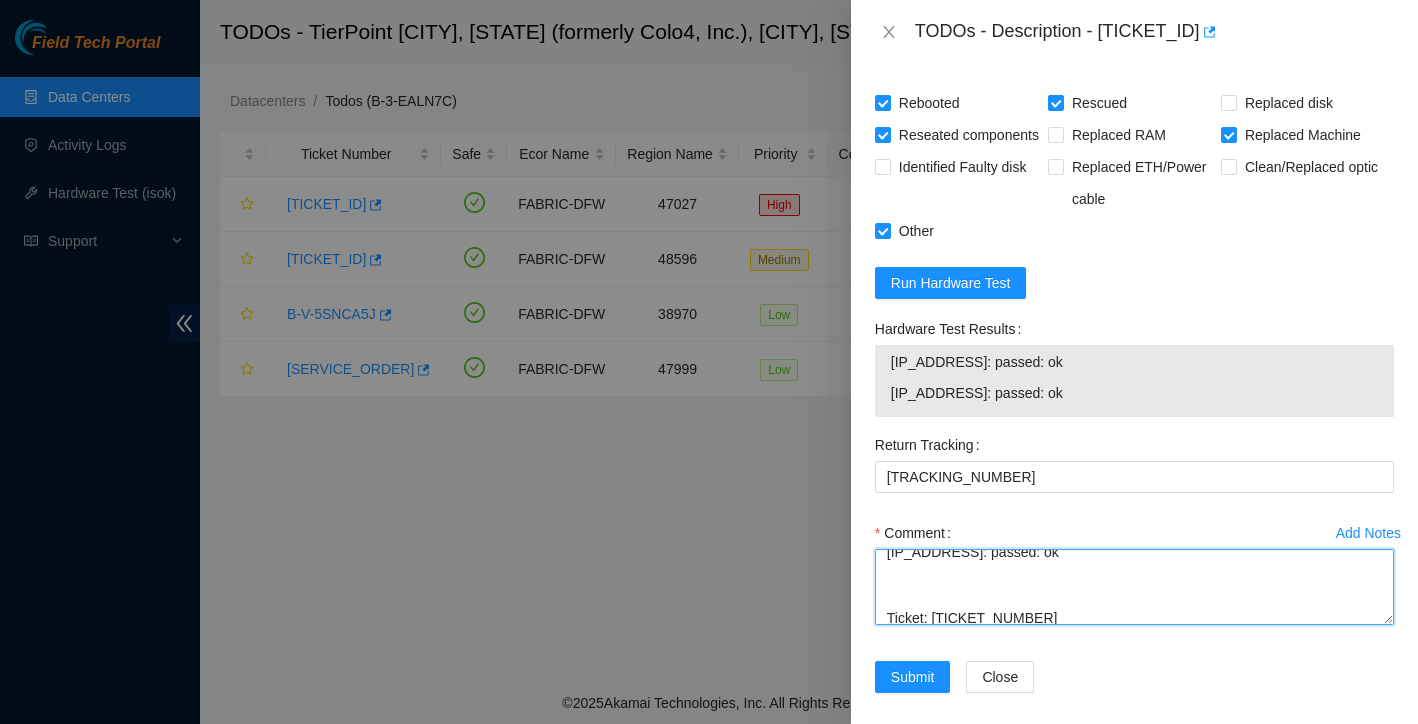 scroll, scrollTop: 343, scrollLeft: 0, axis: vertical 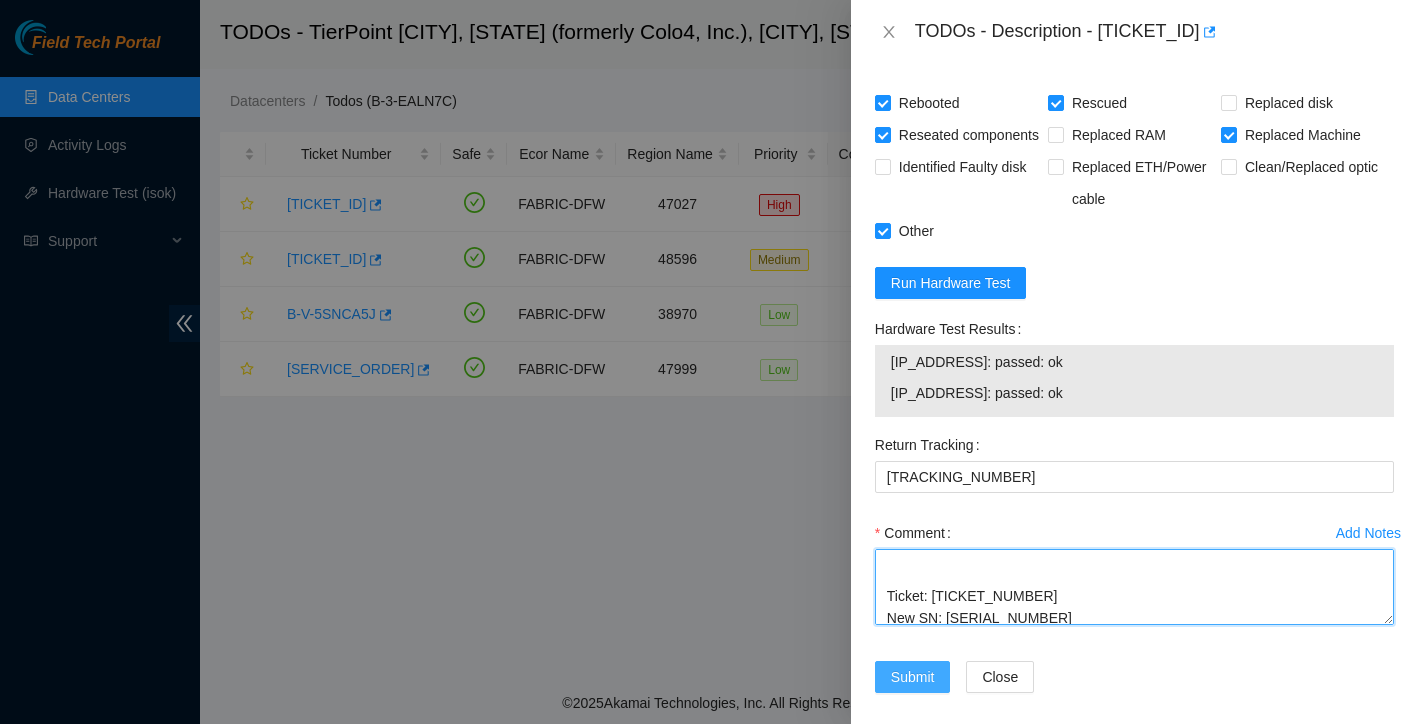 type on "Powered down server safely
unpacked bad server having SN: [SERIAL_NUMBER]
packed up and prepared to ship out via RMA Return: [RMA_NUMBER]
Return tracking number: [TRACKING_NUMBER]
racked cabled rescued new server having SN: [SERIAL_NUMBER]
reconfigured both nodes
checked with isok:
[IP_ADDRESS]: passed: ok
[IP_ADDRESS]: passed: ok
Ticket: [TICKET_NUMBER]
New SN: [SERIAL_NUMBER]
Bad SN: [SERIAL_NUMBER]
Service Order: [SERVICE_ORDER]
Tracking Numbers: [TRACKING_NUMBER]
RMA Return: [RMA_NUMBER]
Return tracking number: [TRACKING_NUMBER]" 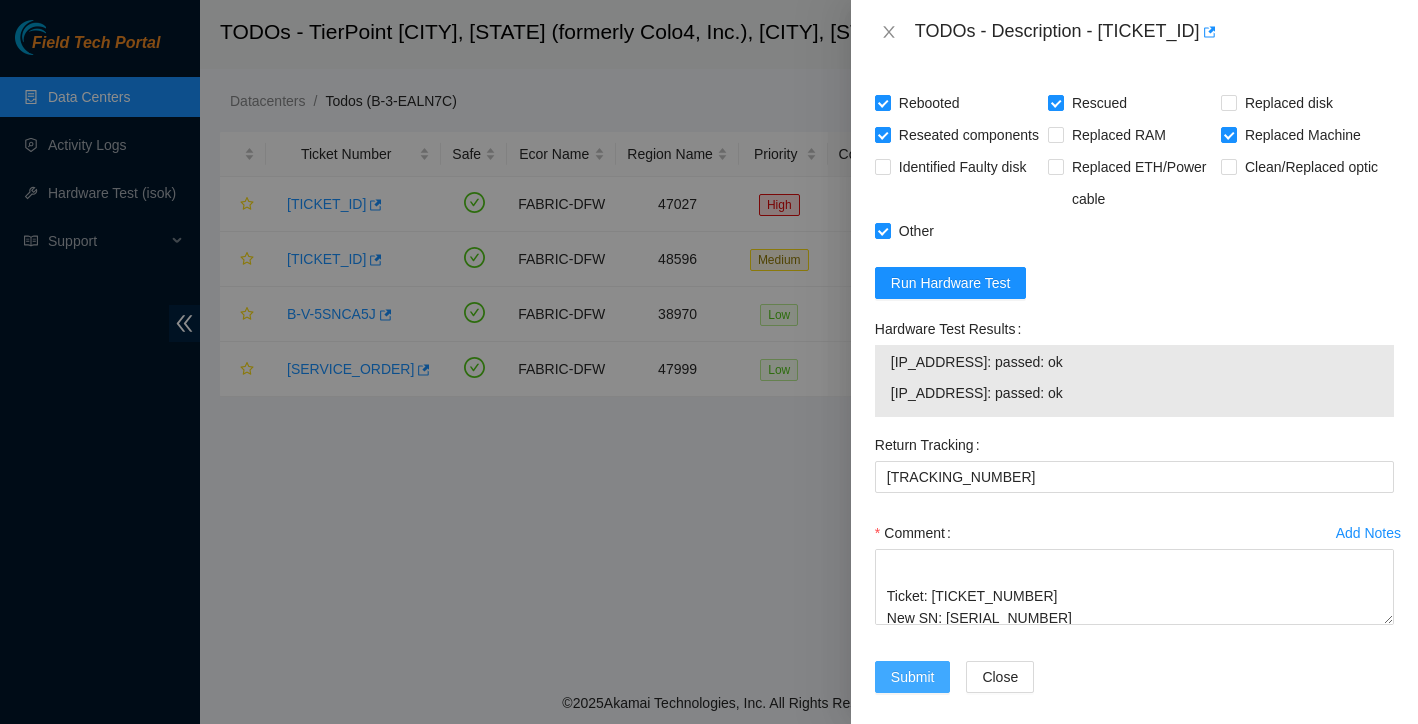 click on "Submit" at bounding box center [913, 677] 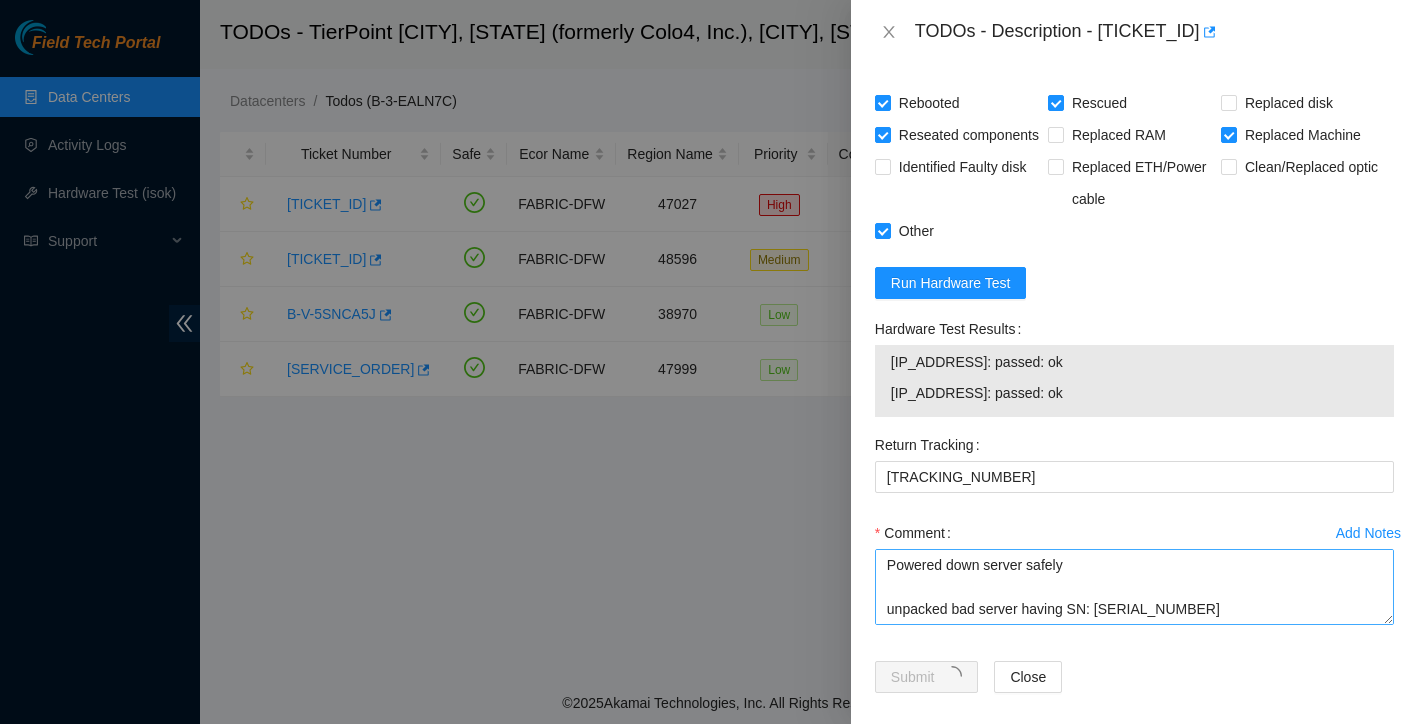 scroll, scrollTop: 0, scrollLeft: 0, axis: both 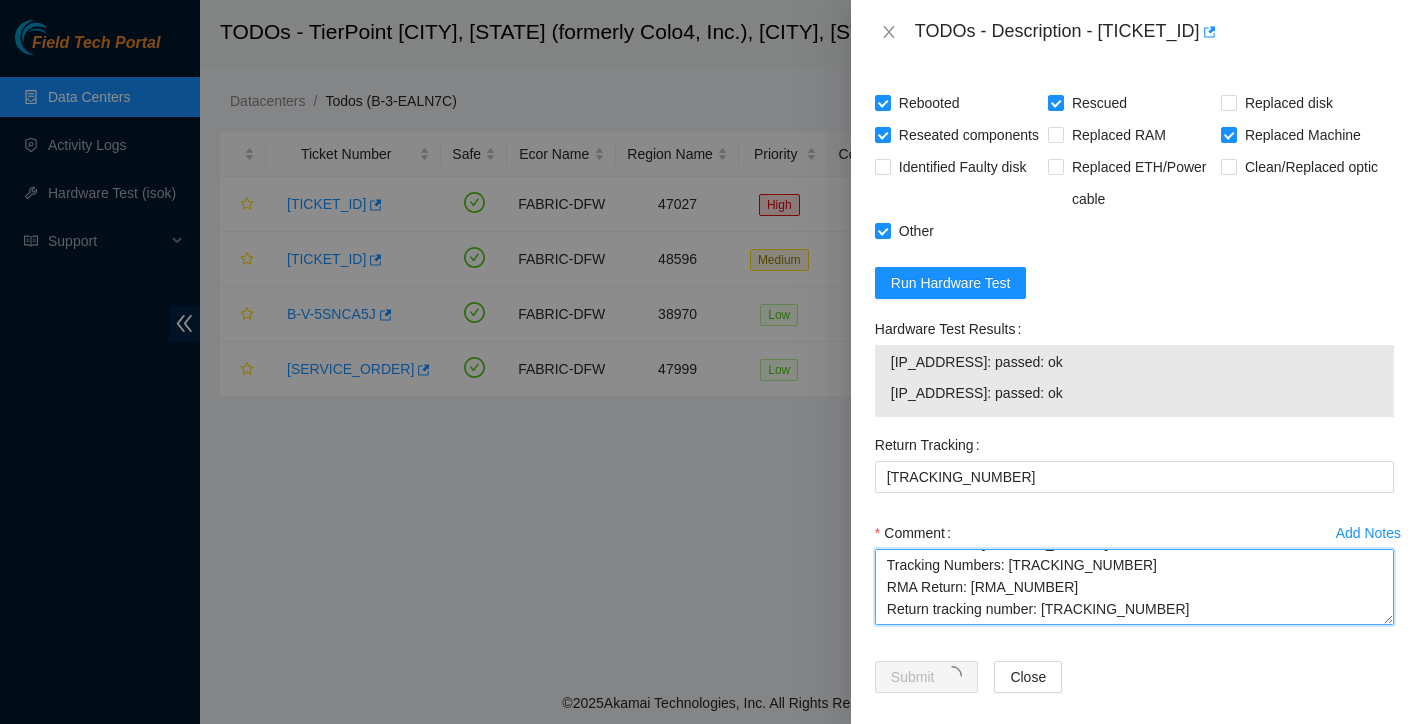 drag, startPoint x: 887, startPoint y: 598, endPoint x: 1131, endPoint y: 712, distance: 269.31766 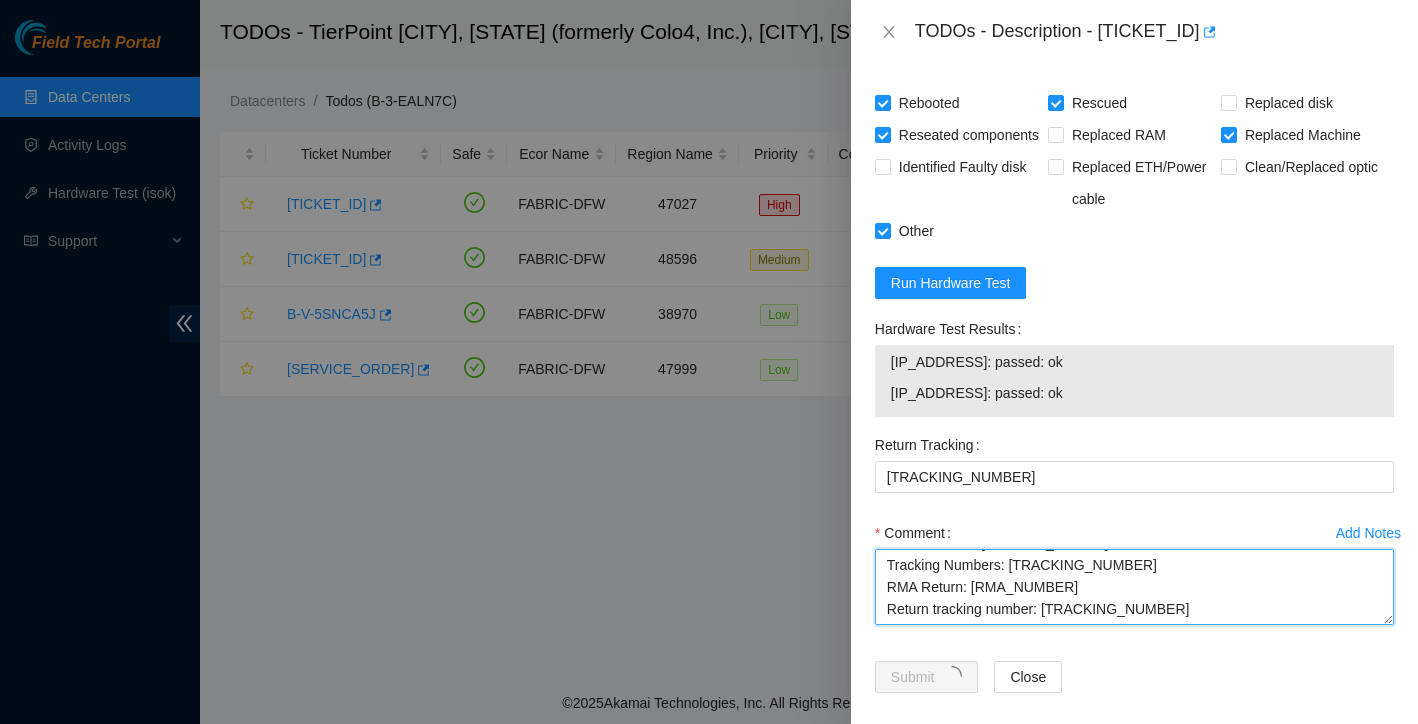 click on "Resolutions Rebooted Rescued Replaced disk Reseated components Replaced RAM Replaced Machine Identified Faulty disk Replaced ETH/Power cable Clean/Replaced optic Other Run Hardware Test Hardware Test Results [IP]: passed: ok [IP]: passed: ok Return Tracking [TRACKING] Add Notes    Comment Powered down server safely
unpacked bad server having SN: [SERIAL]
packed up and prepared to ship out via RMA Return: [RMA] Return tracking number: [TRACKING]
racked cabled rescued new server having SN: [SERIAL]
reconfigured both nodes
checked with isok:
[IP]: passed: ok
[IP]: passed: ok
Ticket: [TICKET]
New SN: [SERIAL]
Bad SN: [SERIAL]
Service Order: [ORDER]
Tracking Numbers: [TRACKING]
RMA Return: [RMA]
Return tracking number: [TRACKING]
Submit Close" at bounding box center [1134, 371] 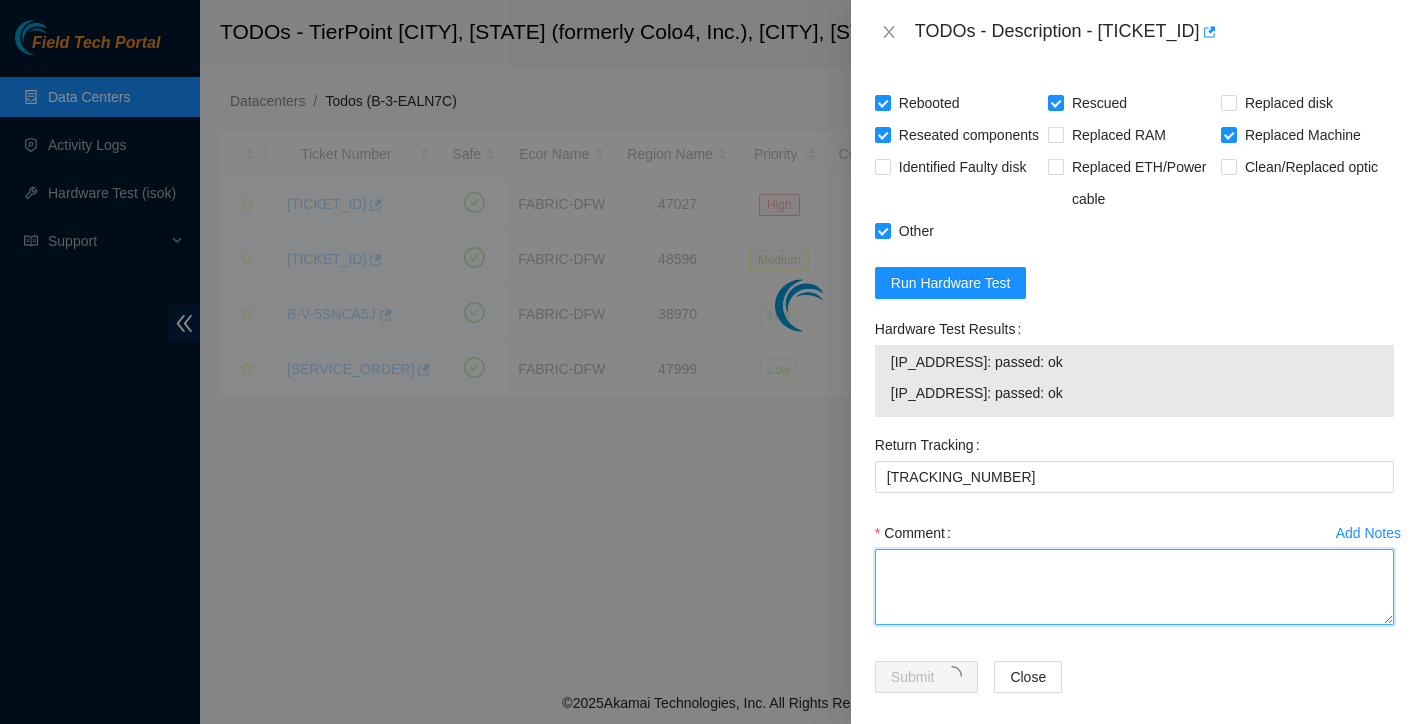 scroll, scrollTop: 0, scrollLeft: 0, axis: both 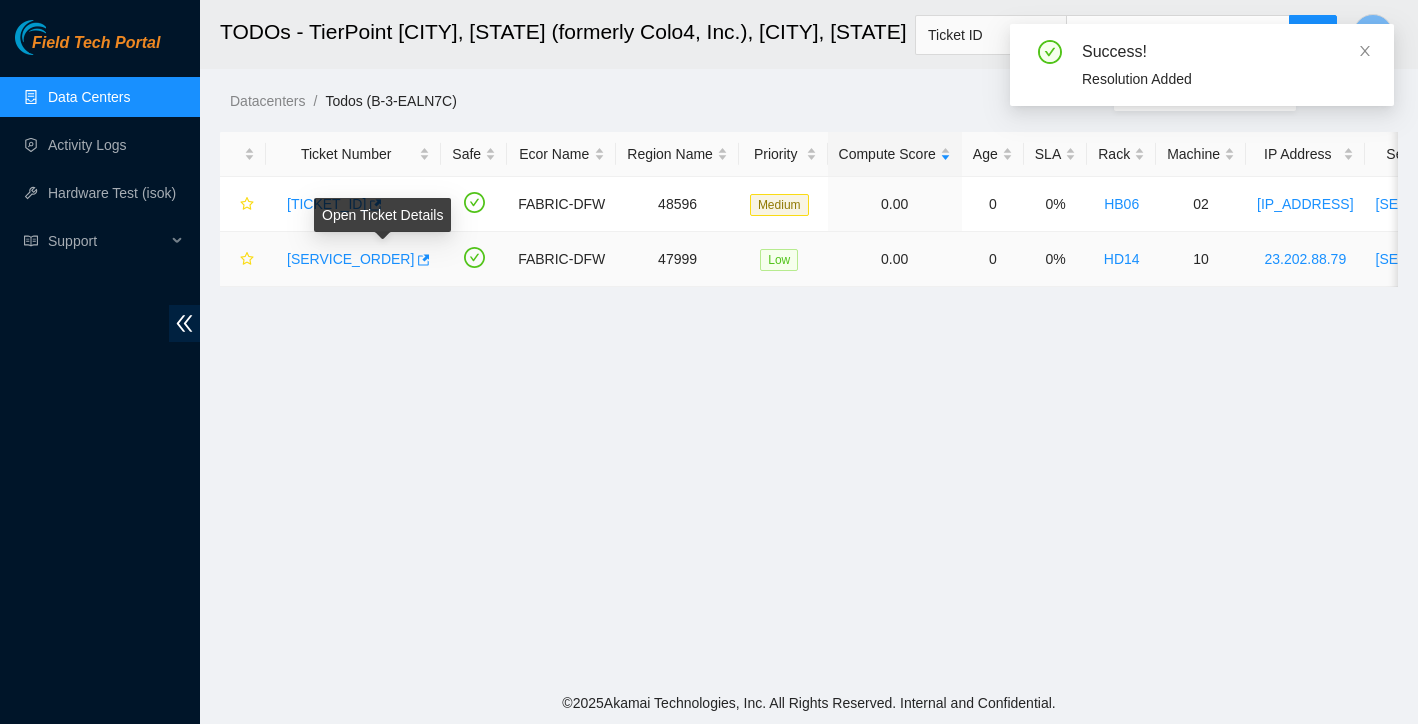 click on "[SERVICE_ORDER]" at bounding box center [350, 259] 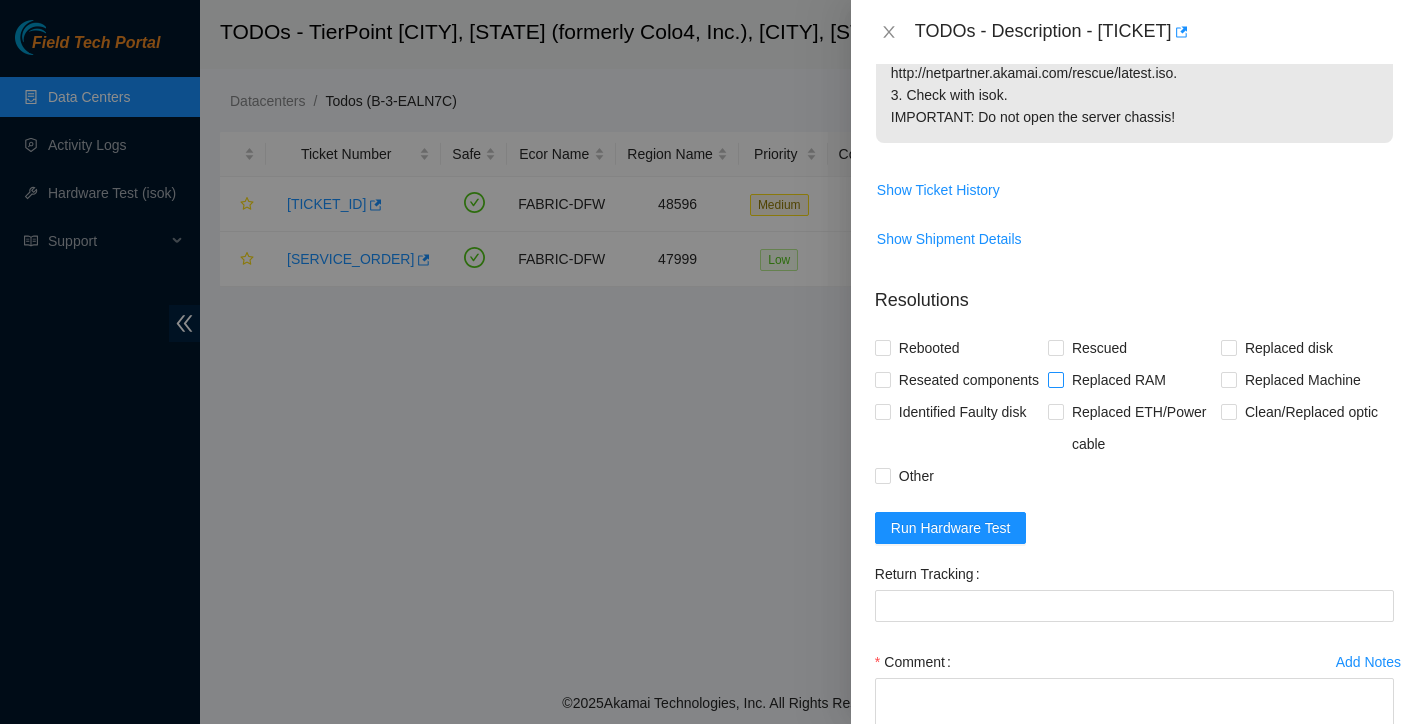 scroll, scrollTop: 801, scrollLeft: 0, axis: vertical 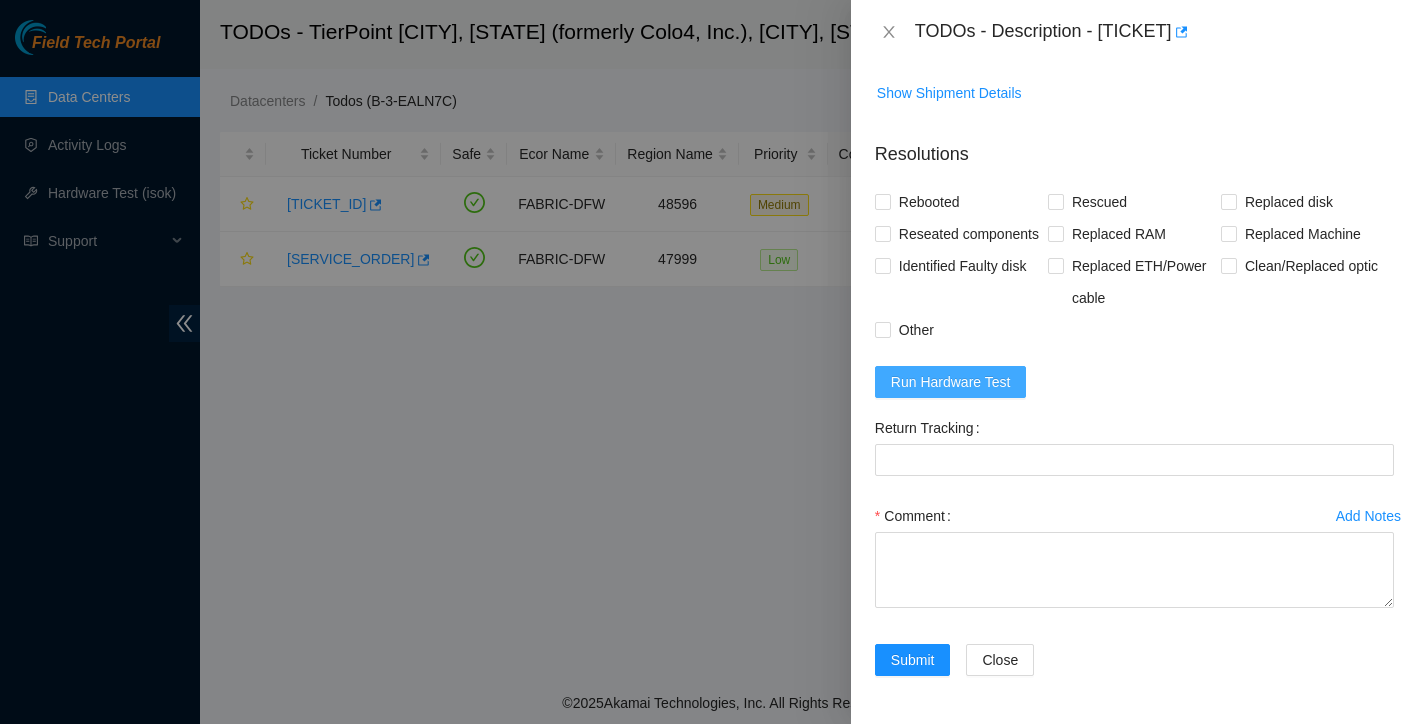 click on "Run Hardware Test" at bounding box center (951, 382) 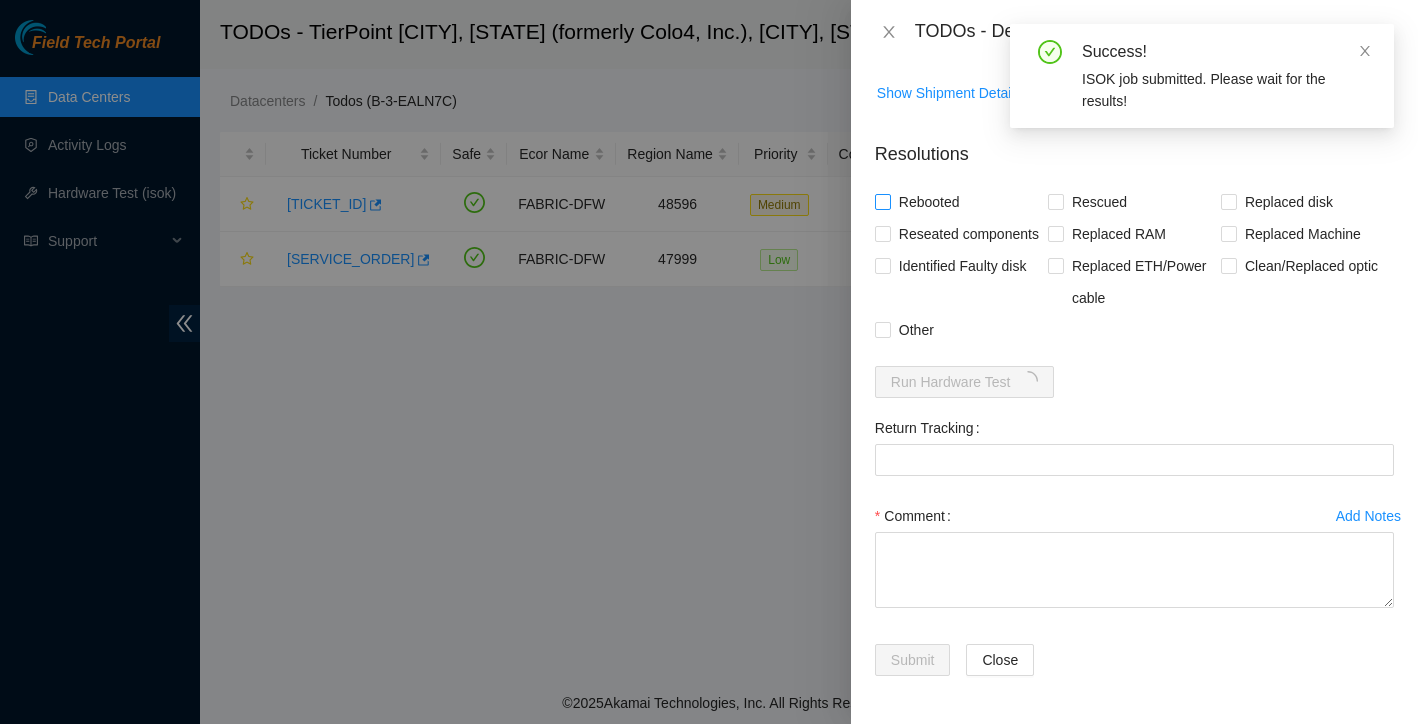 click on "Rebooted" at bounding box center [882, 201] 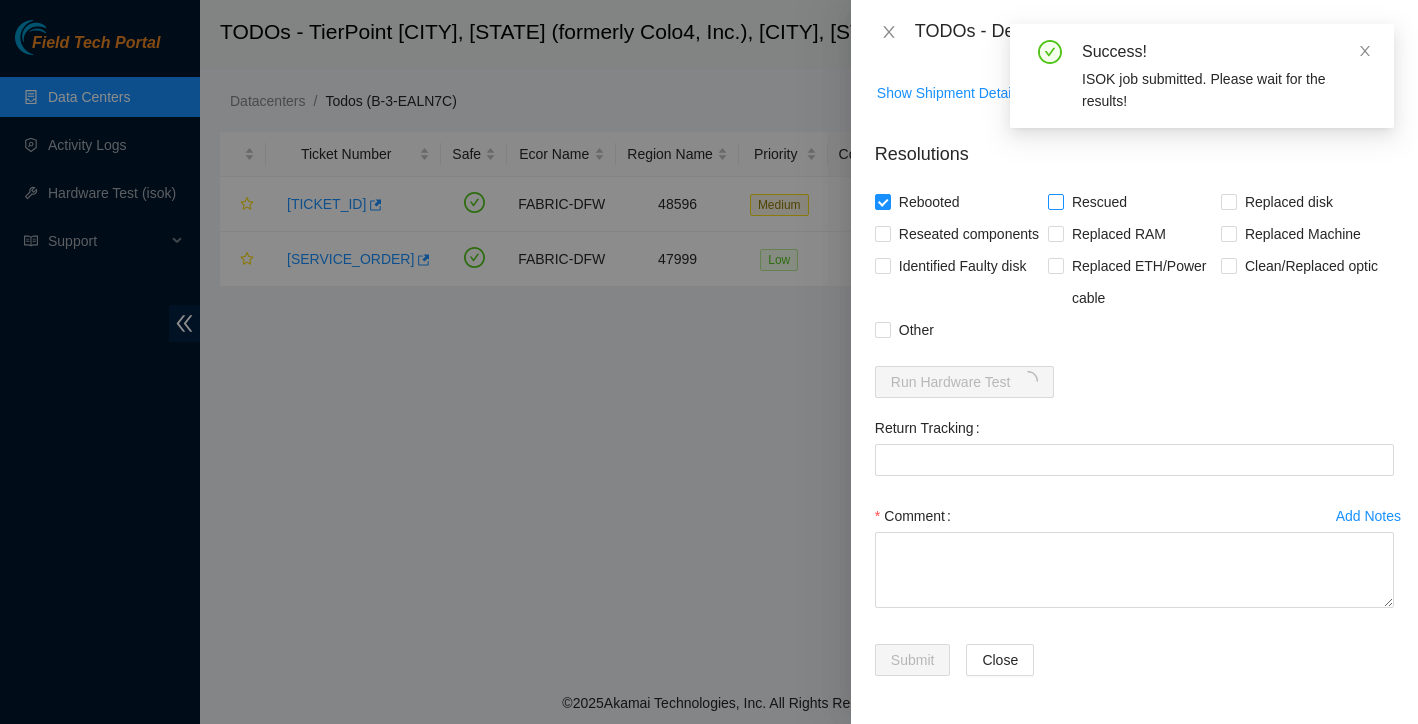click on "Rescued" at bounding box center [1099, 202] 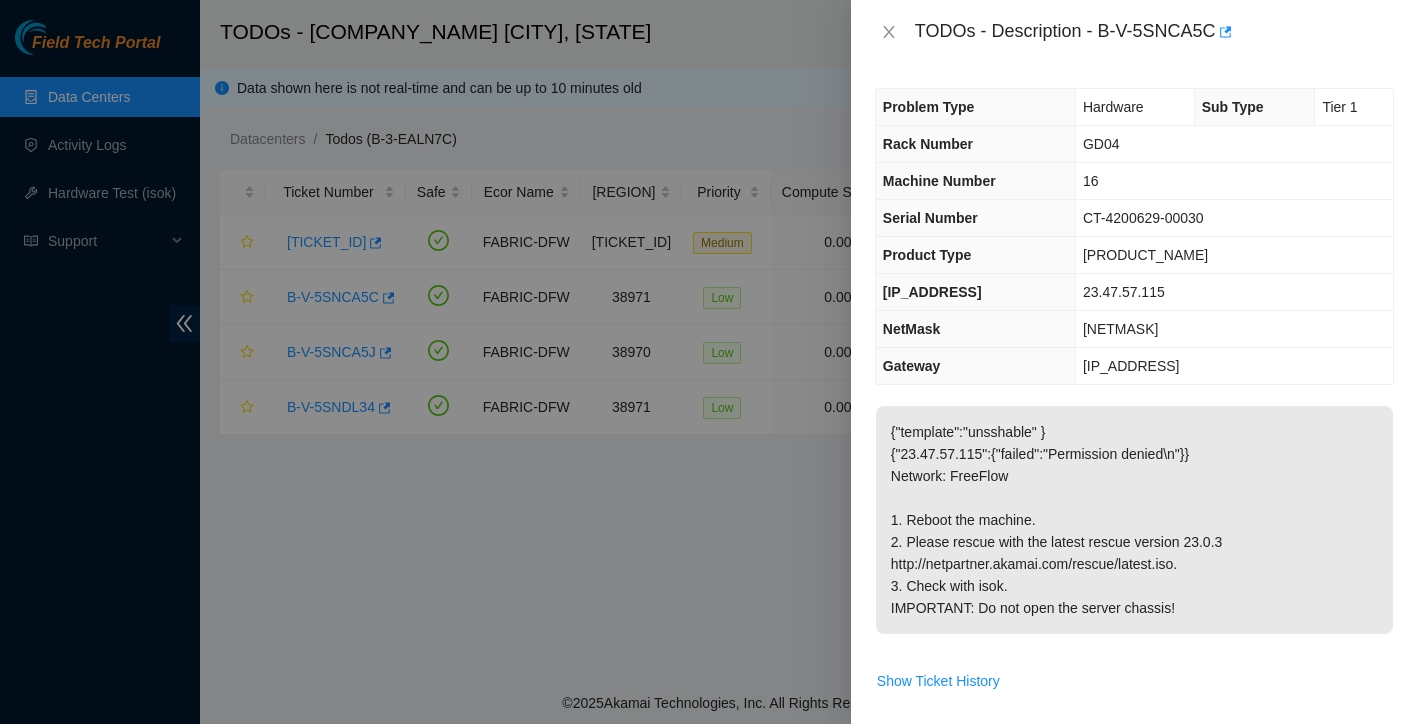 scroll, scrollTop: 0, scrollLeft: 0, axis: both 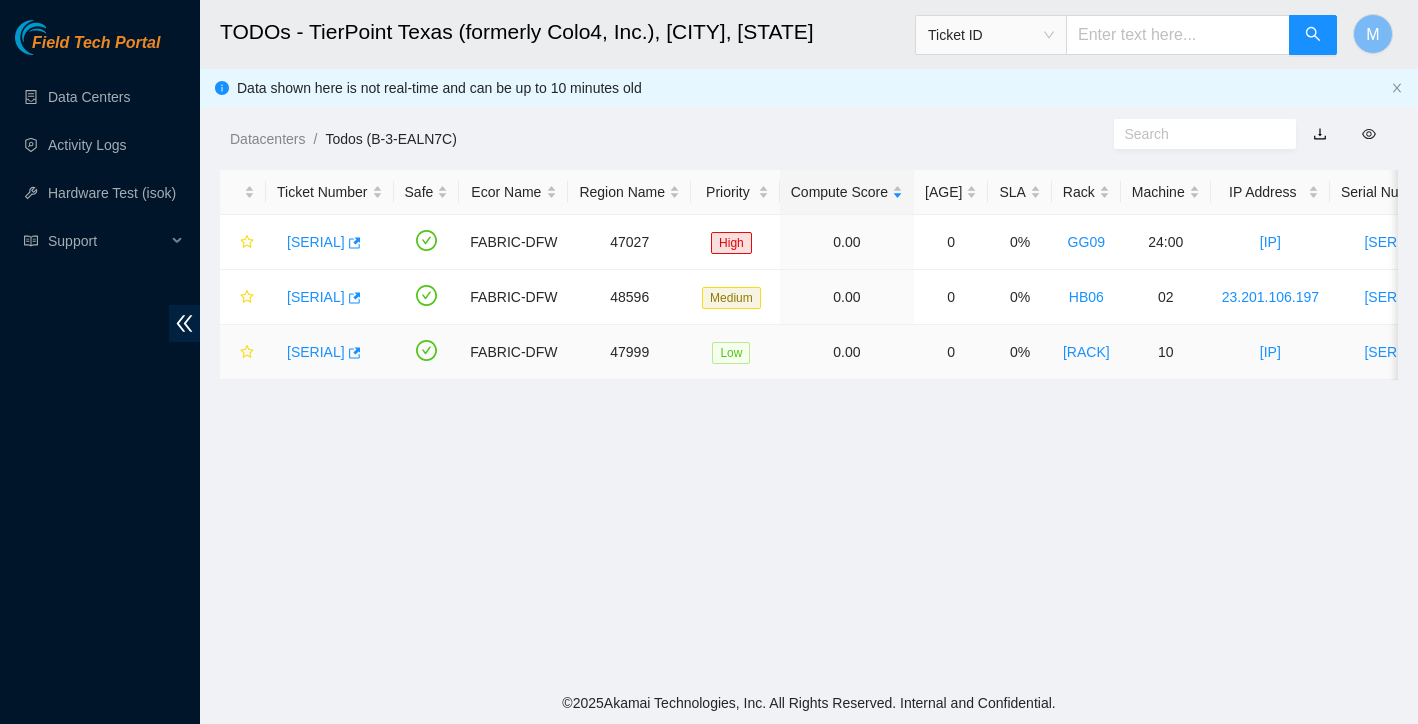 click on "[SERIAL]" at bounding box center [316, 352] 